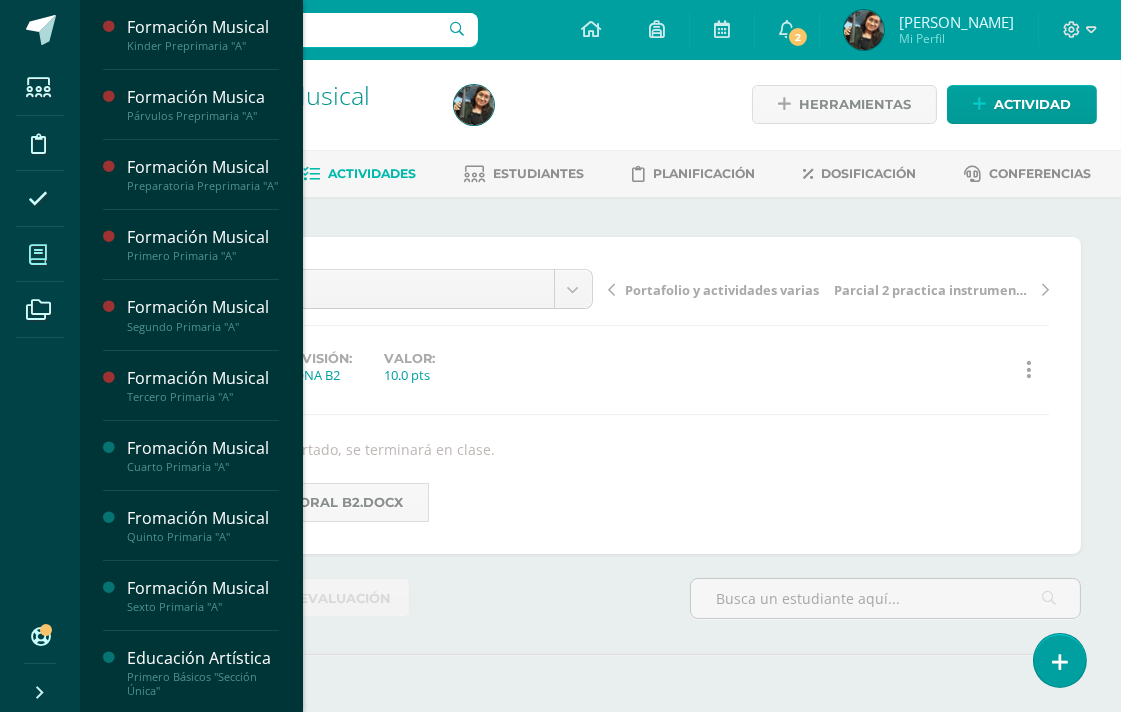 scroll, scrollTop: 2, scrollLeft: 0, axis: vertical 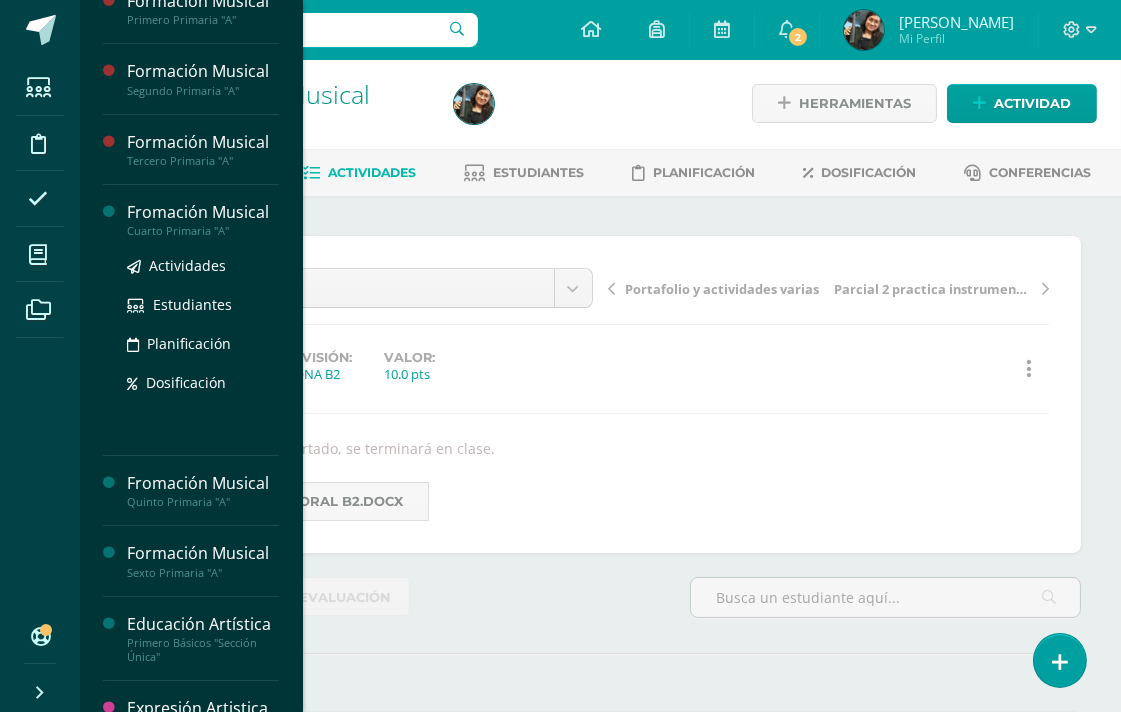 click on "Fromación Musical" at bounding box center (203, 212) 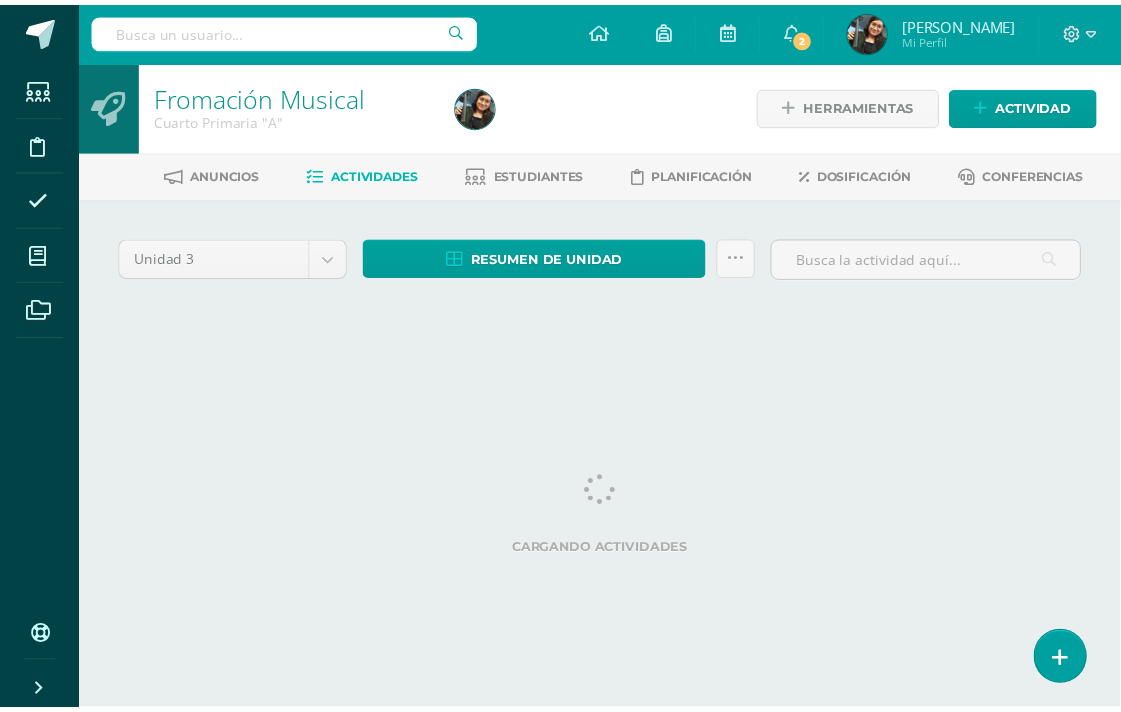 scroll, scrollTop: 0, scrollLeft: 0, axis: both 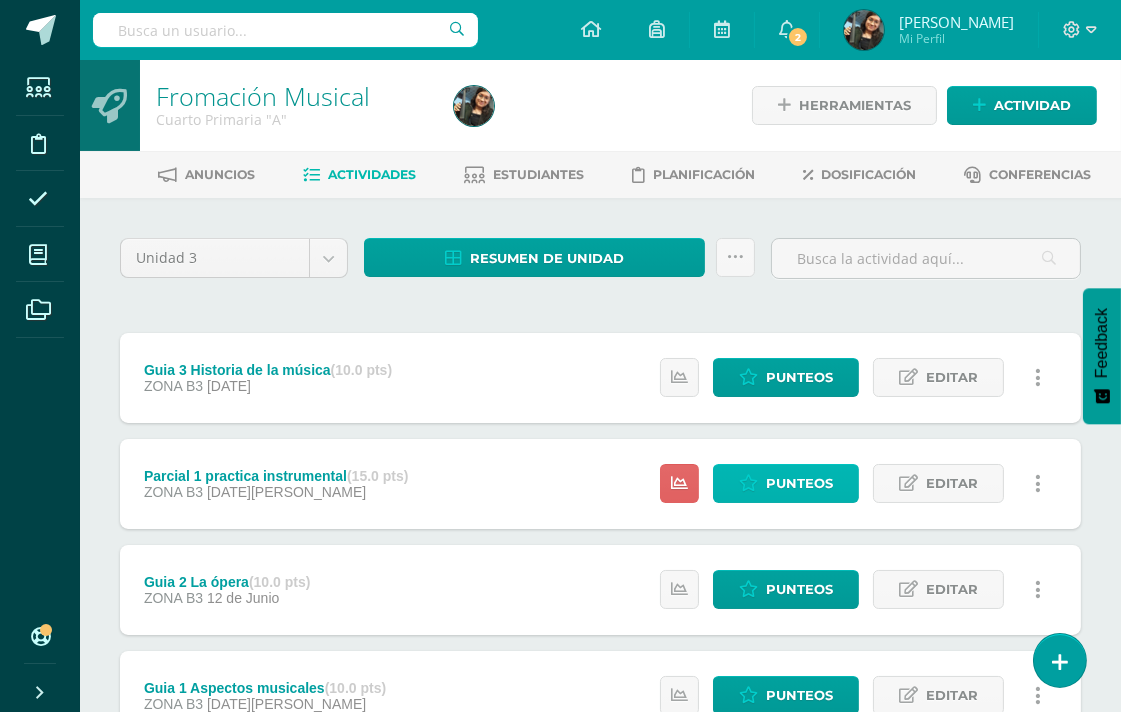 click on "Punteos" at bounding box center (799, 483) 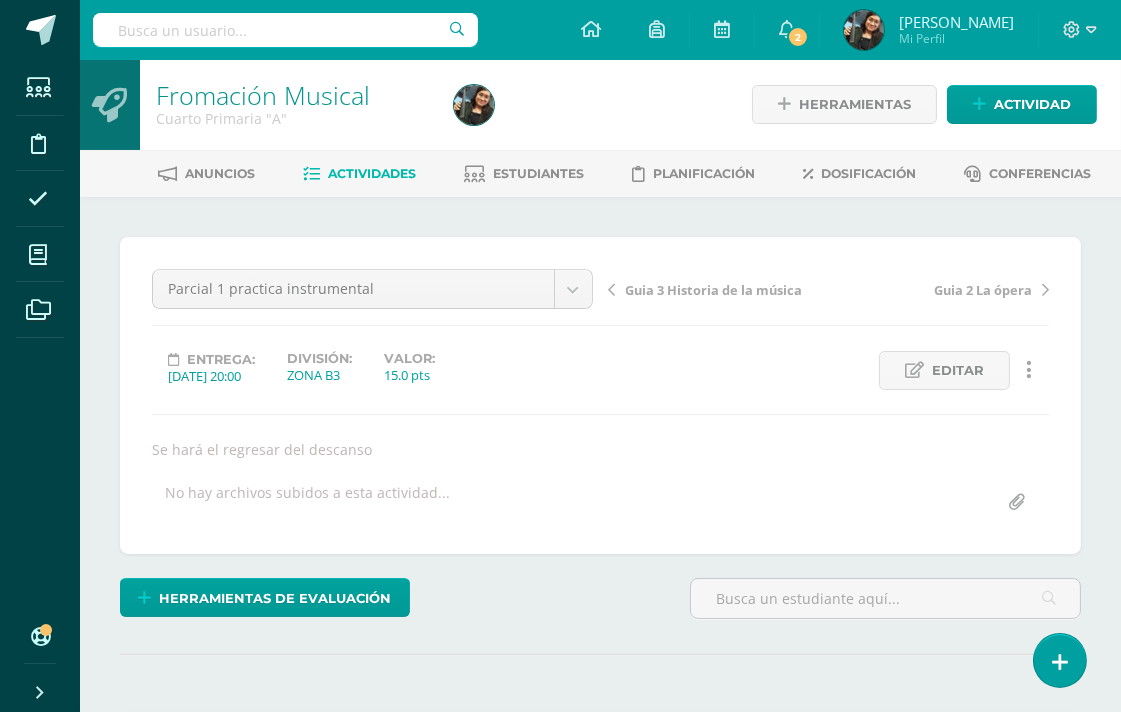 scroll, scrollTop: 0, scrollLeft: 0, axis: both 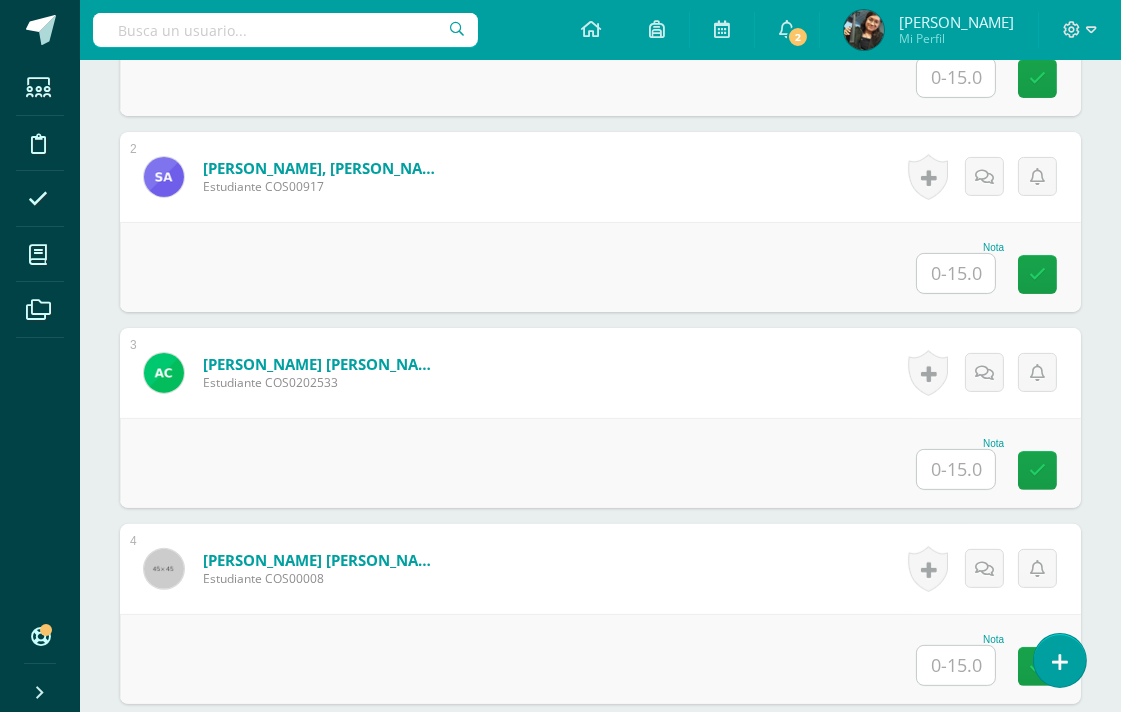 click at bounding box center [956, 469] 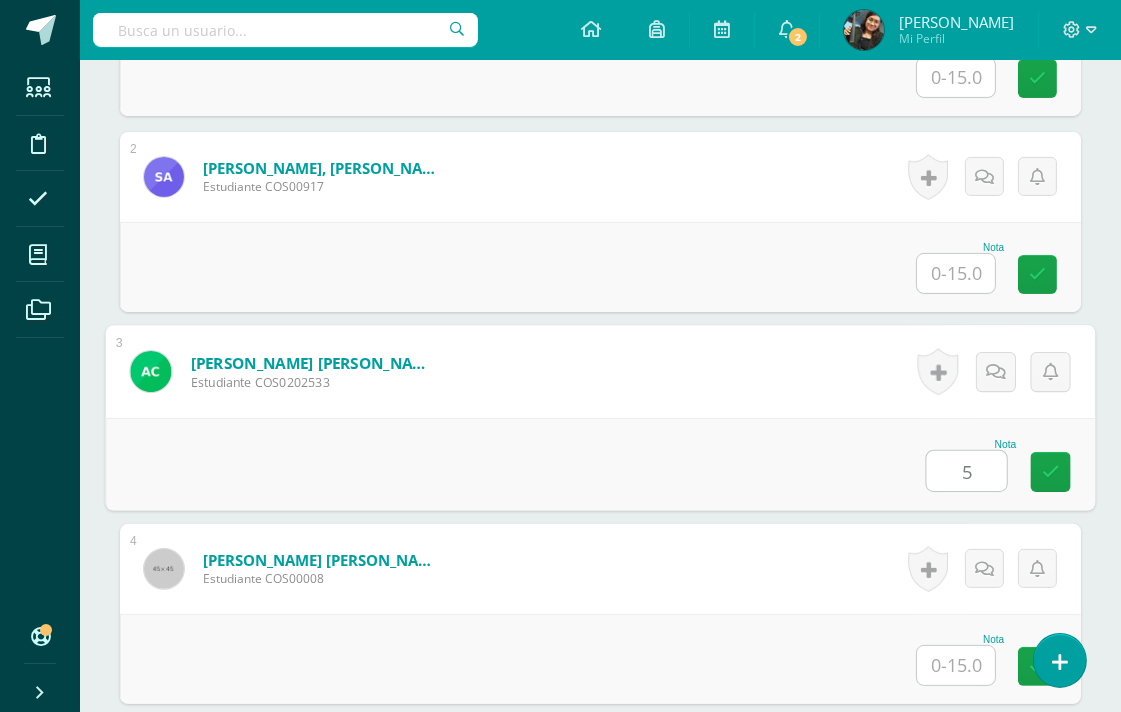type on "5" 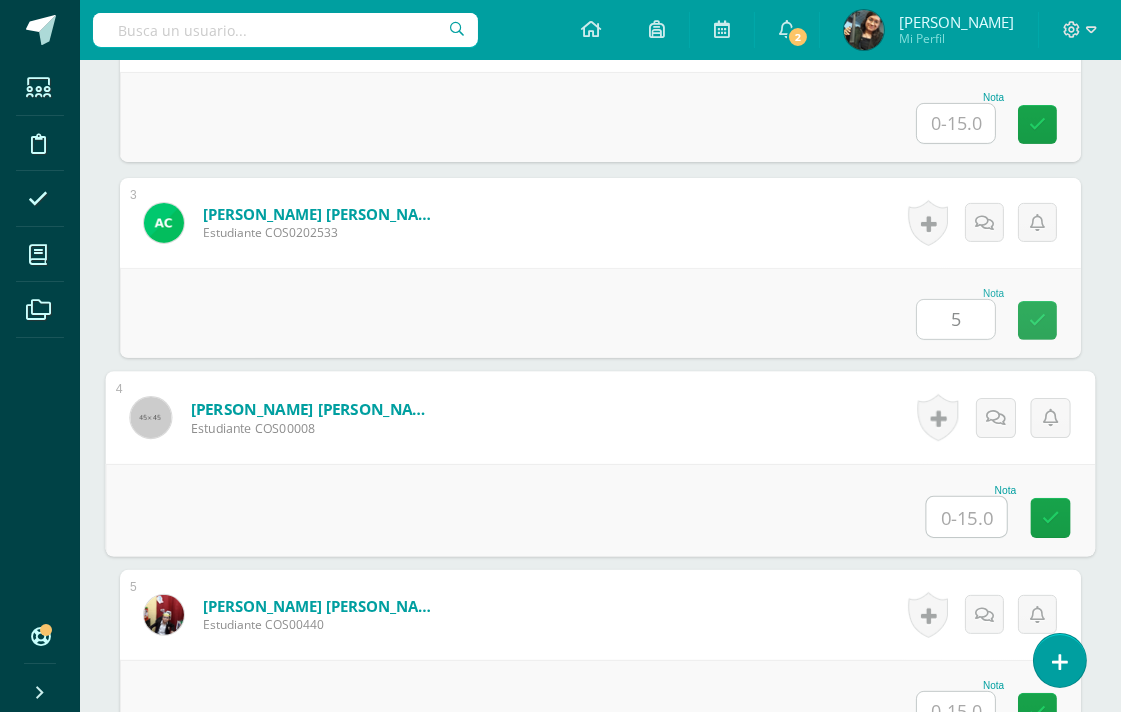 scroll, scrollTop: 1001, scrollLeft: 0, axis: vertical 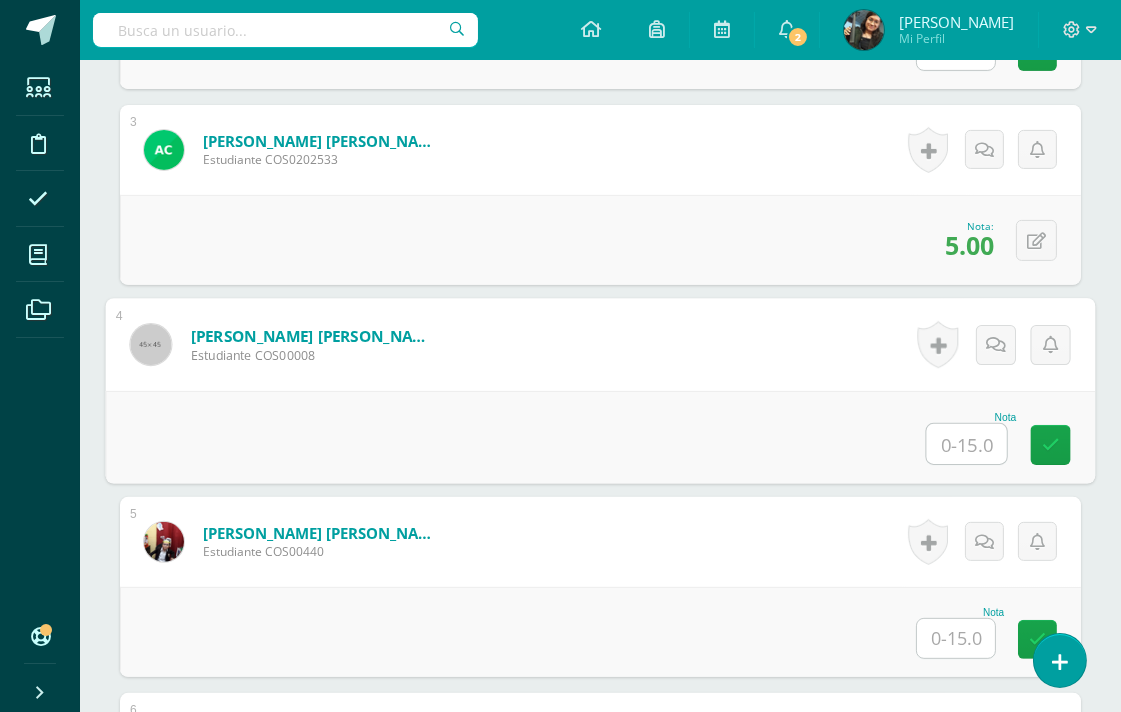 click at bounding box center [967, 444] 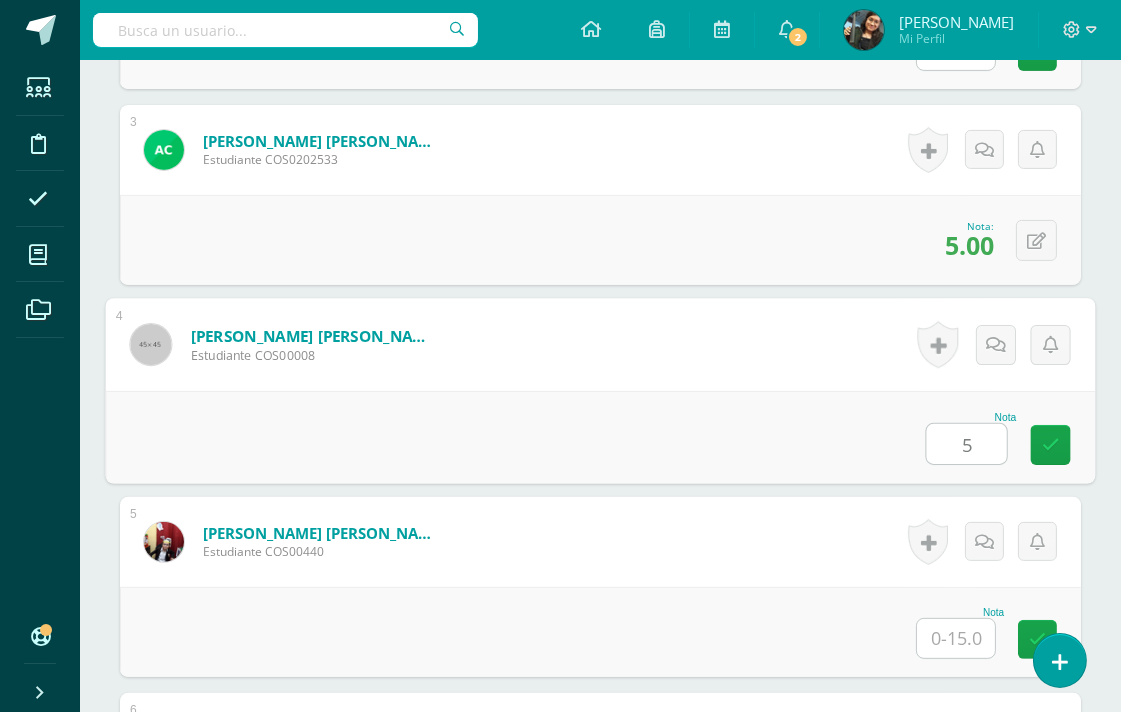 type on "5" 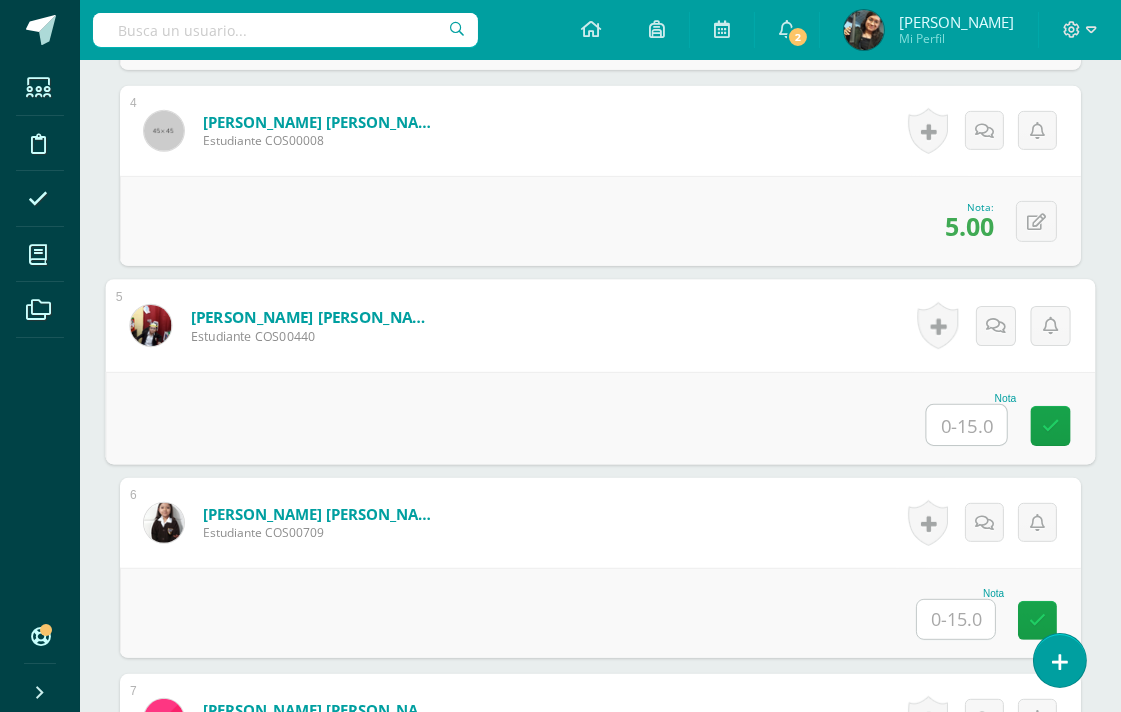 scroll, scrollTop: 1334, scrollLeft: 0, axis: vertical 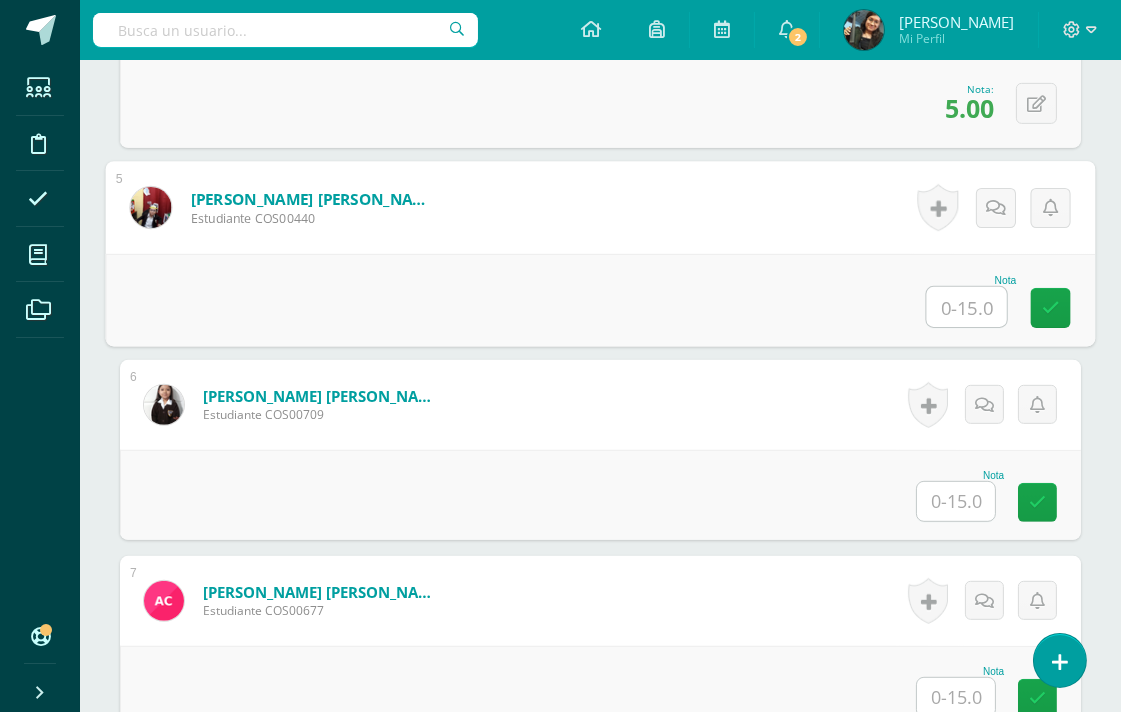 click at bounding box center (956, 501) 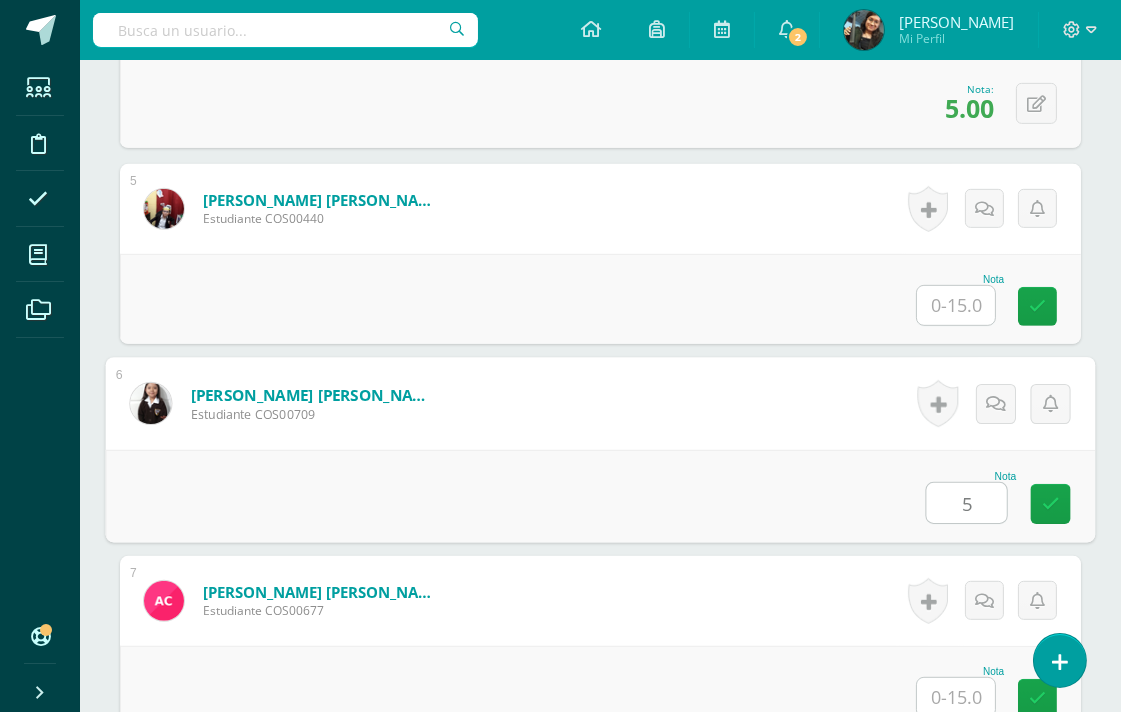type on "5" 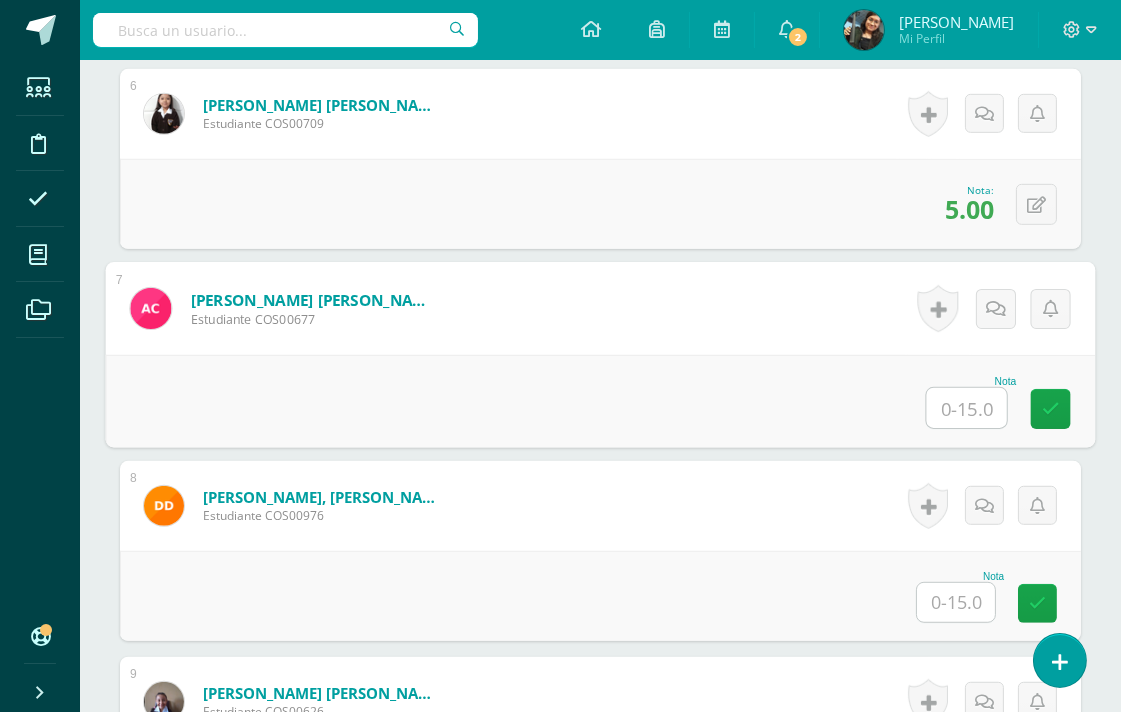 scroll, scrollTop: 1672, scrollLeft: 0, axis: vertical 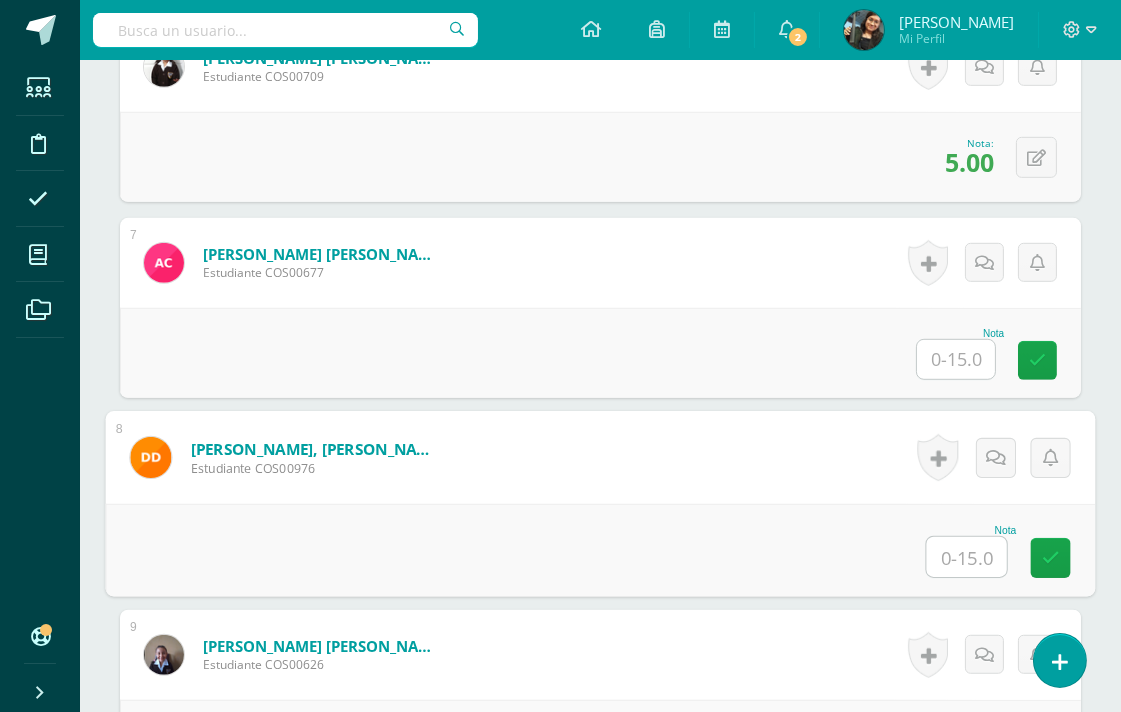 click at bounding box center [967, 557] 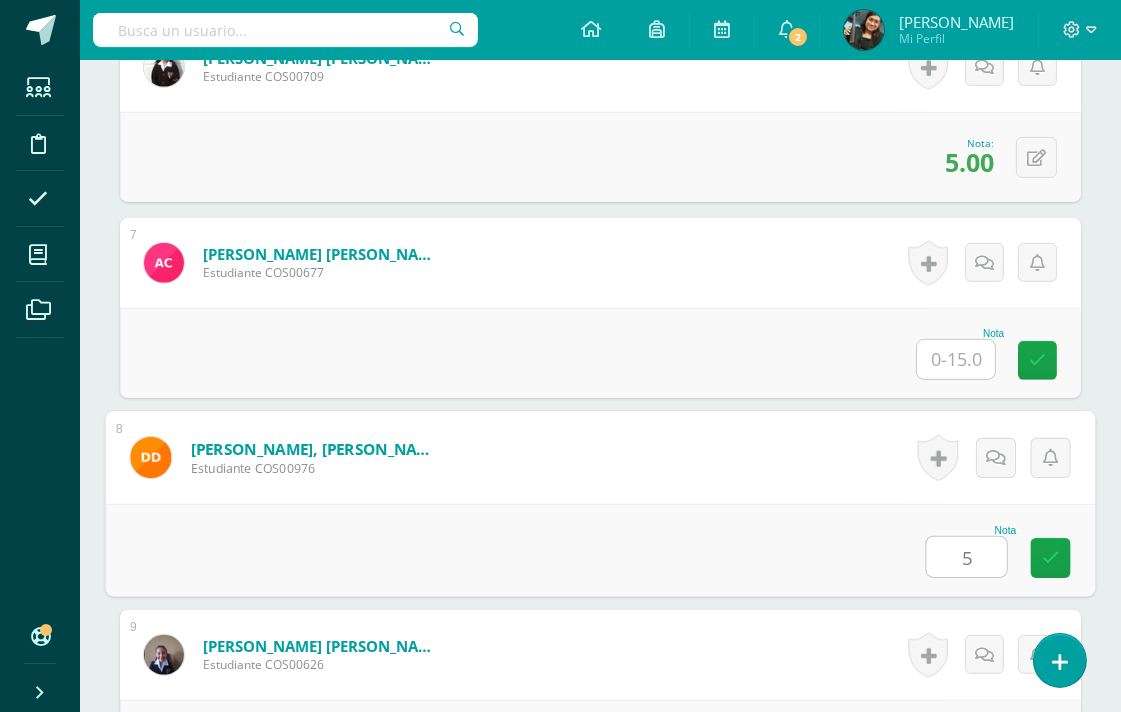 type on "5" 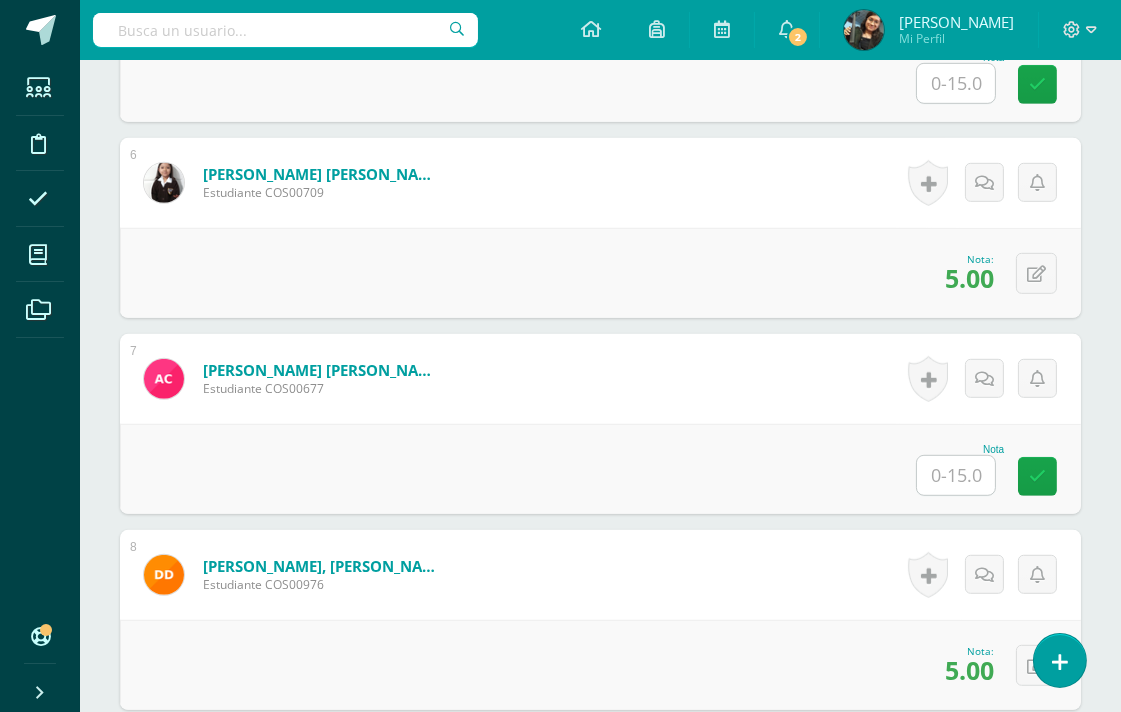scroll, scrollTop: 1511, scrollLeft: 0, axis: vertical 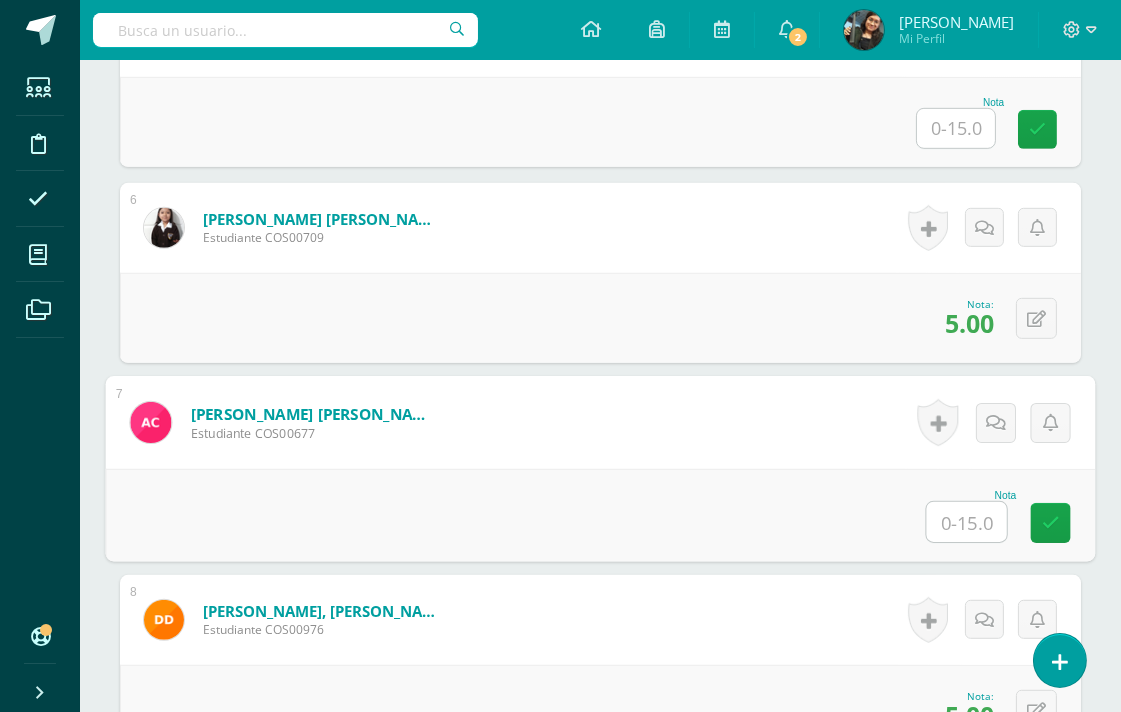 click at bounding box center (967, 522) 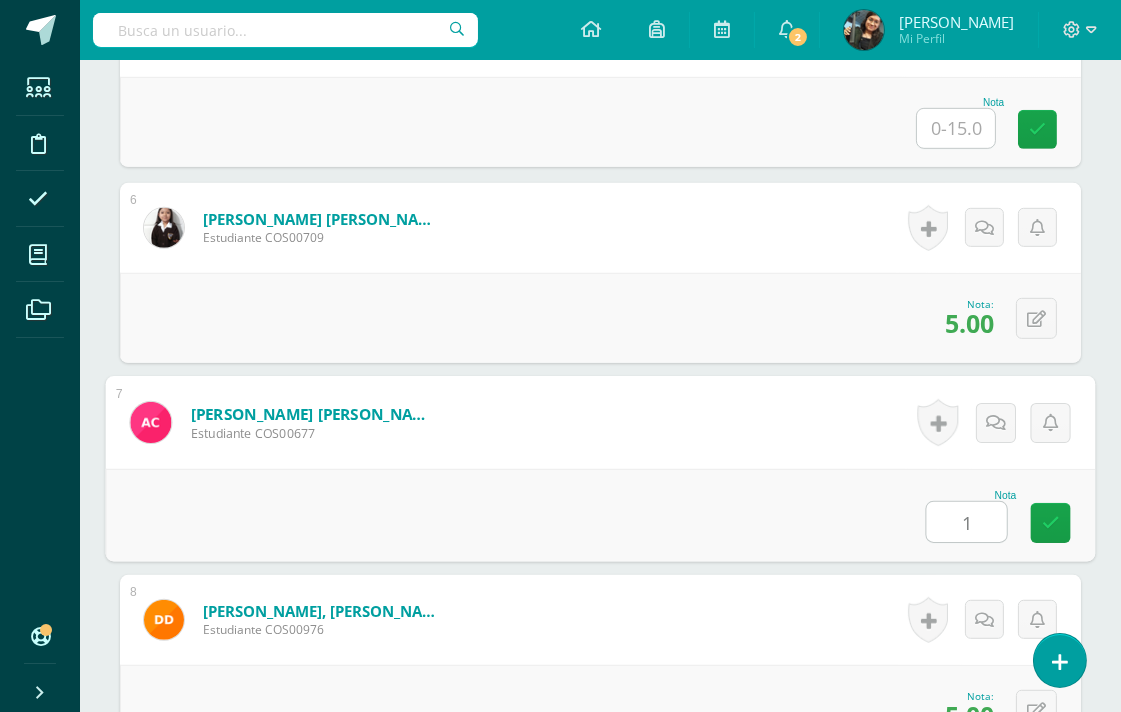 type on "12" 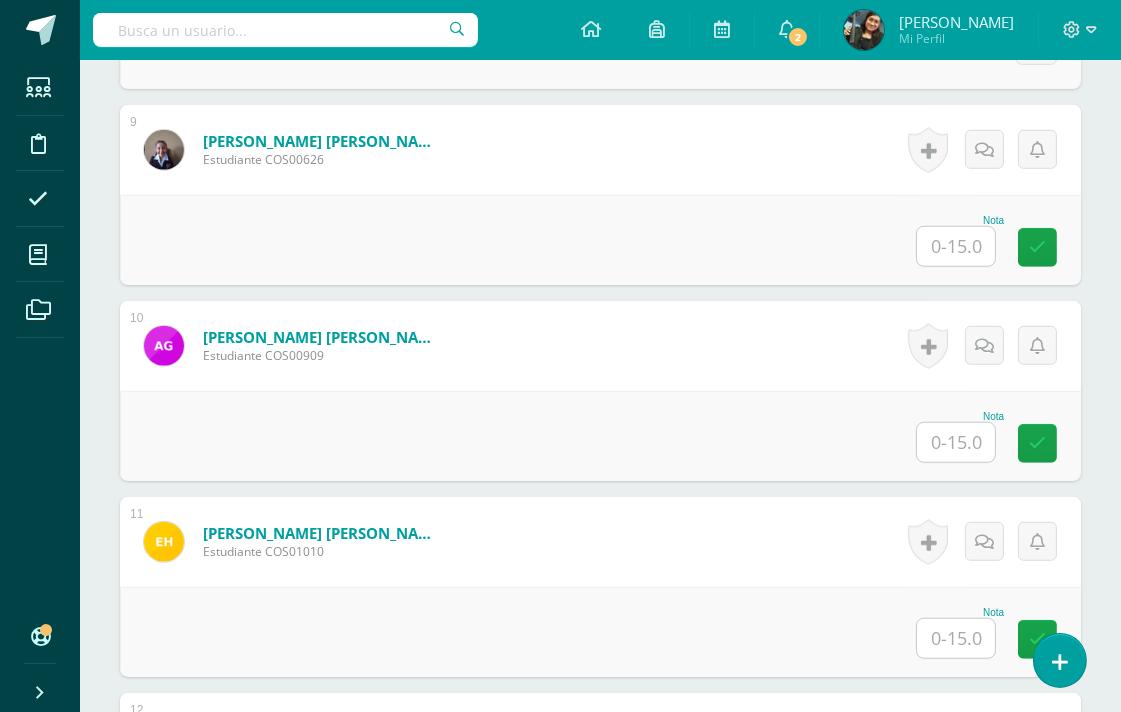 scroll, scrollTop: 2066, scrollLeft: 0, axis: vertical 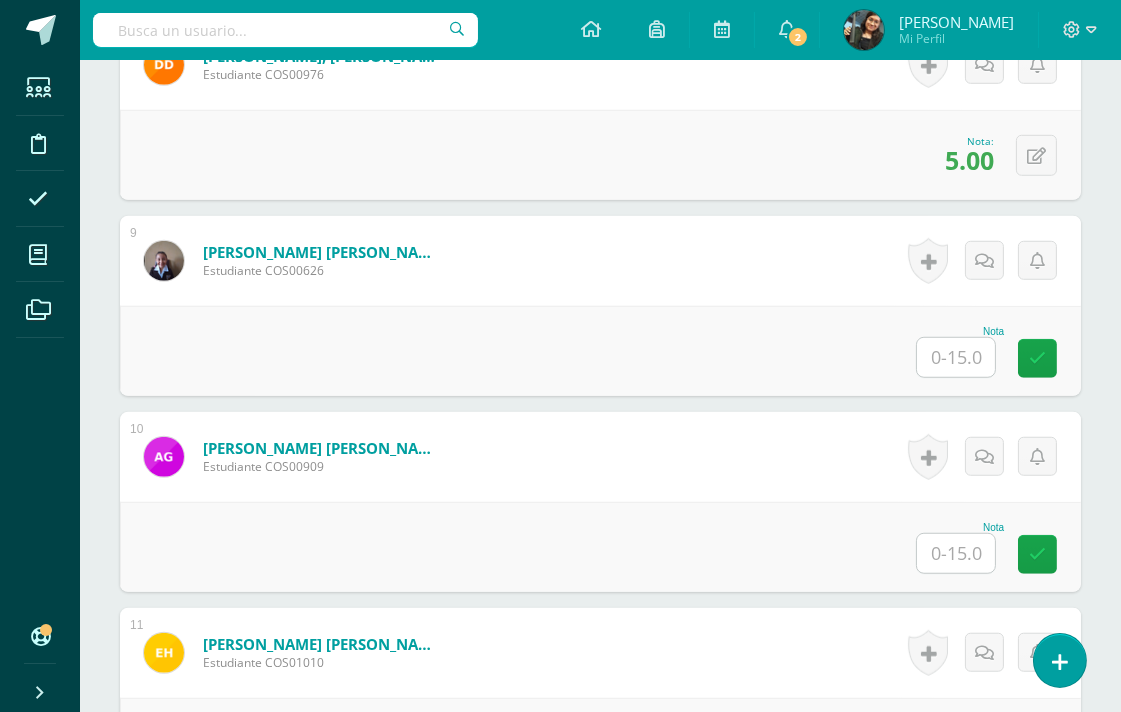 click at bounding box center (956, 357) 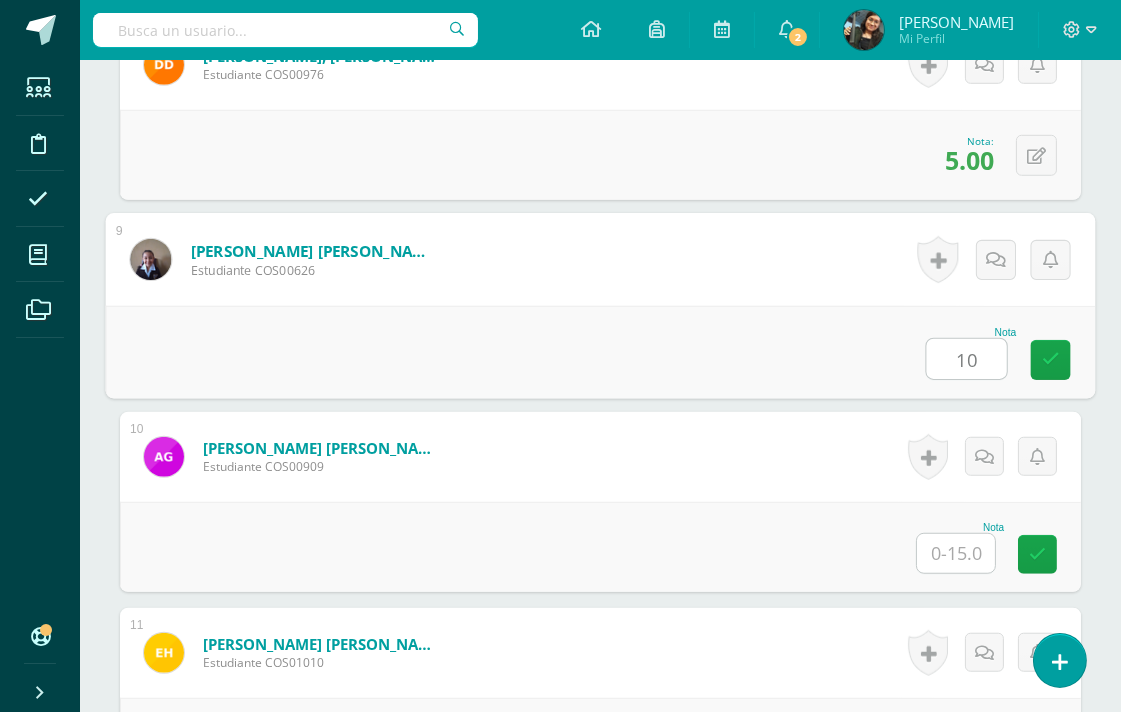type on "10" 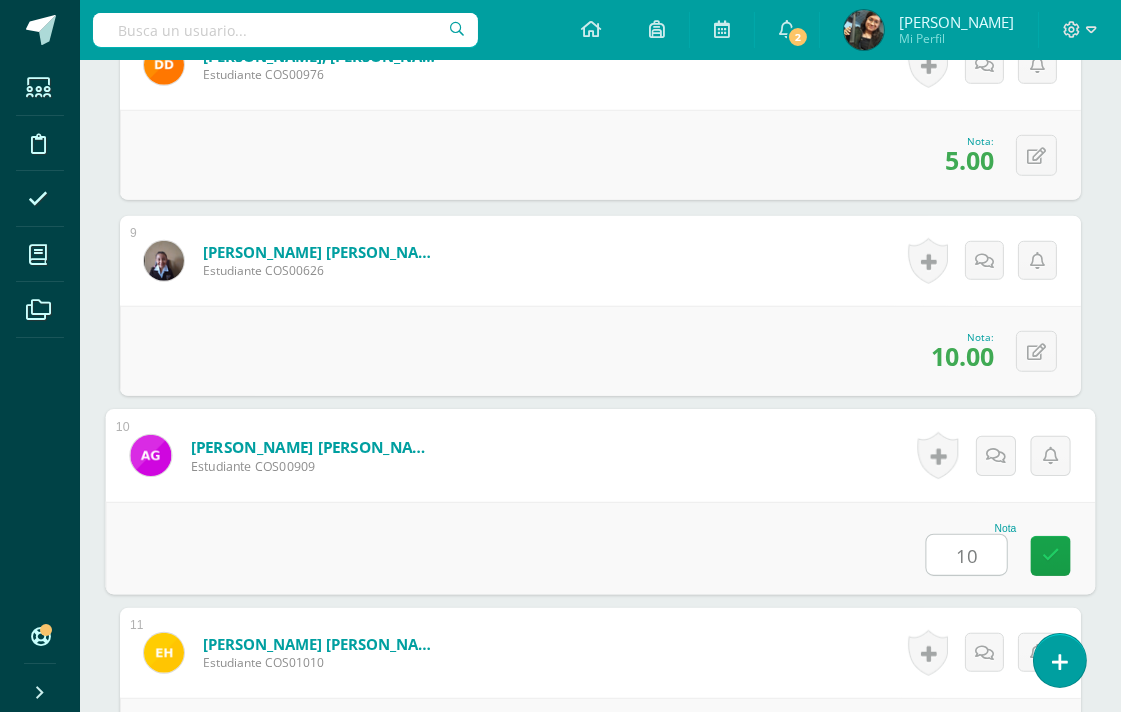 type on "10" 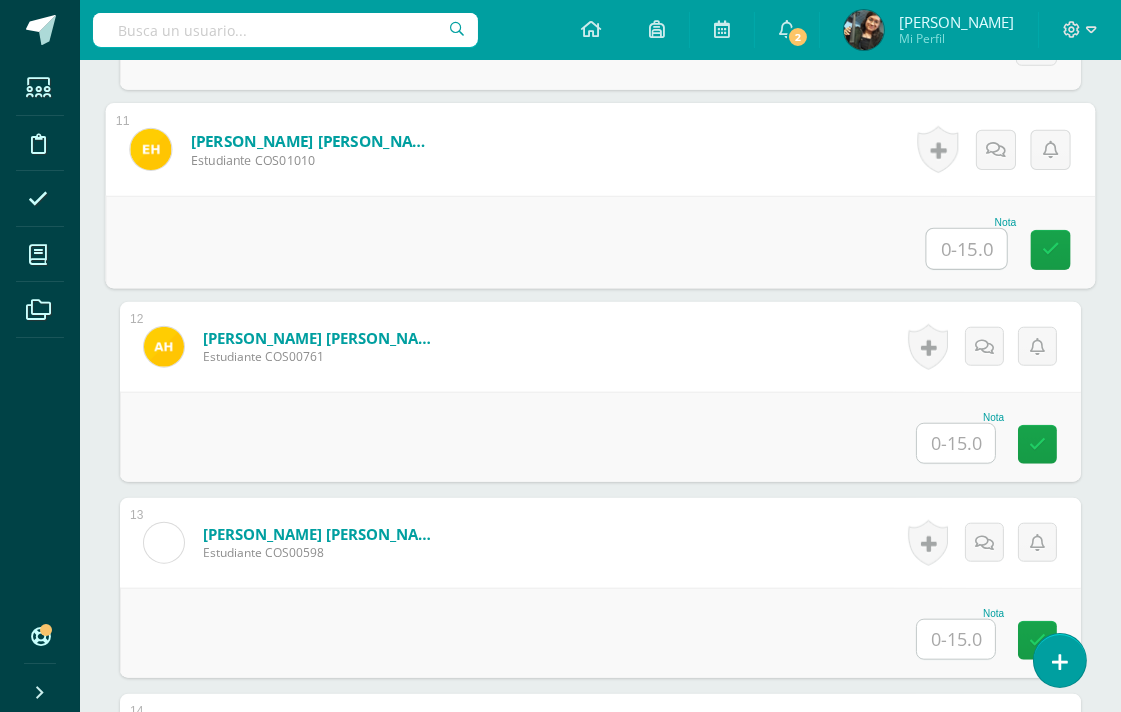scroll, scrollTop: 2570, scrollLeft: 0, axis: vertical 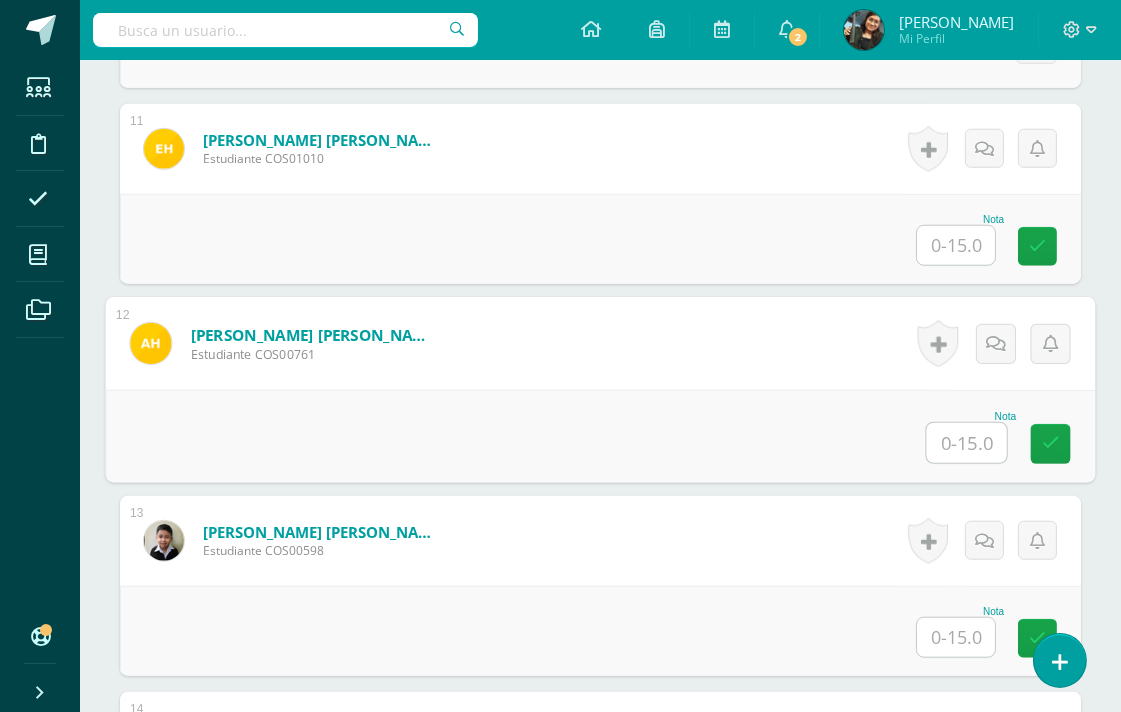 click at bounding box center (967, 443) 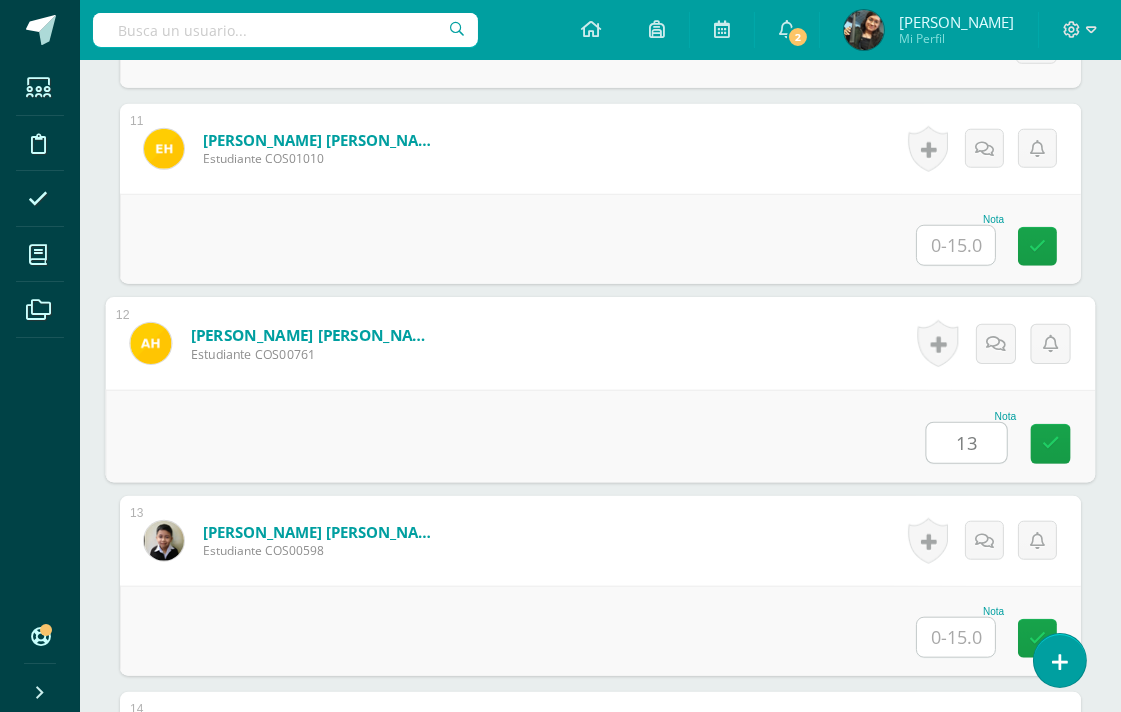 type on "13" 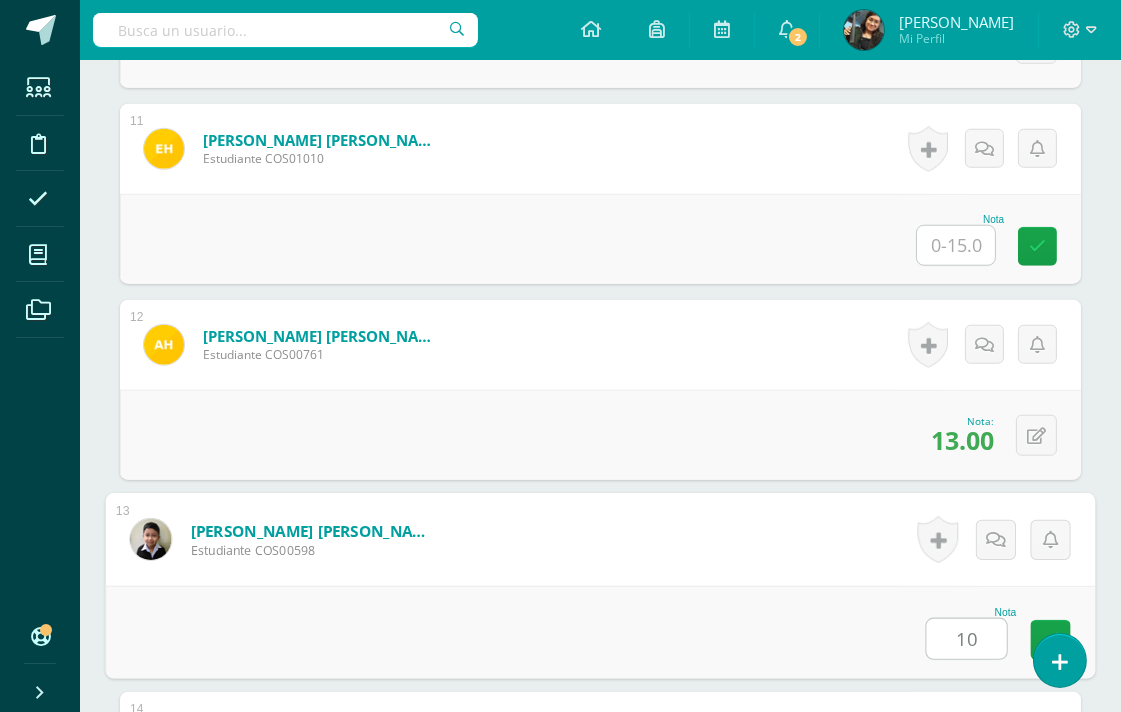 type on "10" 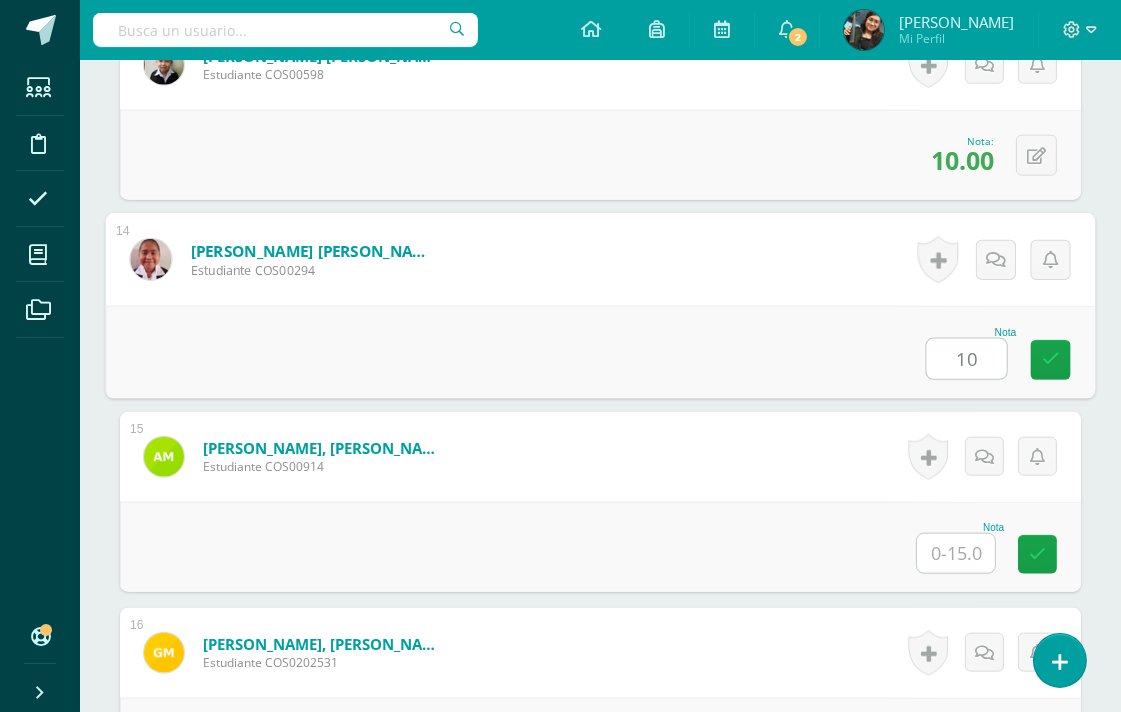 type on "10" 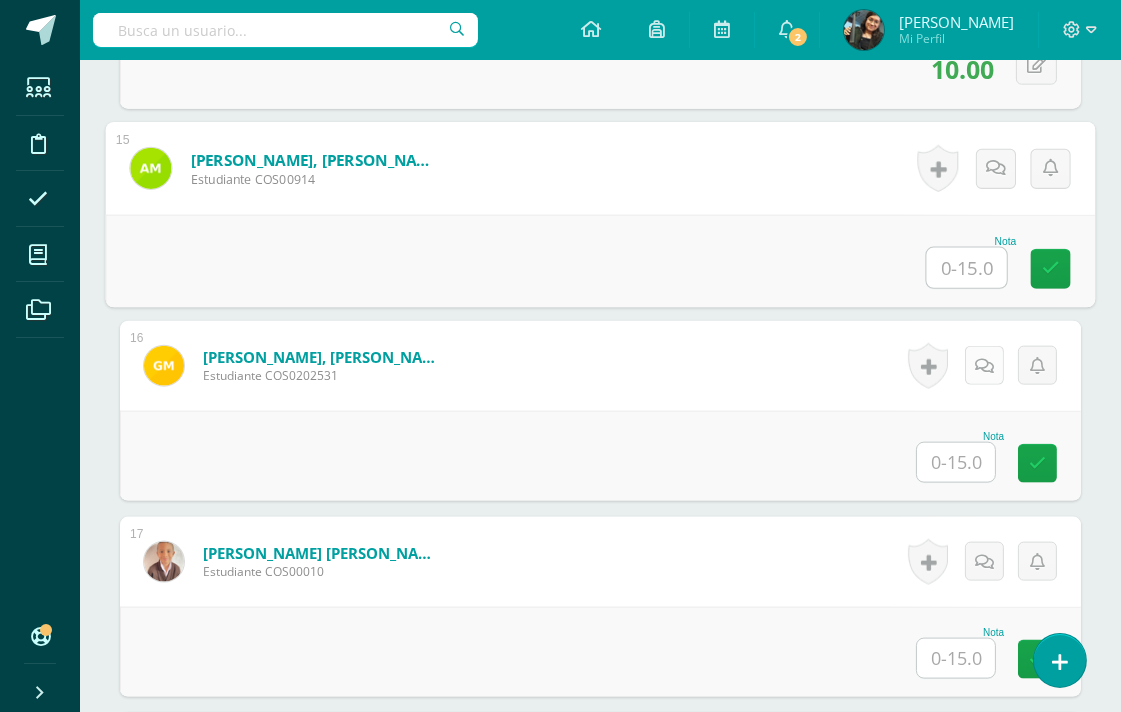 scroll, scrollTop: 3380, scrollLeft: 0, axis: vertical 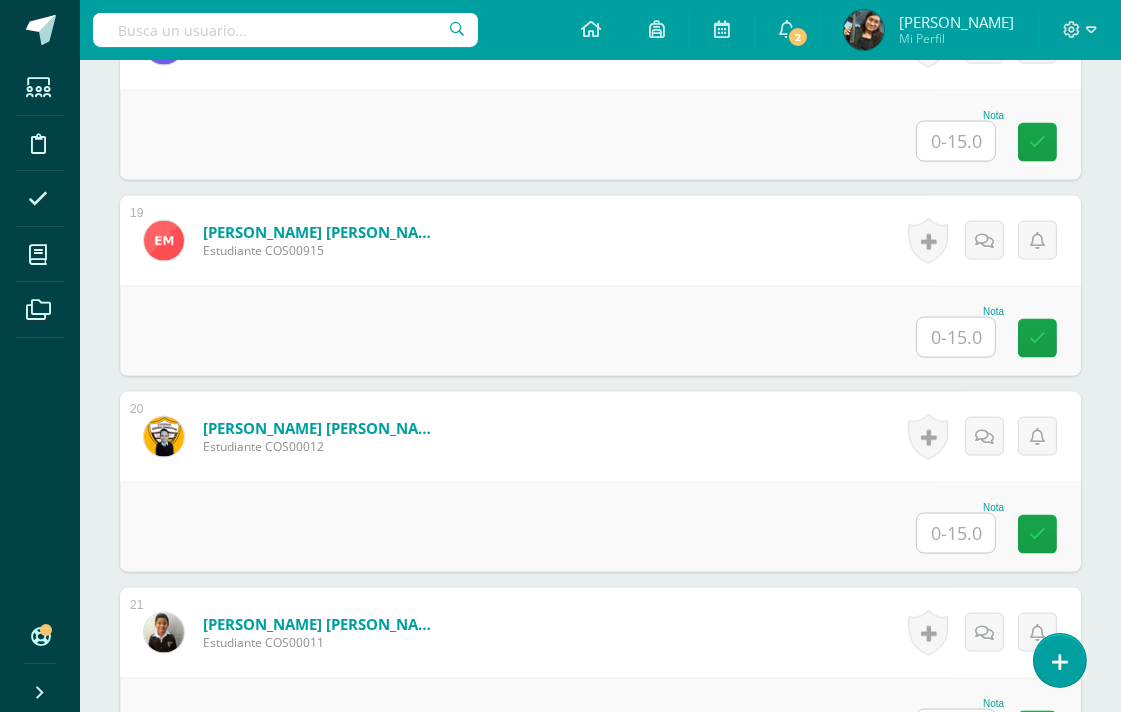 click at bounding box center [956, 533] 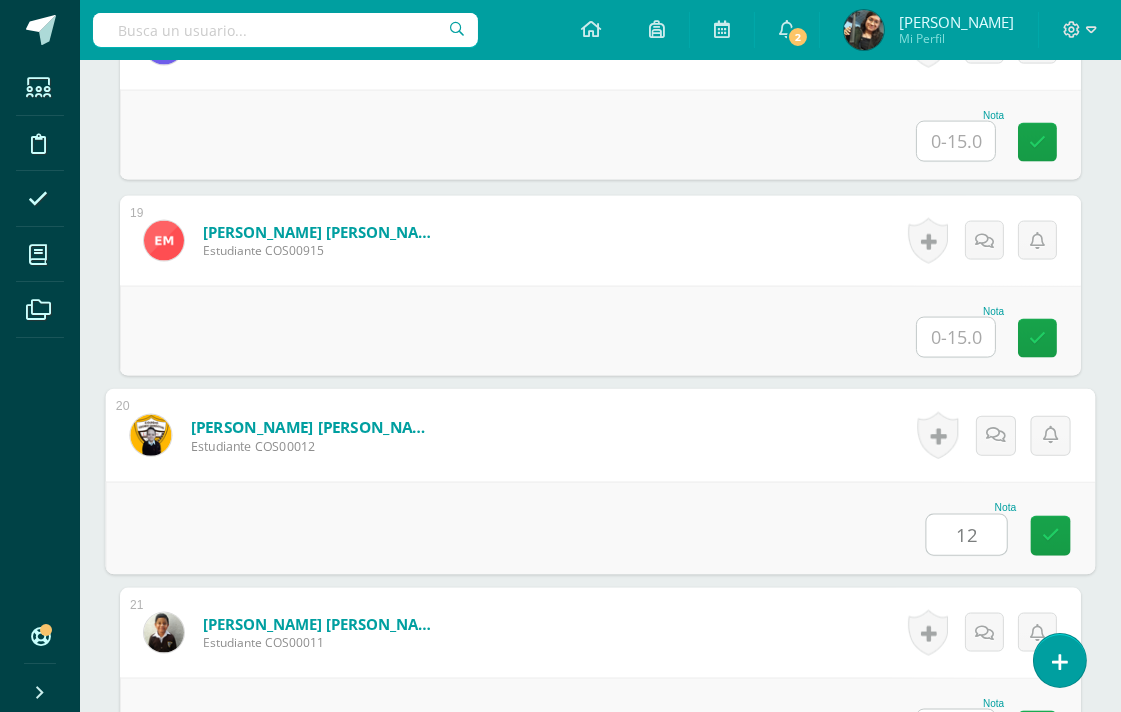 type on "12" 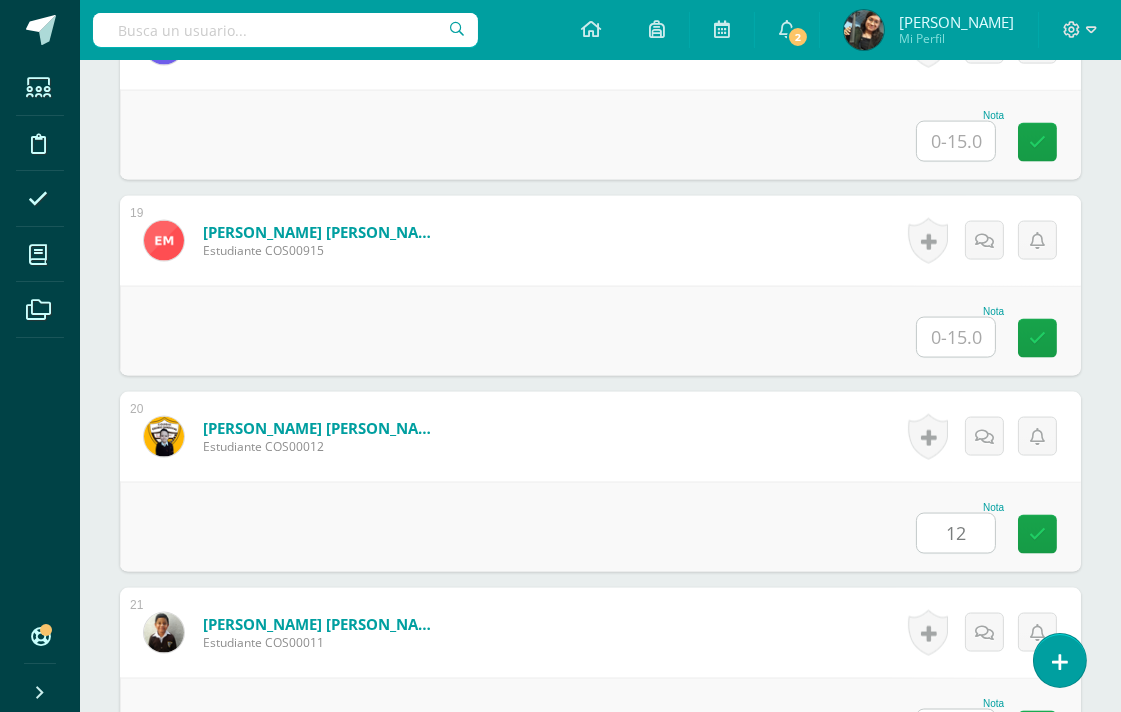 click on "Nota
12" at bounding box center [600, 527] 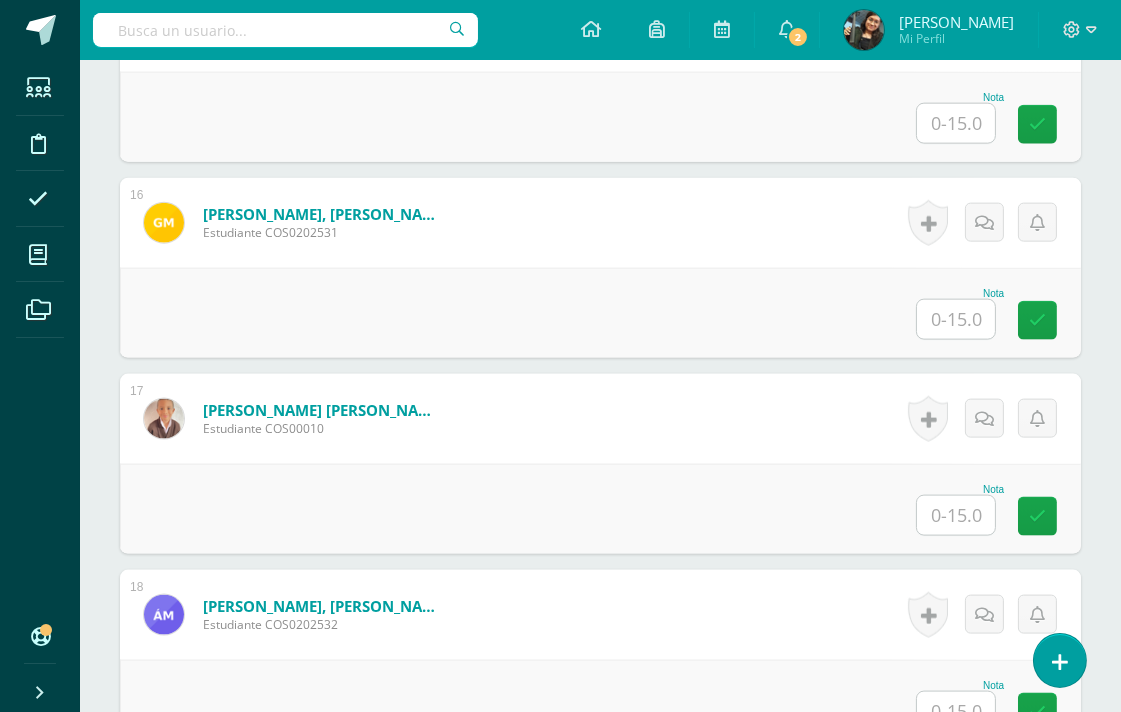 scroll, scrollTop: 3491, scrollLeft: 0, axis: vertical 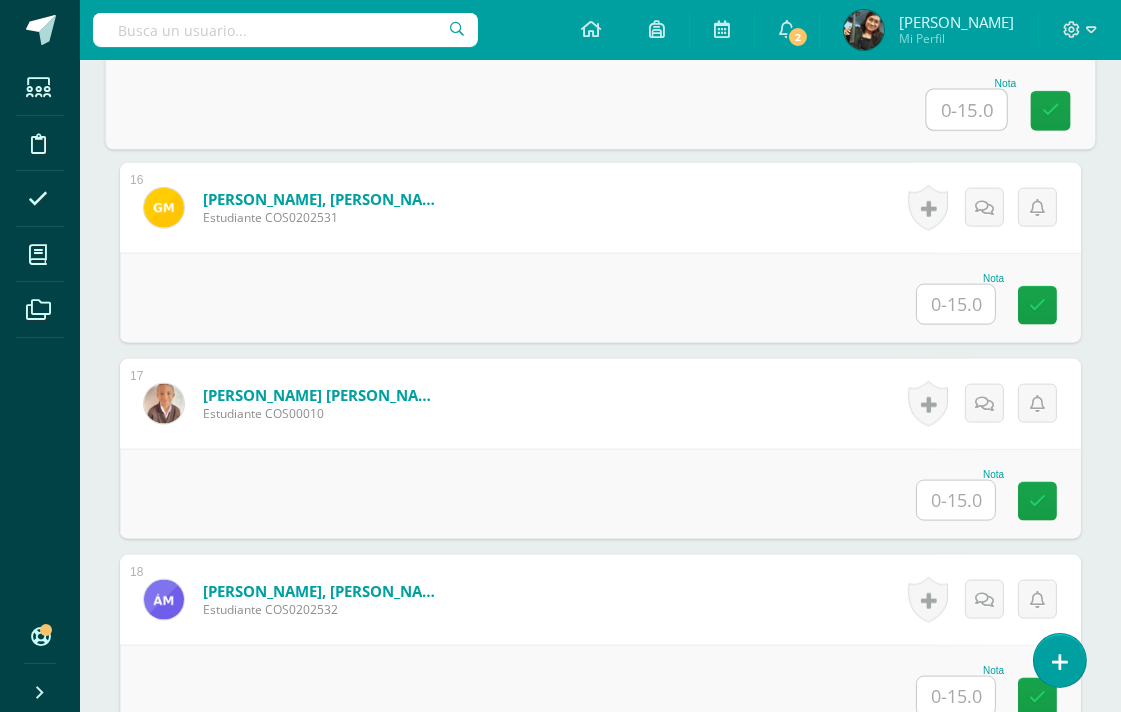 click at bounding box center (967, 110) 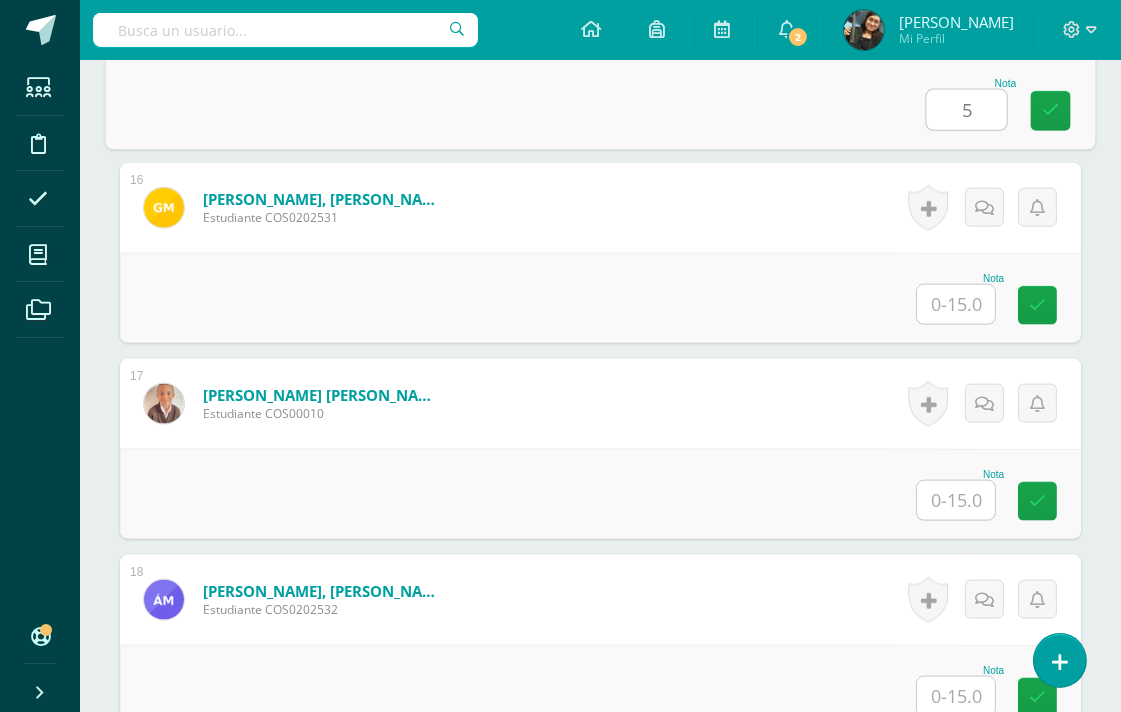 scroll, scrollTop: 3602, scrollLeft: 0, axis: vertical 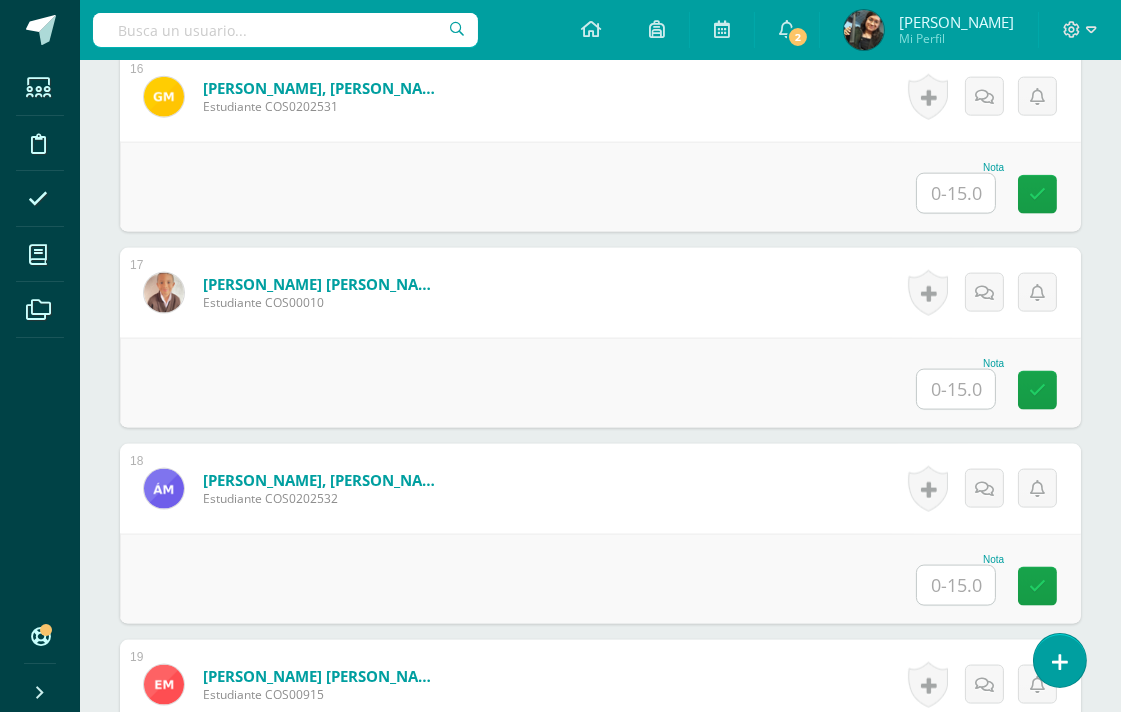 type on "5" 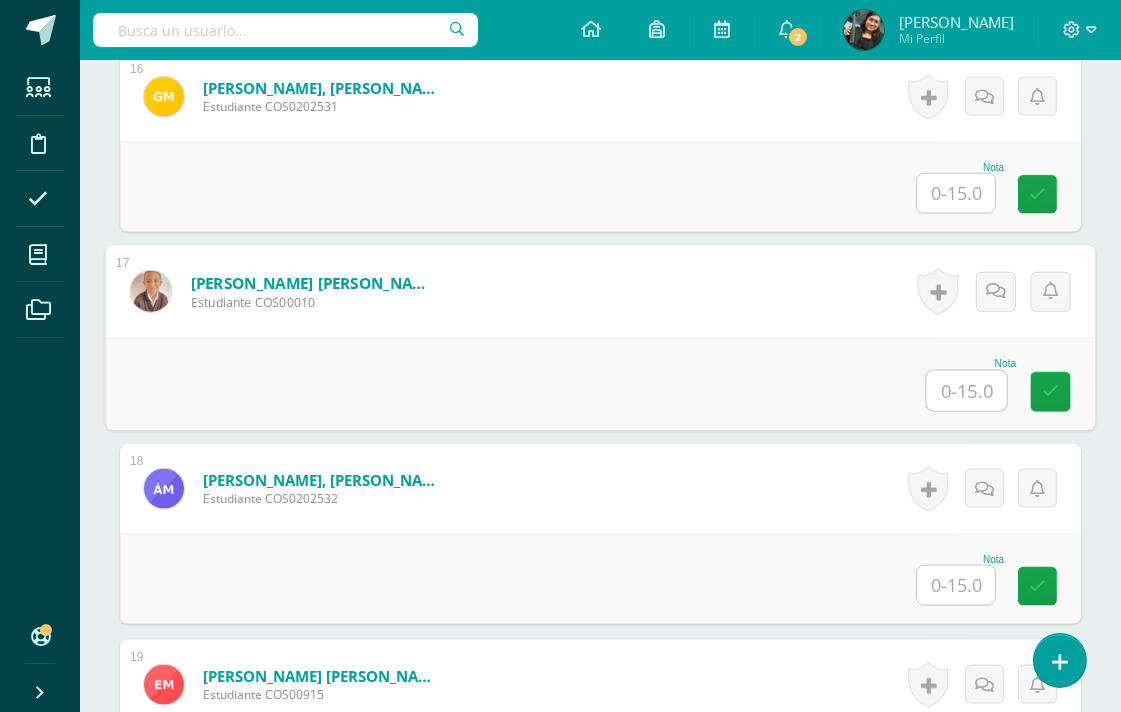 click at bounding box center [967, 391] 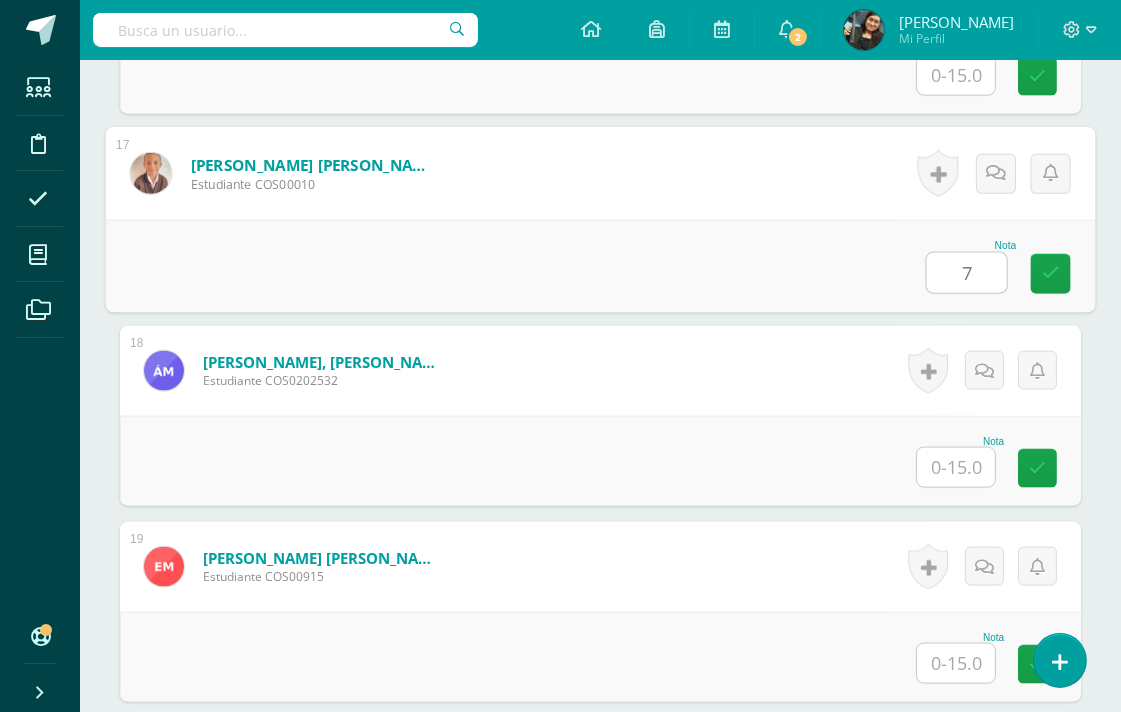 scroll, scrollTop: 3935, scrollLeft: 0, axis: vertical 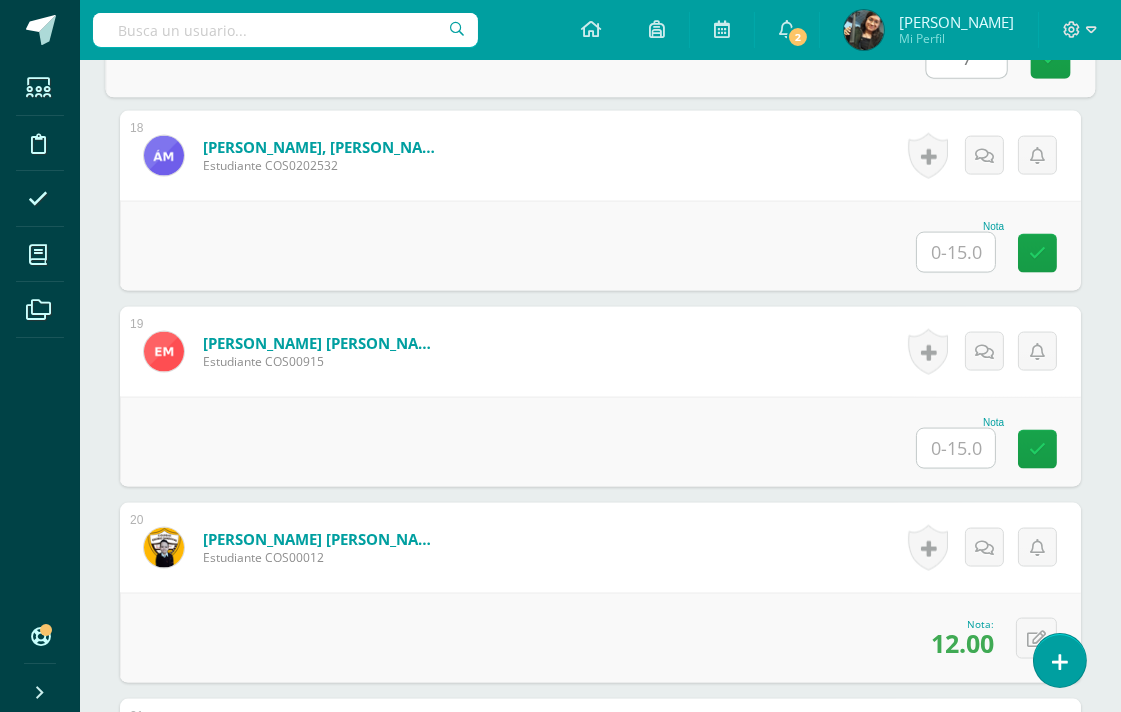 type on "7" 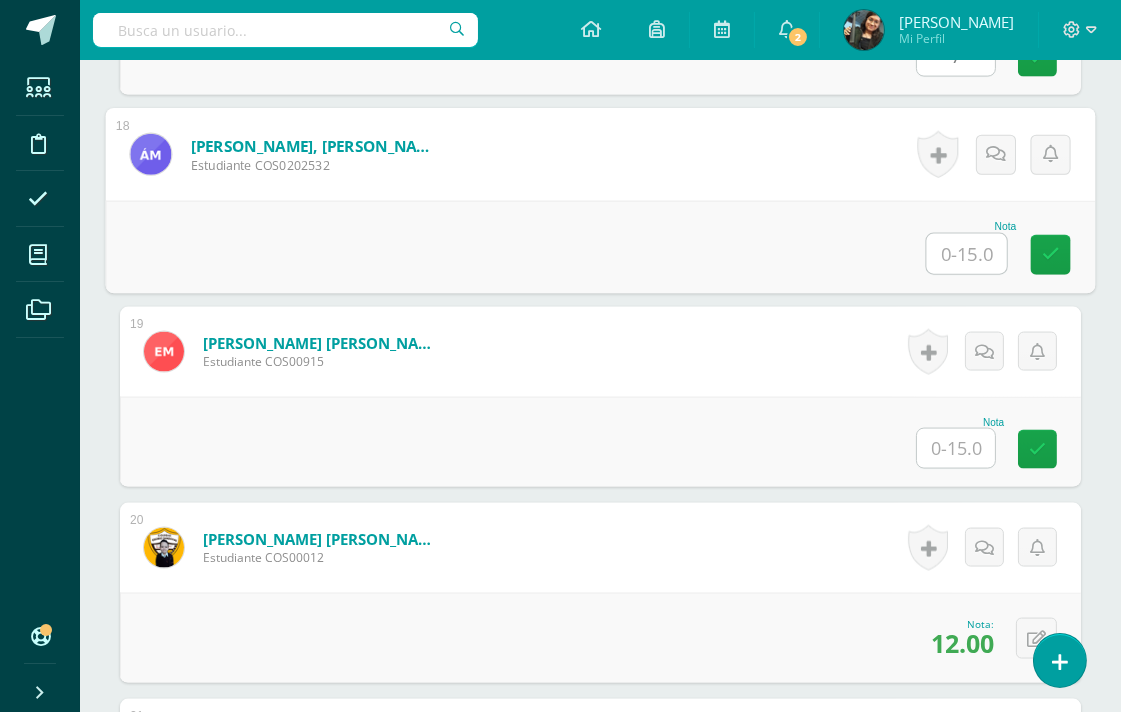click at bounding box center [967, 254] 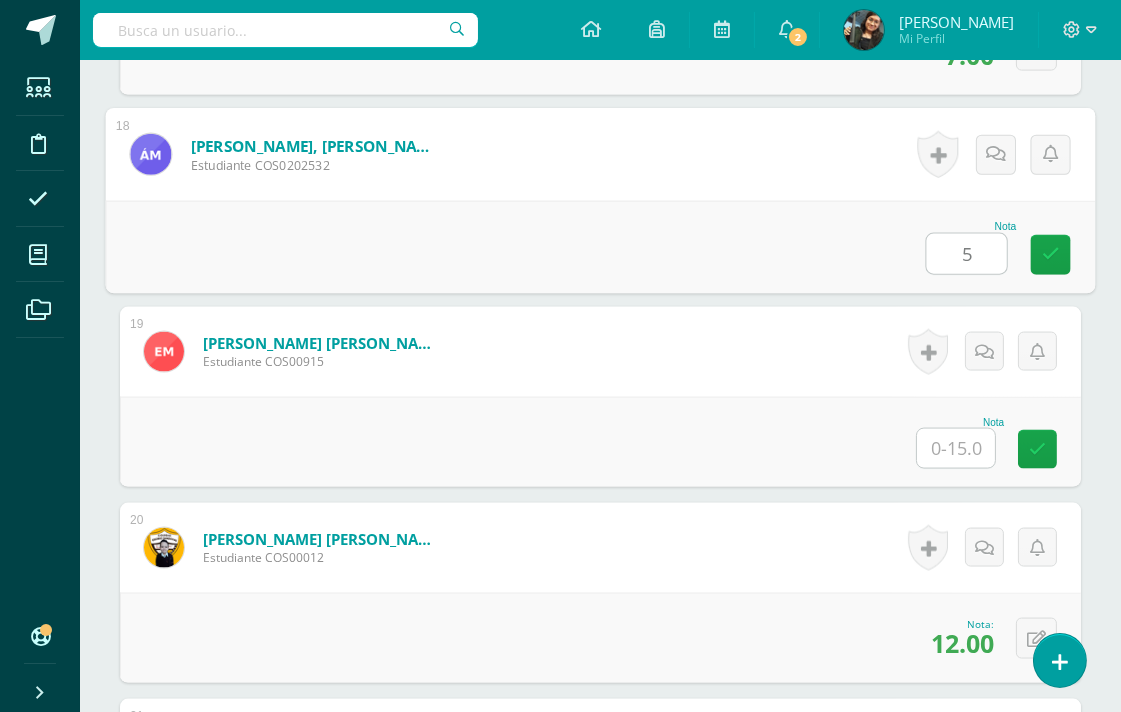 type on "5" 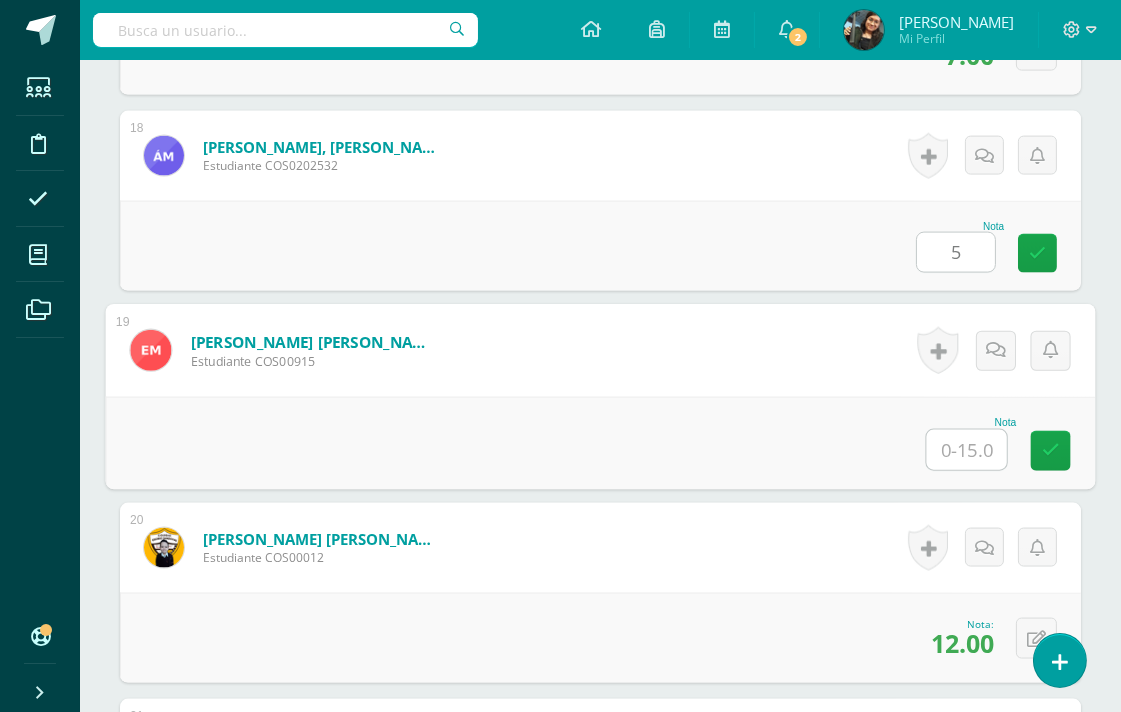 click at bounding box center (967, 450) 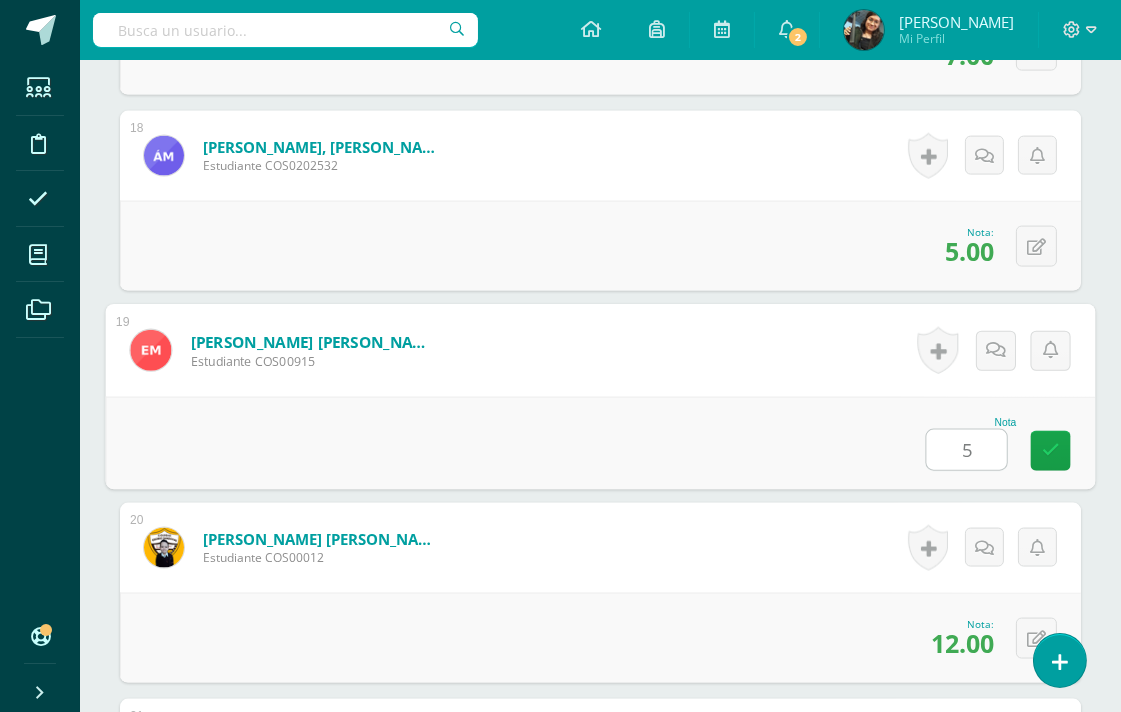 type on "5" 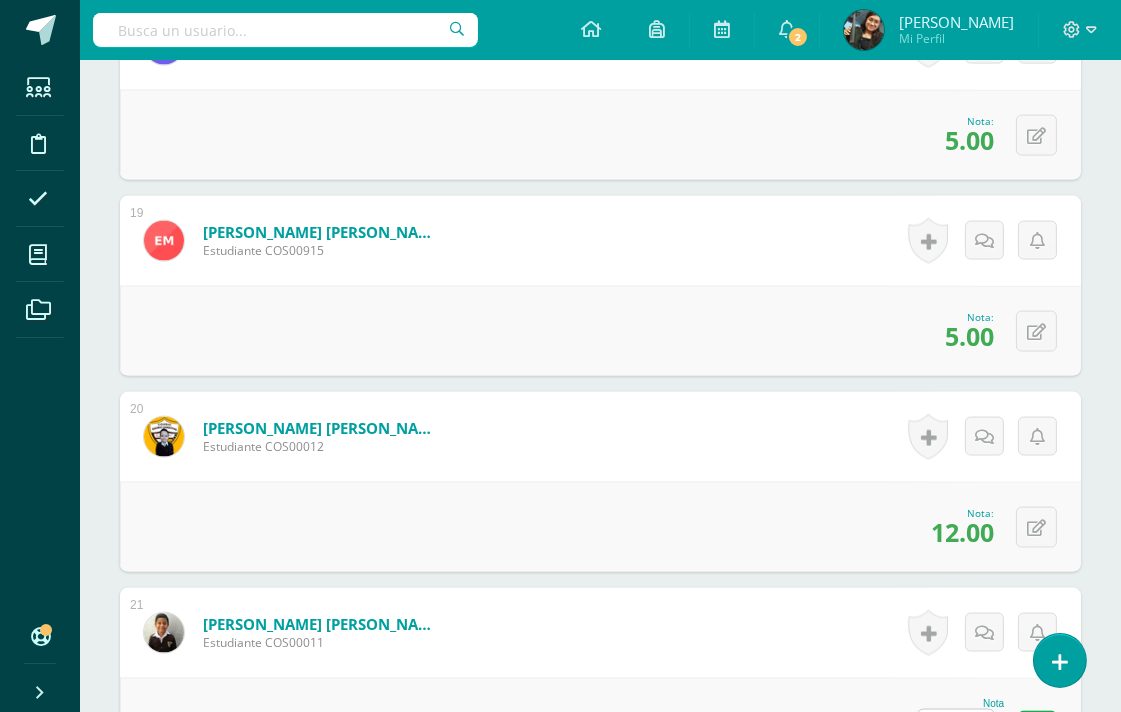 scroll, scrollTop: 4157, scrollLeft: 0, axis: vertical 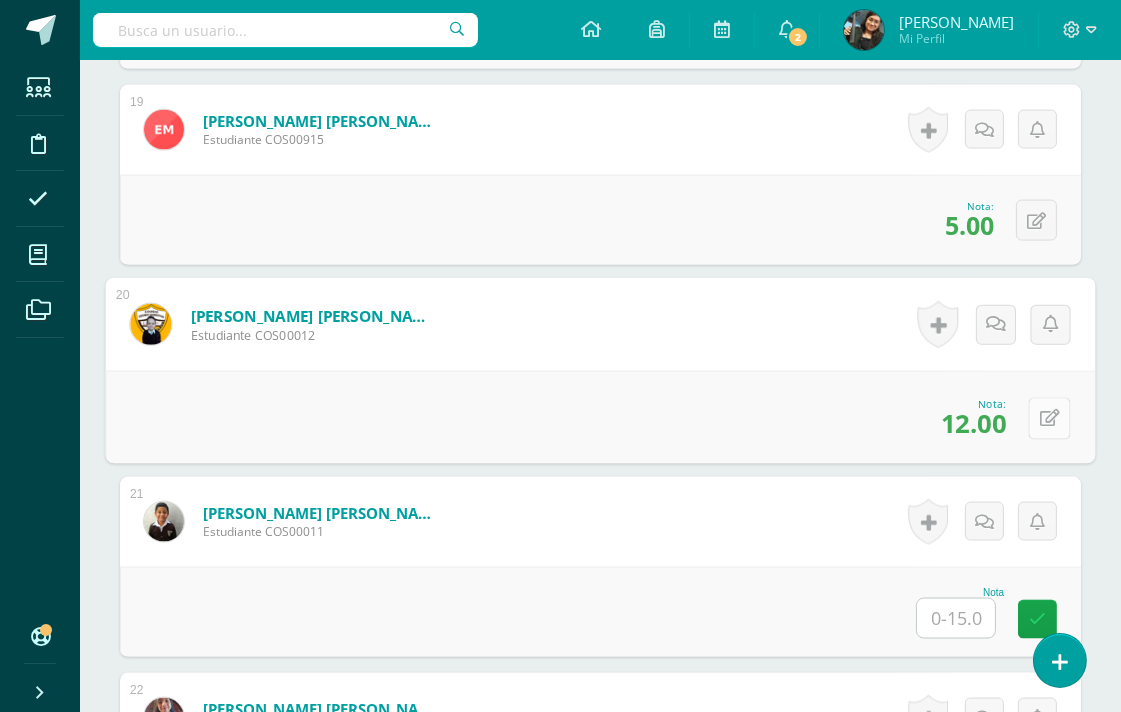 click at bounding box center [1050, 418] 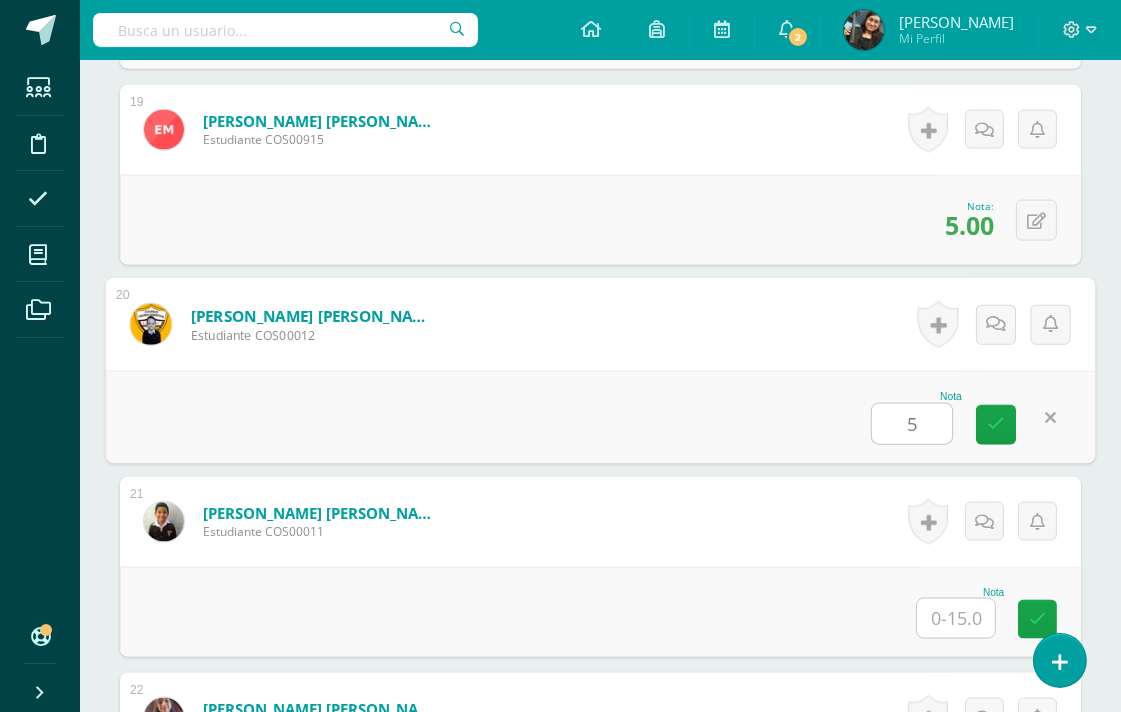 type on "5" 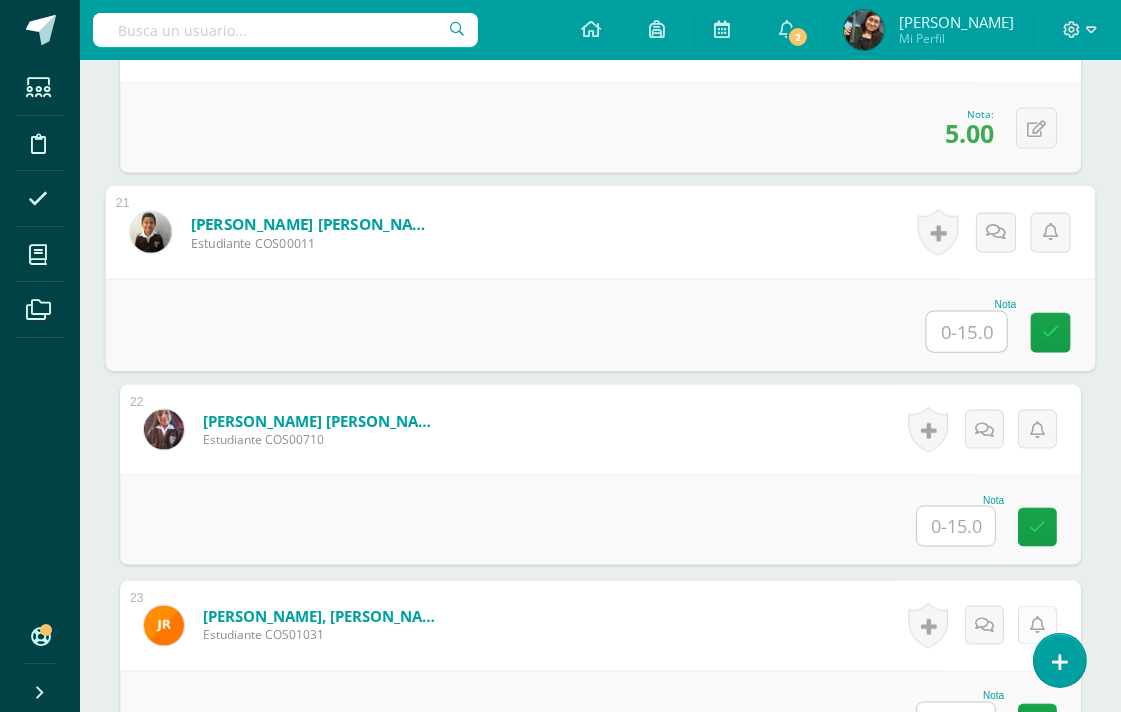 scroll, scrollTop: 4491, scrollLeft: 0, axis: vertical 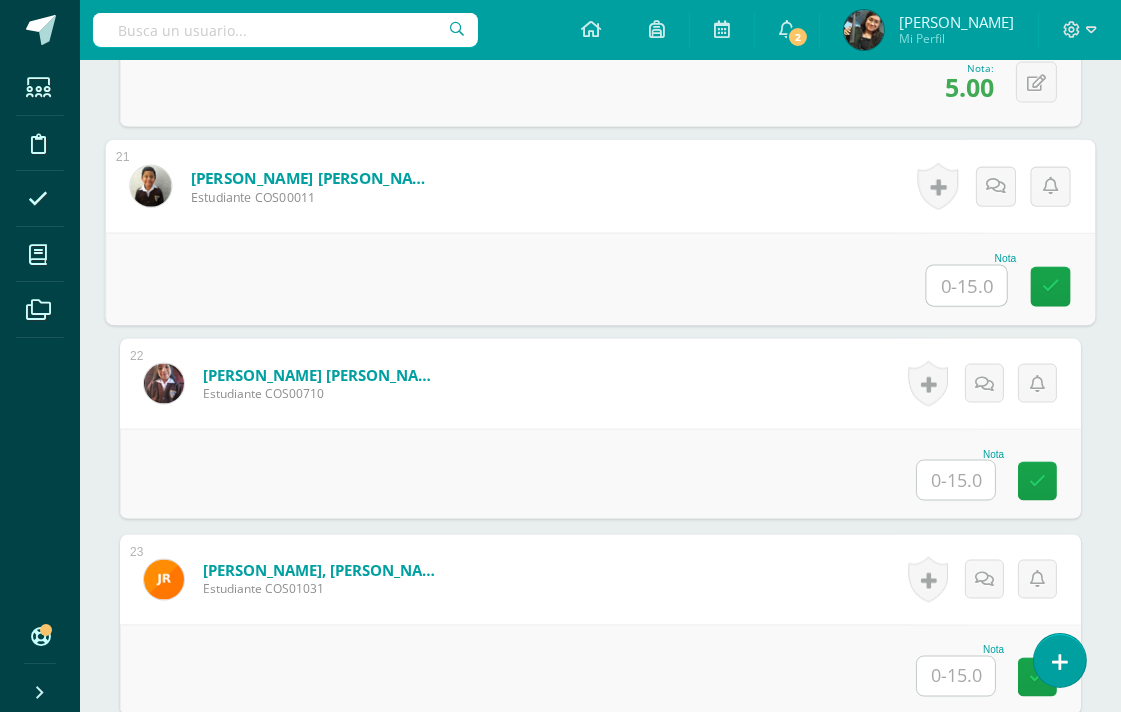 click at bounding box center (967, 286) 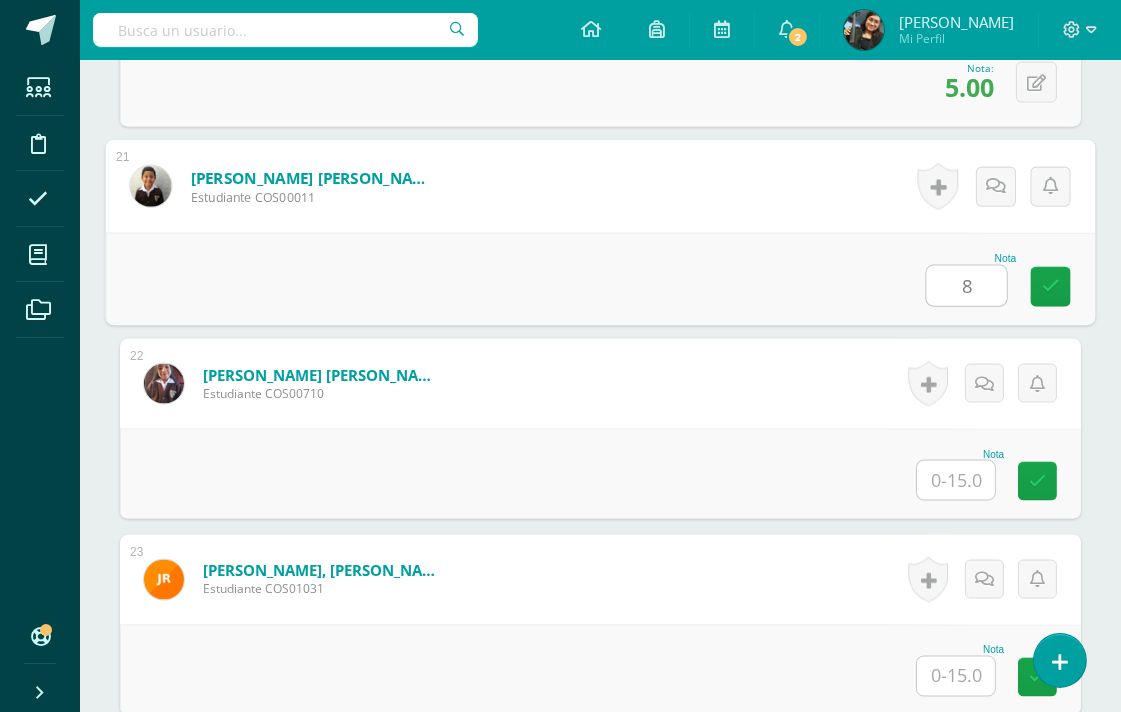 type on "8" 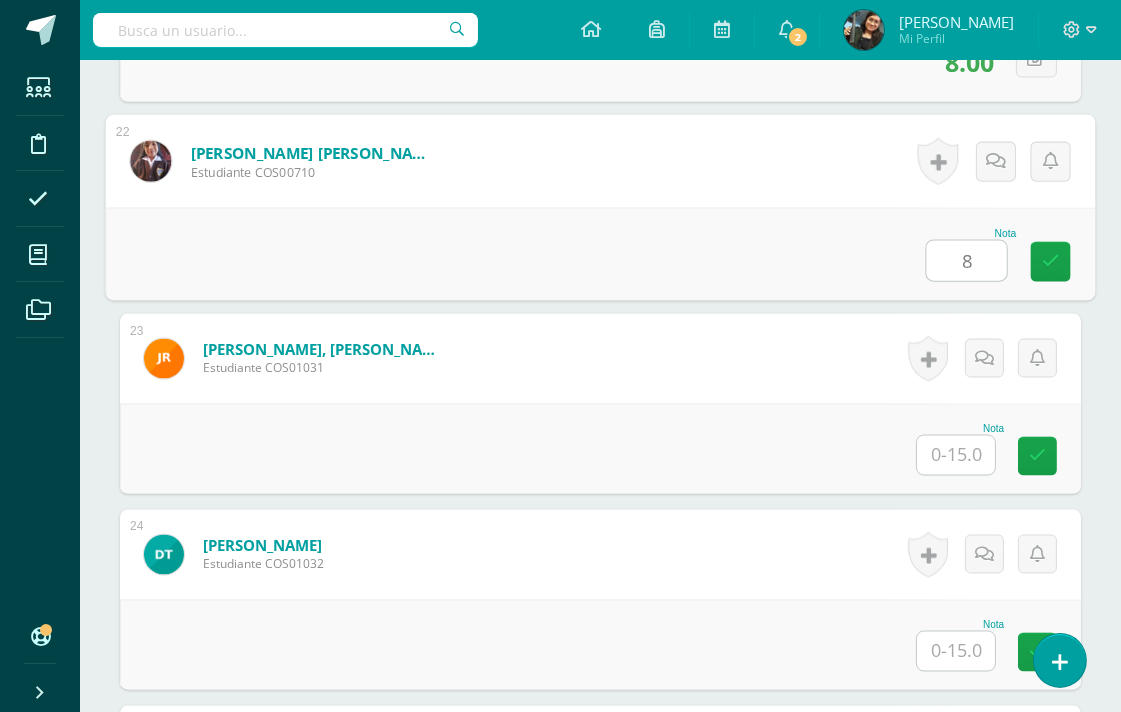 scroll, scrollTop: 4713, scrollLeft: 0, axis: vertical 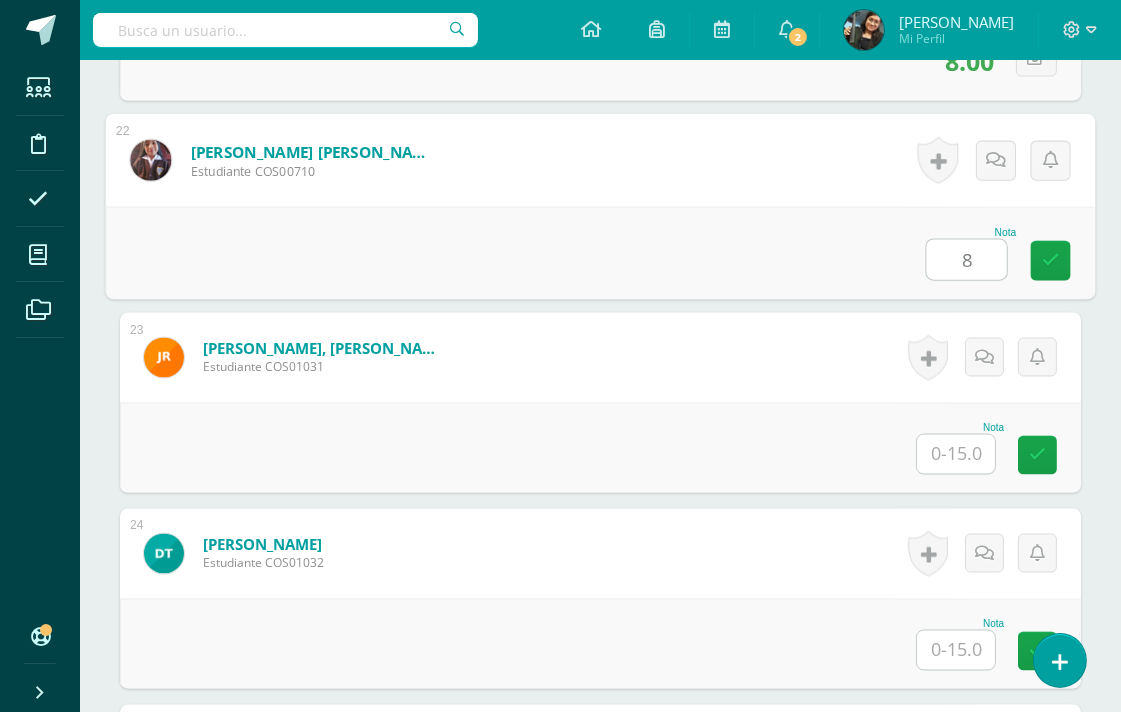 type on "8" 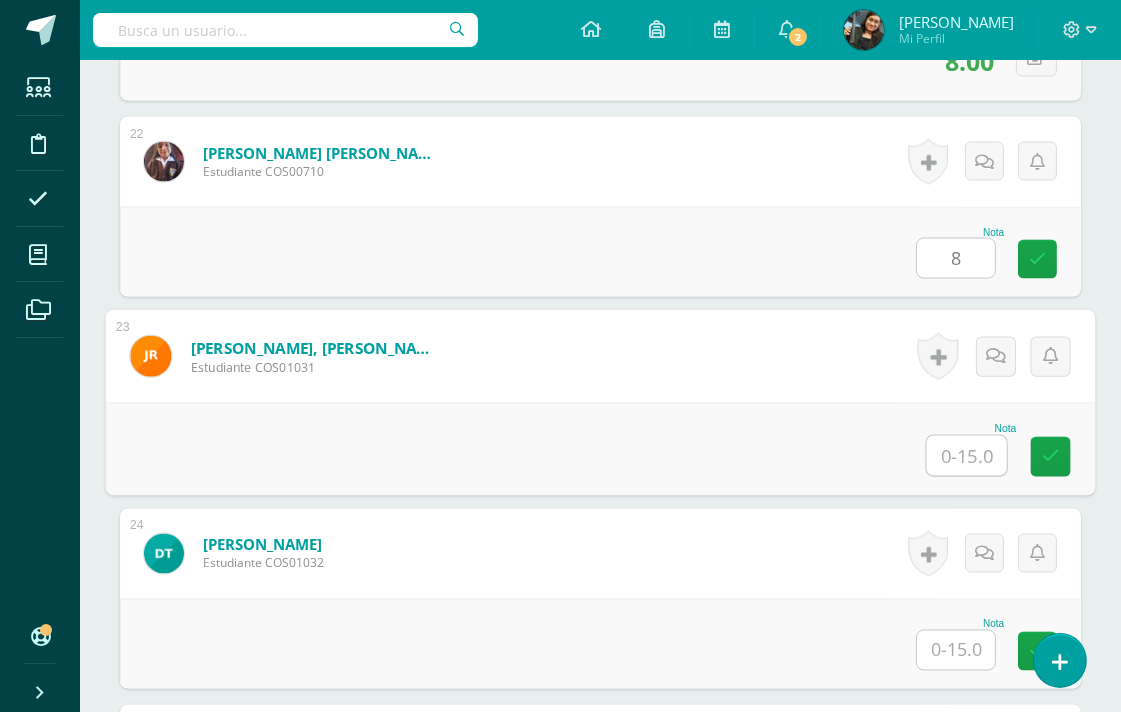 click at bounding box center (967, 456) 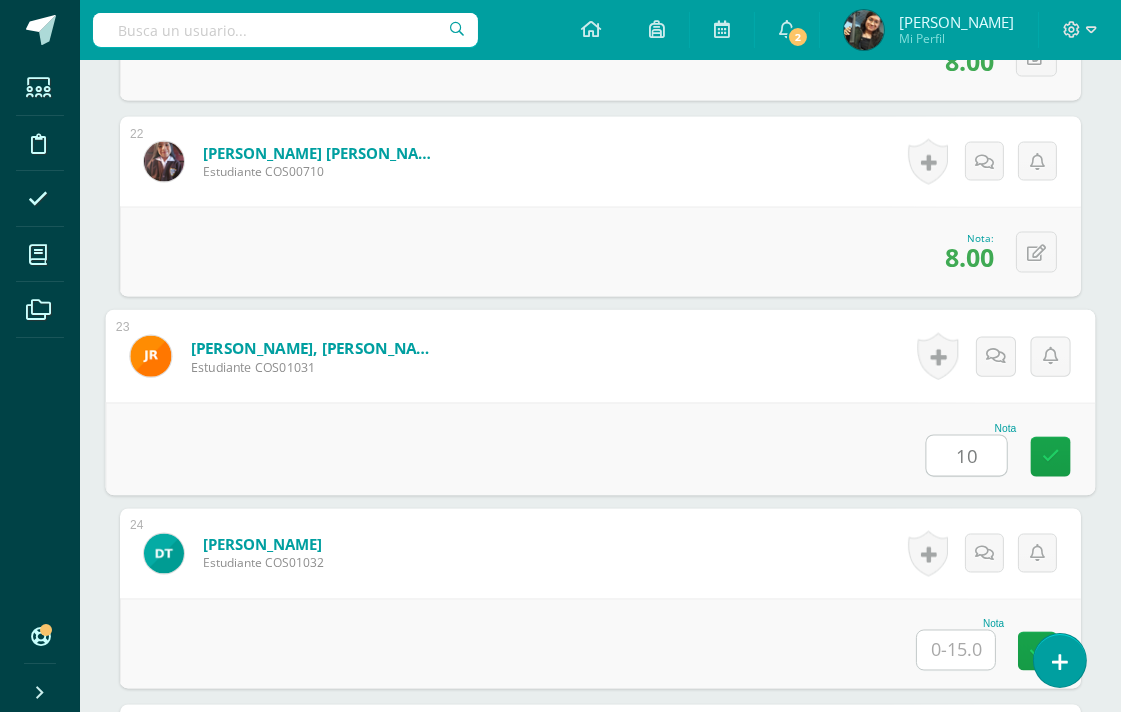 type on "10" 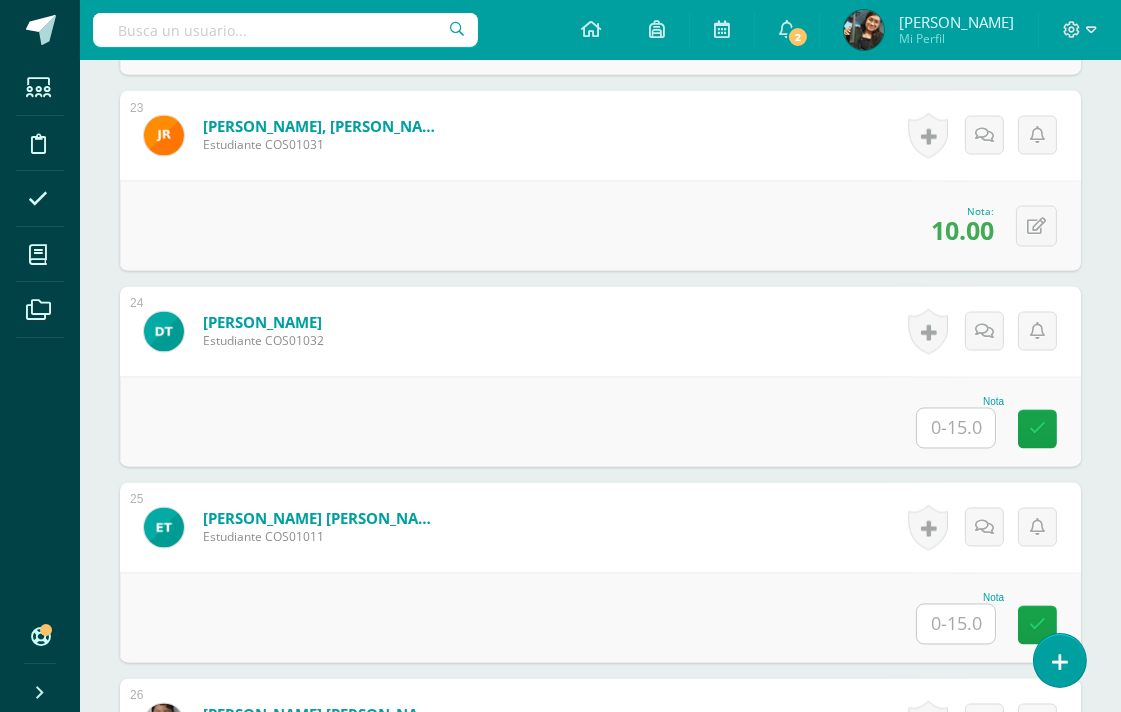scroll, scrollTop: 5046, scrollLeft: 0, axis: vertical 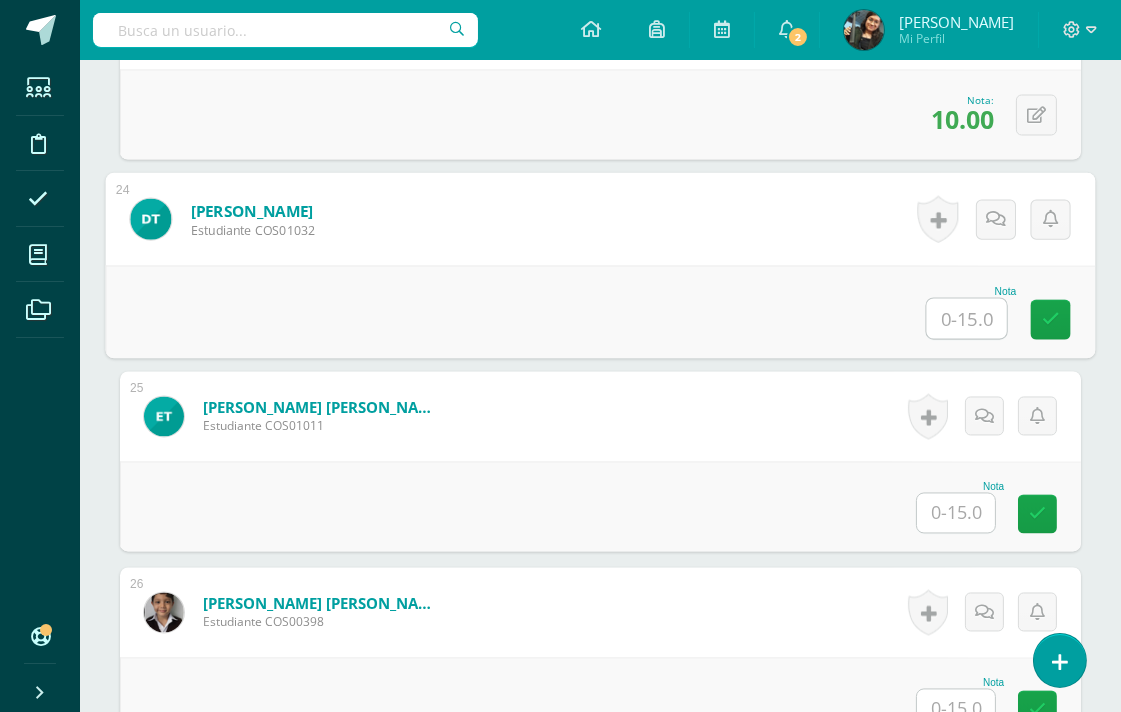 click at bounding box center (967, 319) 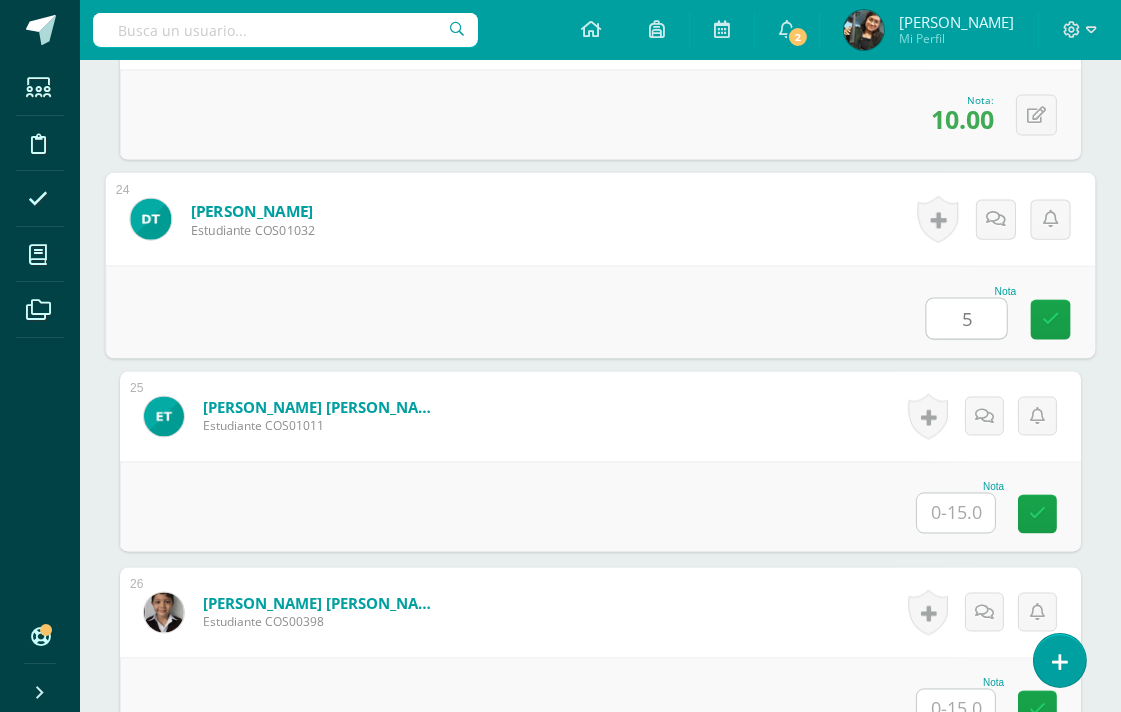type on "5" 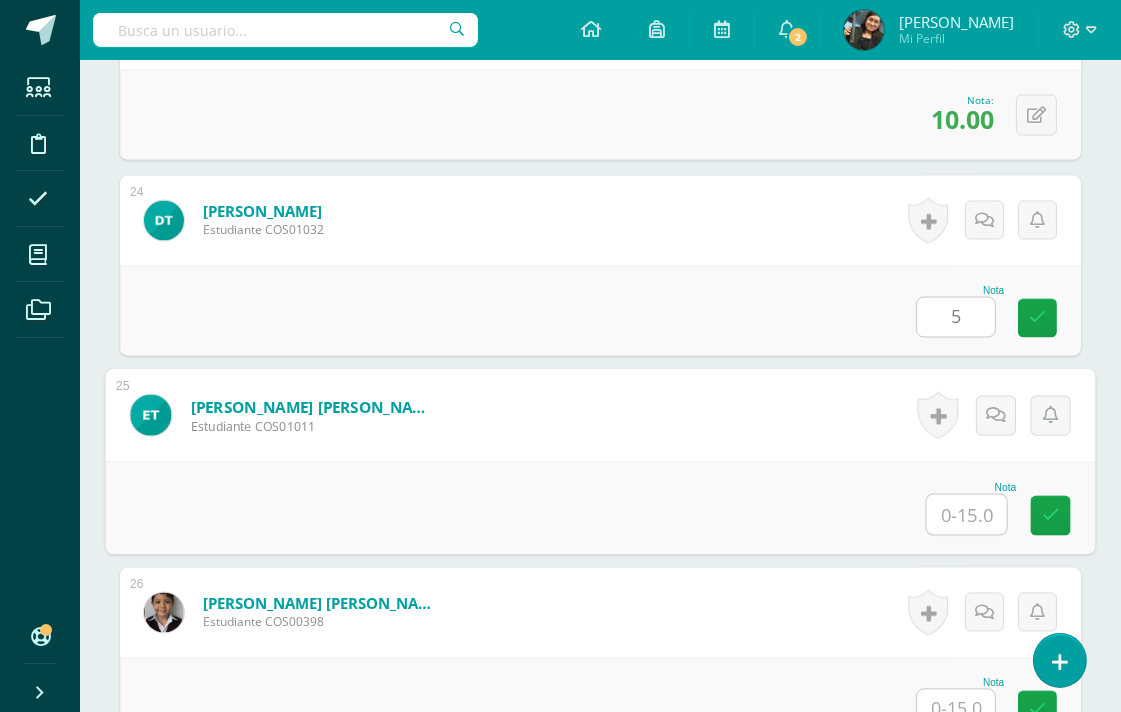 click at bounding box center [967, 515] 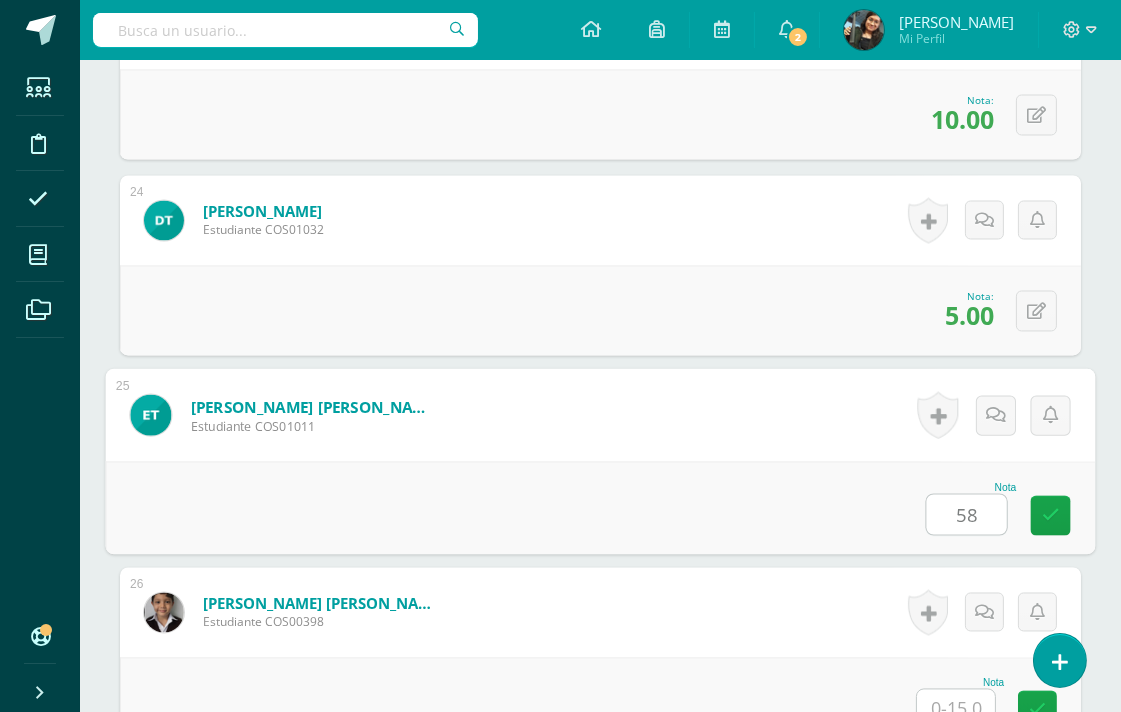 scroll, scrollTop: 4424, scrollLeft: 0, axis: vertical 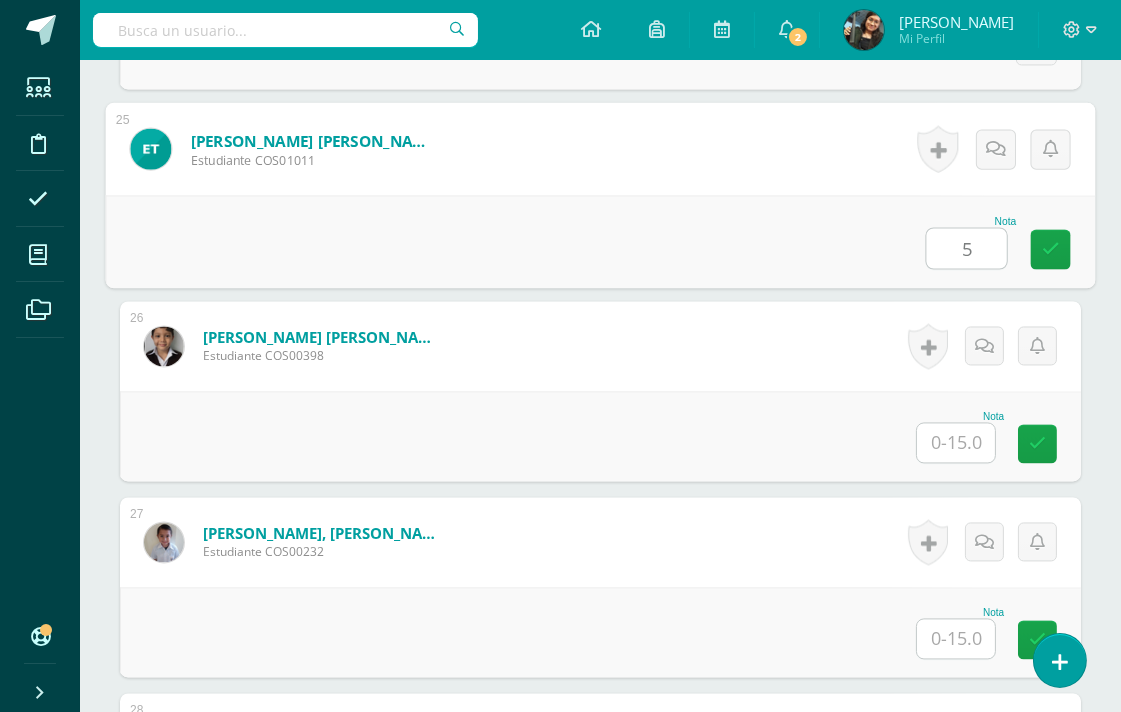 type on "5" 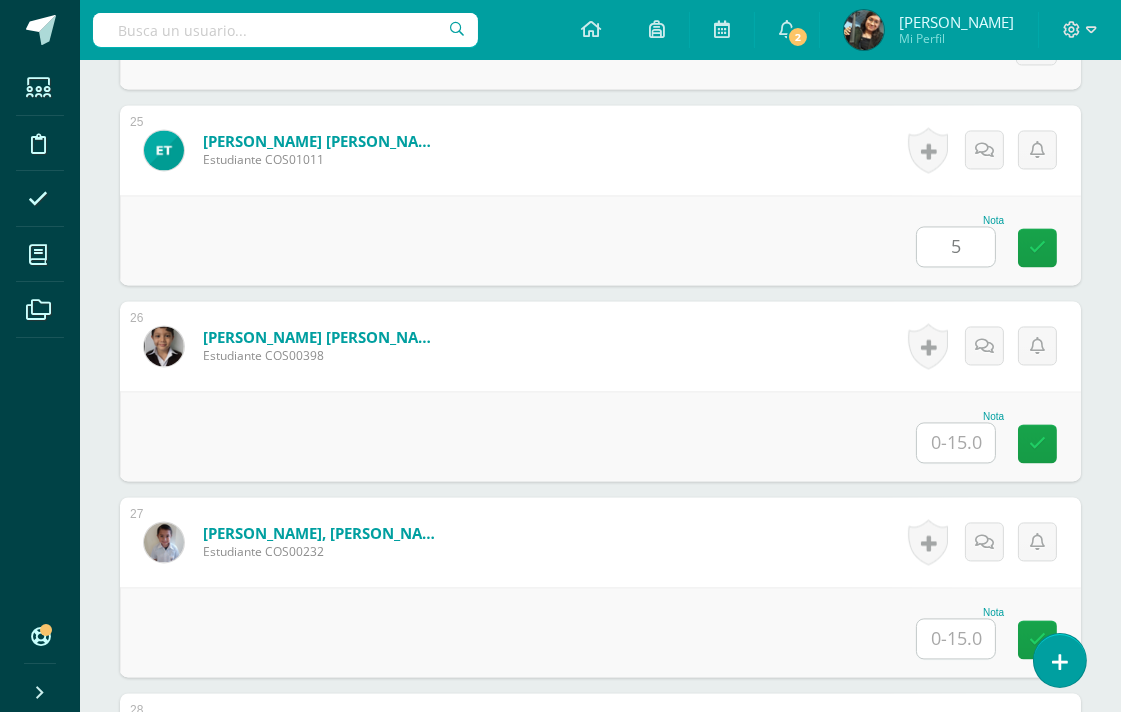 click on "¿Estás seguro que quieres  eliminar  esta actividad?
Esto borrará la actividad y cualquier nota que hayas registrado
permanentemente. Esta acción no se puede revertir. Cancelar Eliminar
Administración de escalas de valoración
escala de valoración
Aún no has creado una escala de valoración.
Cancelar Agregar nueva escala de valoración: Agrega una división a la escala de valoración  (ej. Ortografía, redacción, trabajo en equipo, etc.)
Agregar
Cancelar Crear escala de valoración
Agrega listas de cotejo
Mostrar todos                             Mostrar todos Mis listas Generales Comunicación y Lenguaje Matemática Ciencia Estudios Sociales Arte Debate 1" at bounding box center (600, -2007) 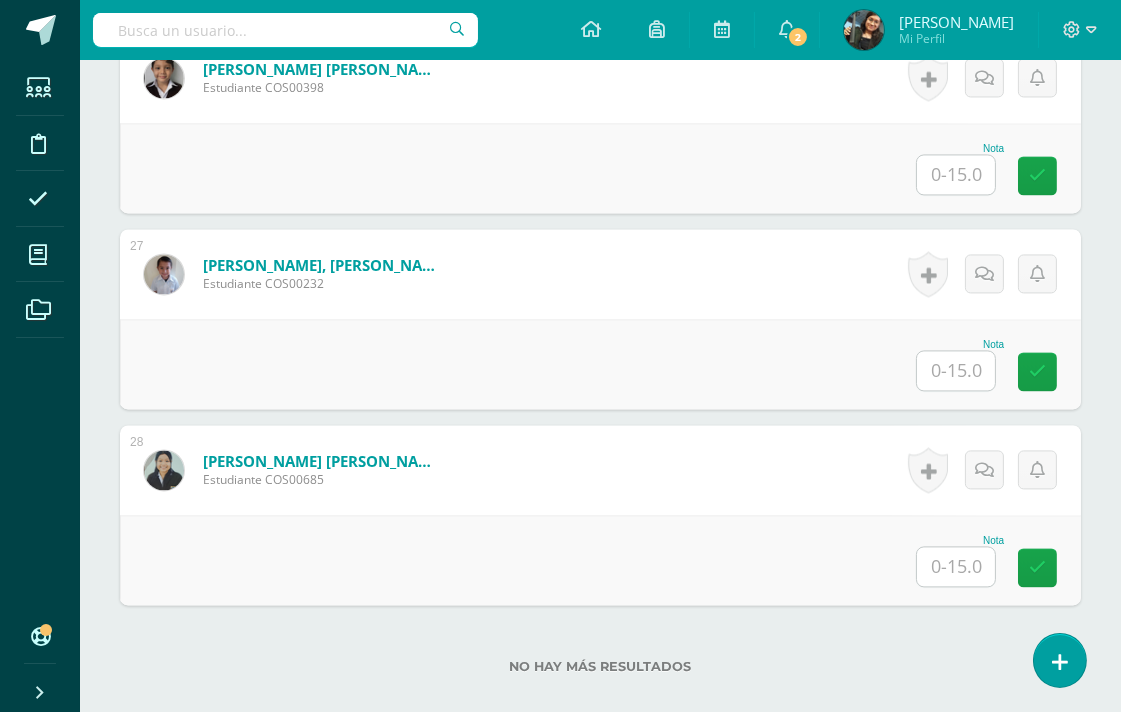 scroll, scrollTop: 5535, scrollLeft: 0, axis: vertical 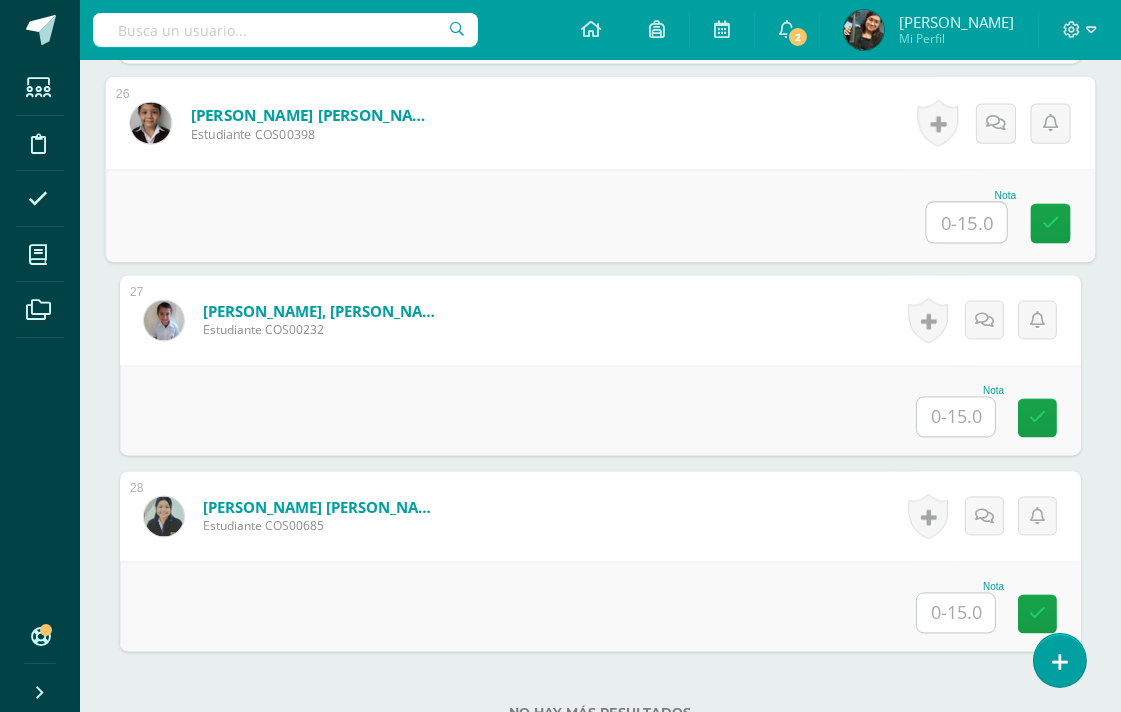 click at bounding box center (967, 222) 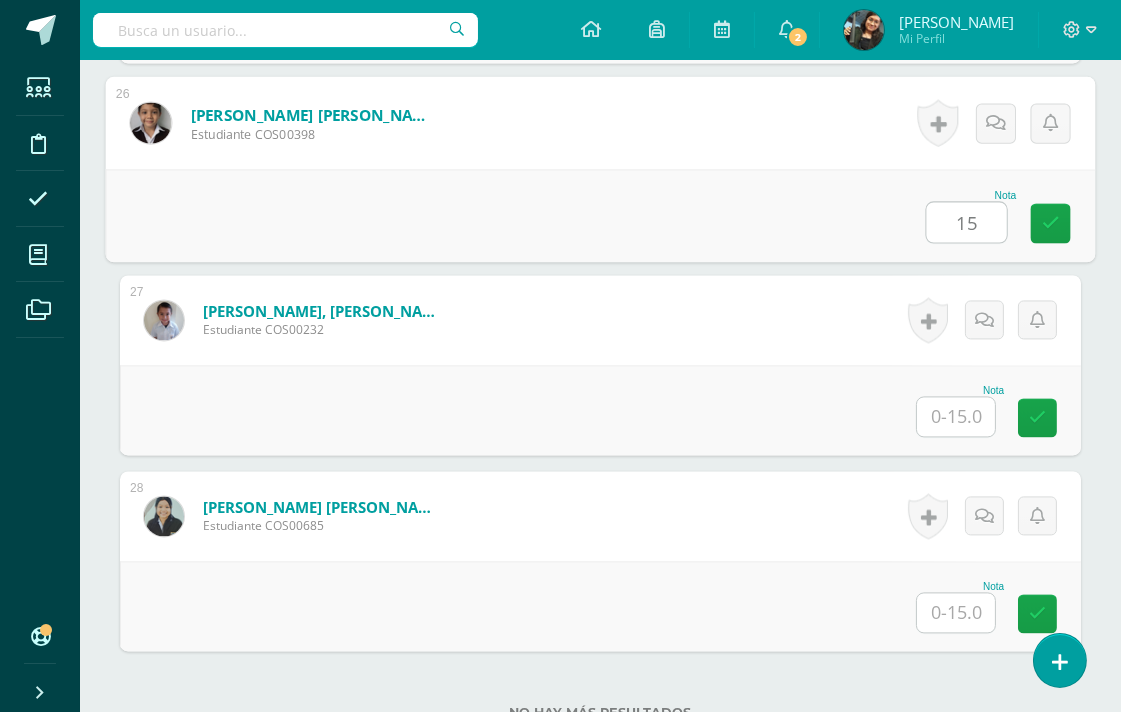 type on "15" 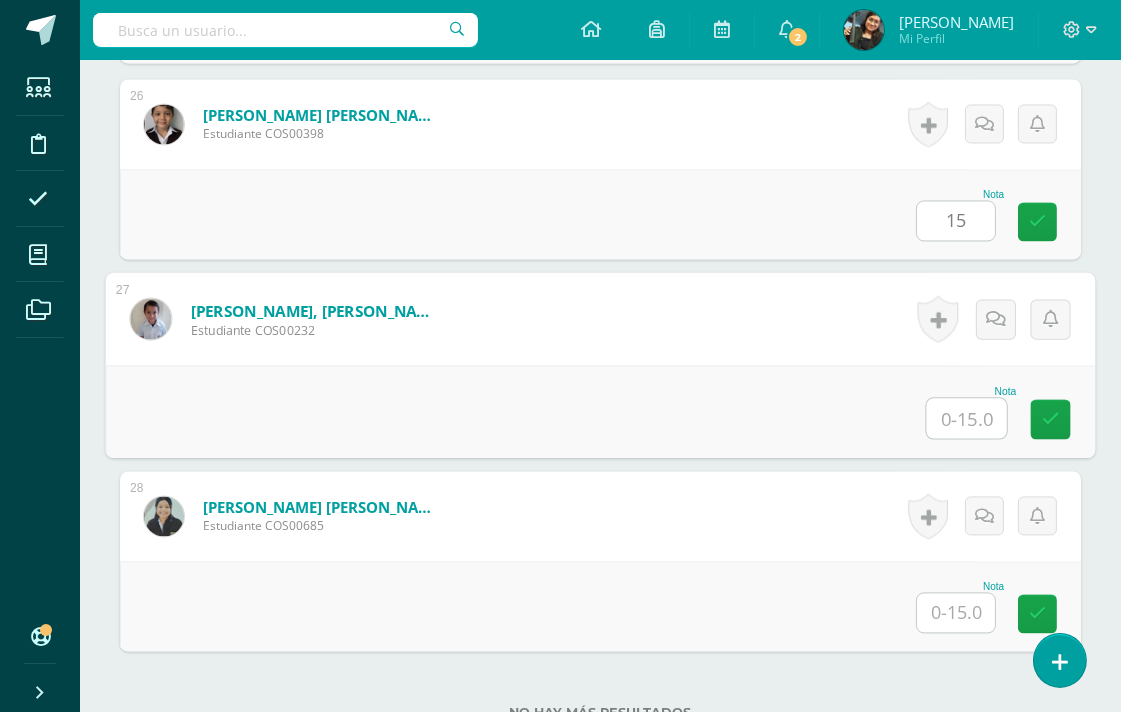click at bounding box center [967, 418] 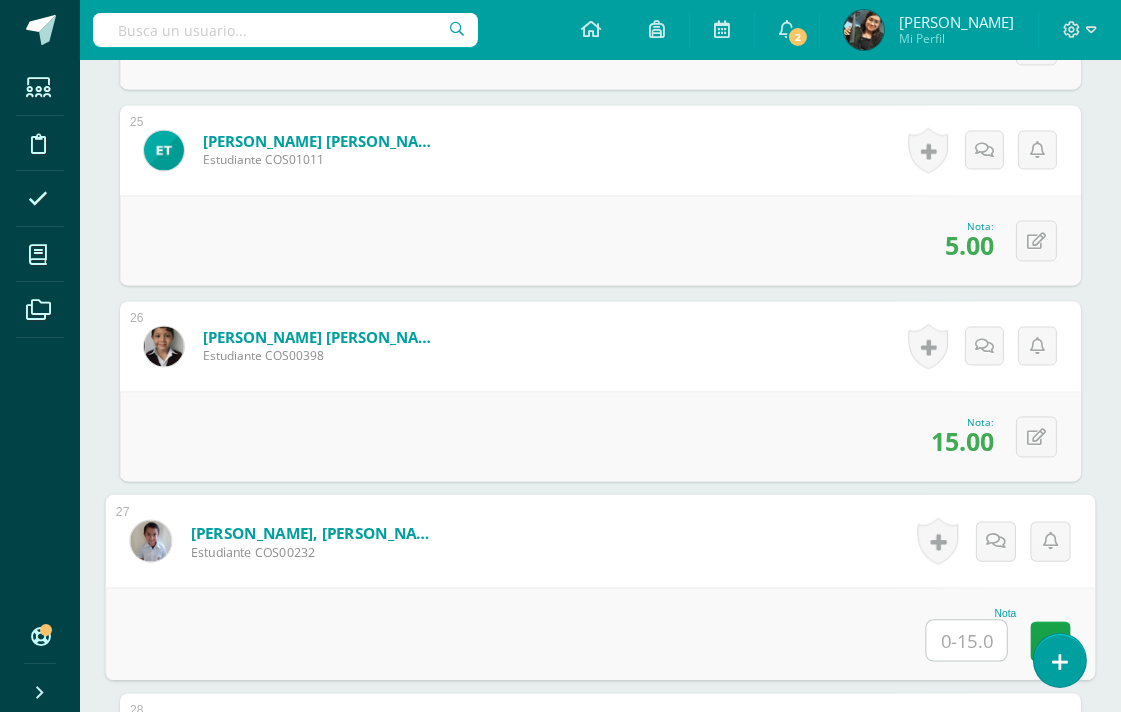 scroll, scrollTop: 5535, scrollLeft: 0, axis: vertical 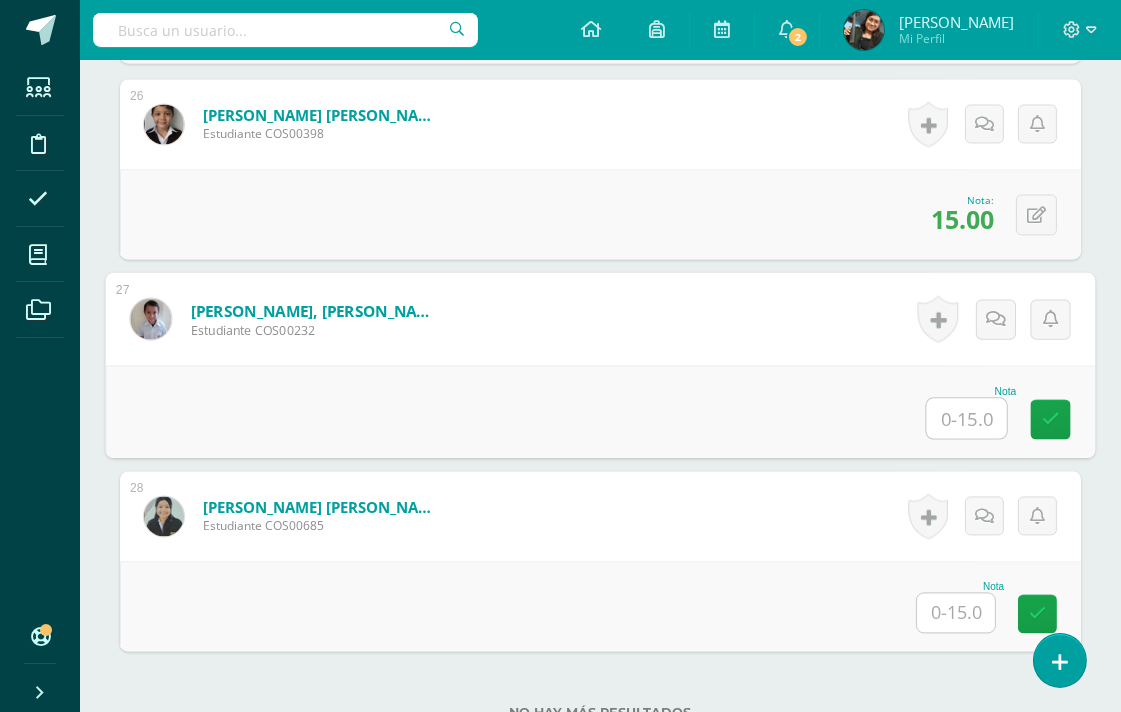 click at bounding box center (967, 418) 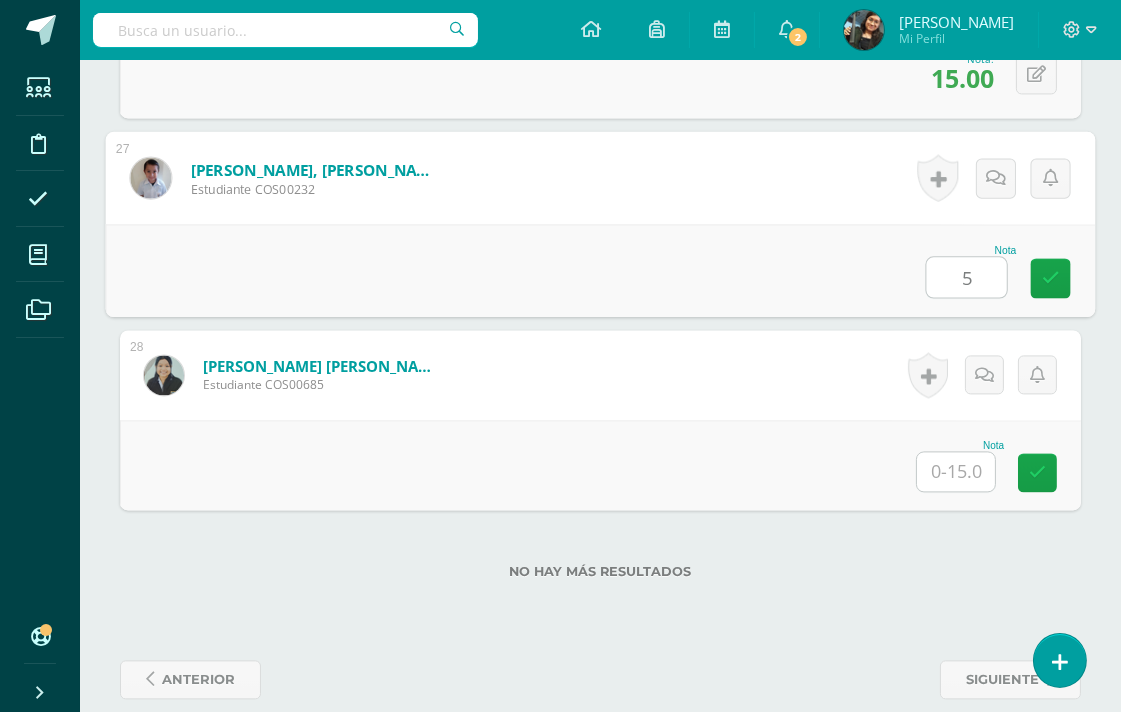 scroll, scrollTop: 5702, scrollLeft: 0, axis: vertical 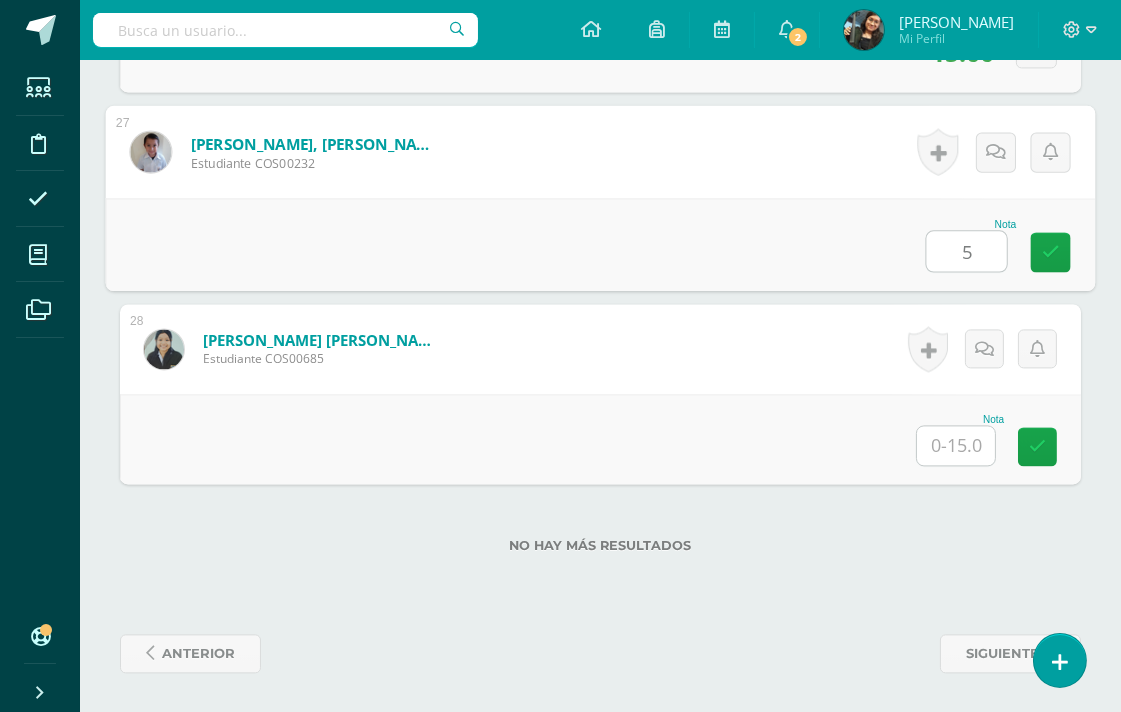 type on "5" 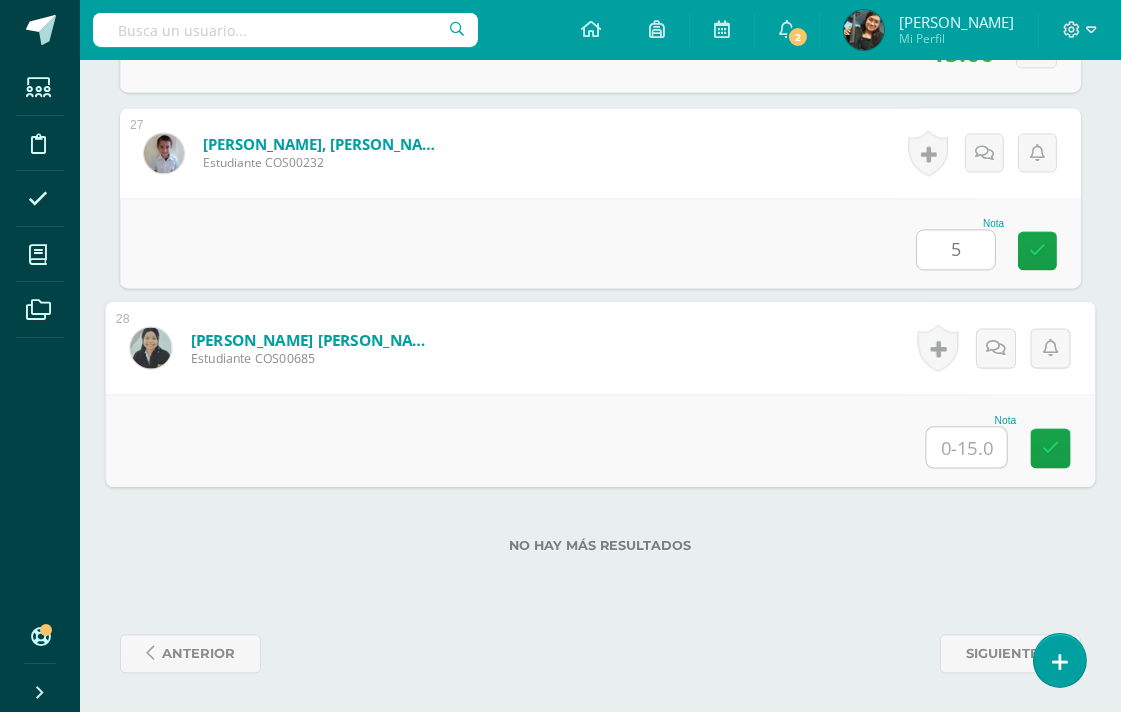 click at bounding box center [967, 447] 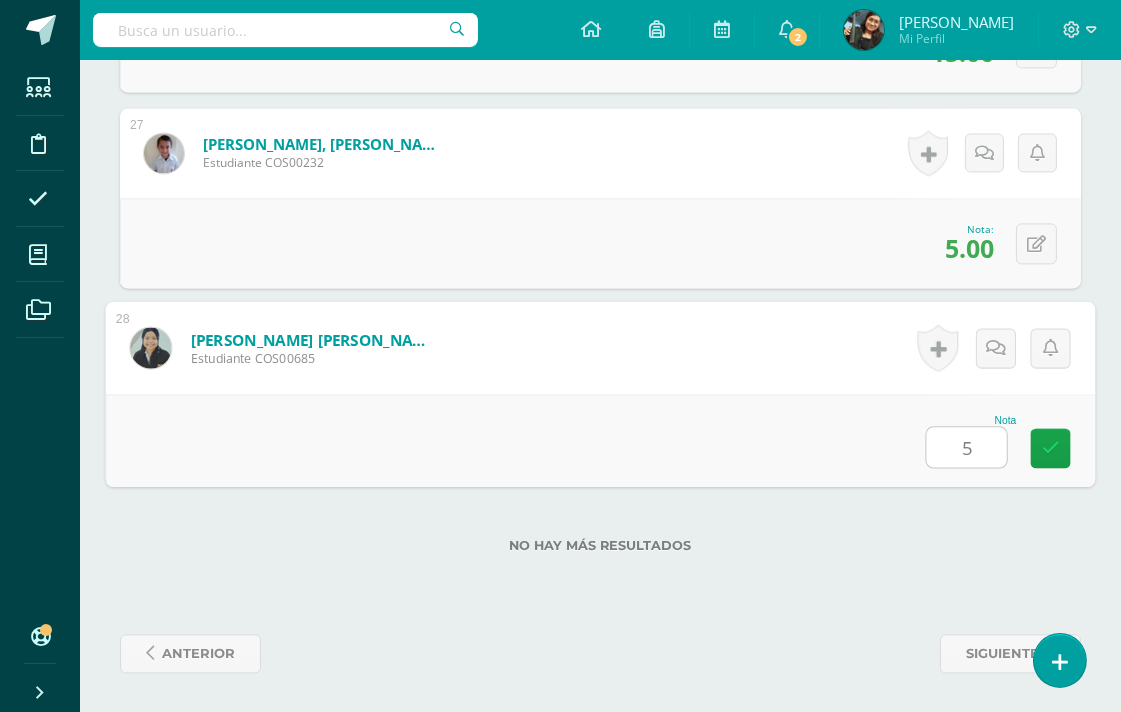 type on "5" 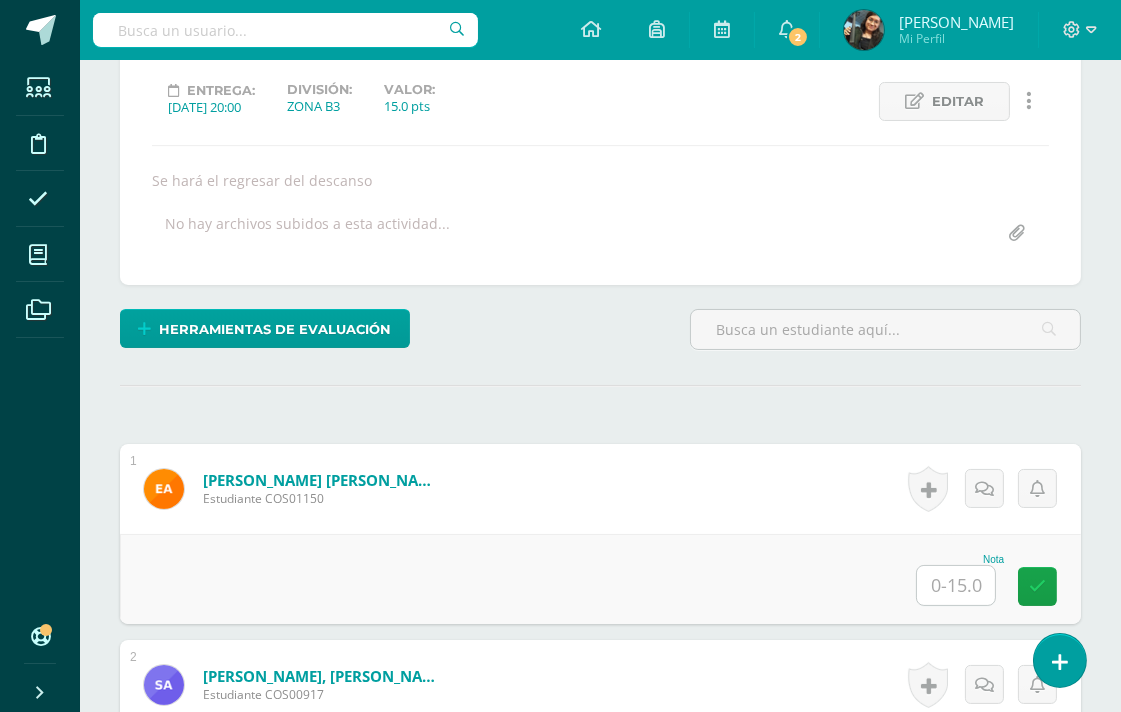 scroll, scrollTop: 0, scrollLeft: 0, axis: both 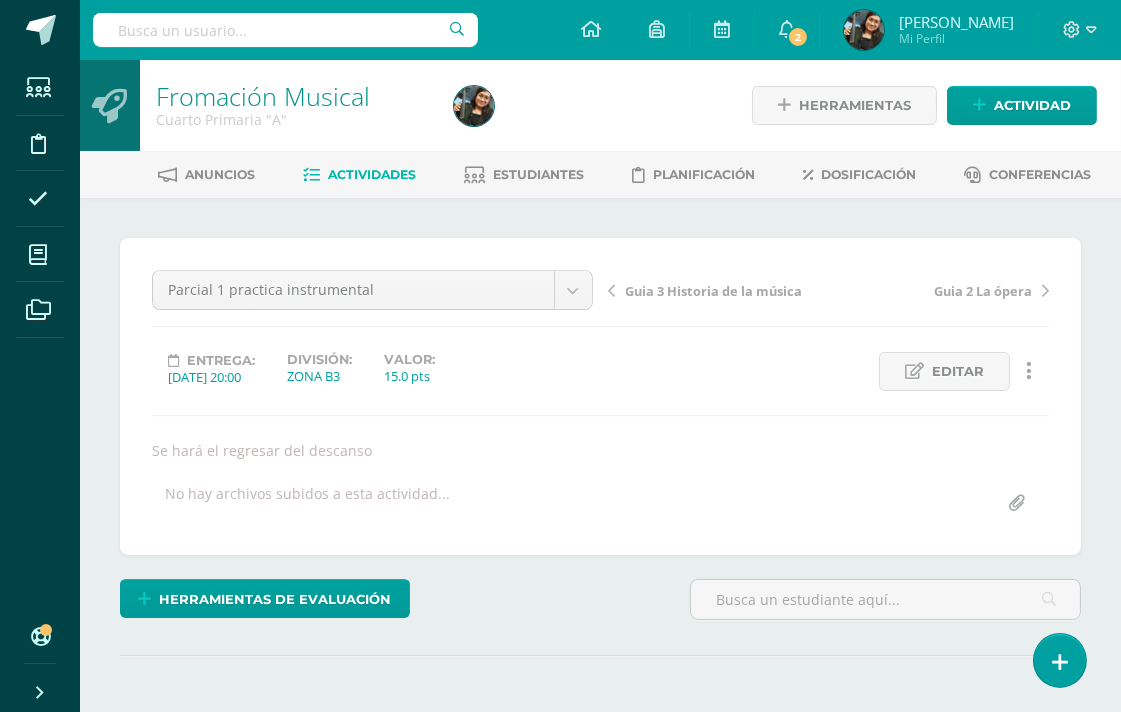 click on "Actividades" at bounding box center (372, 174) 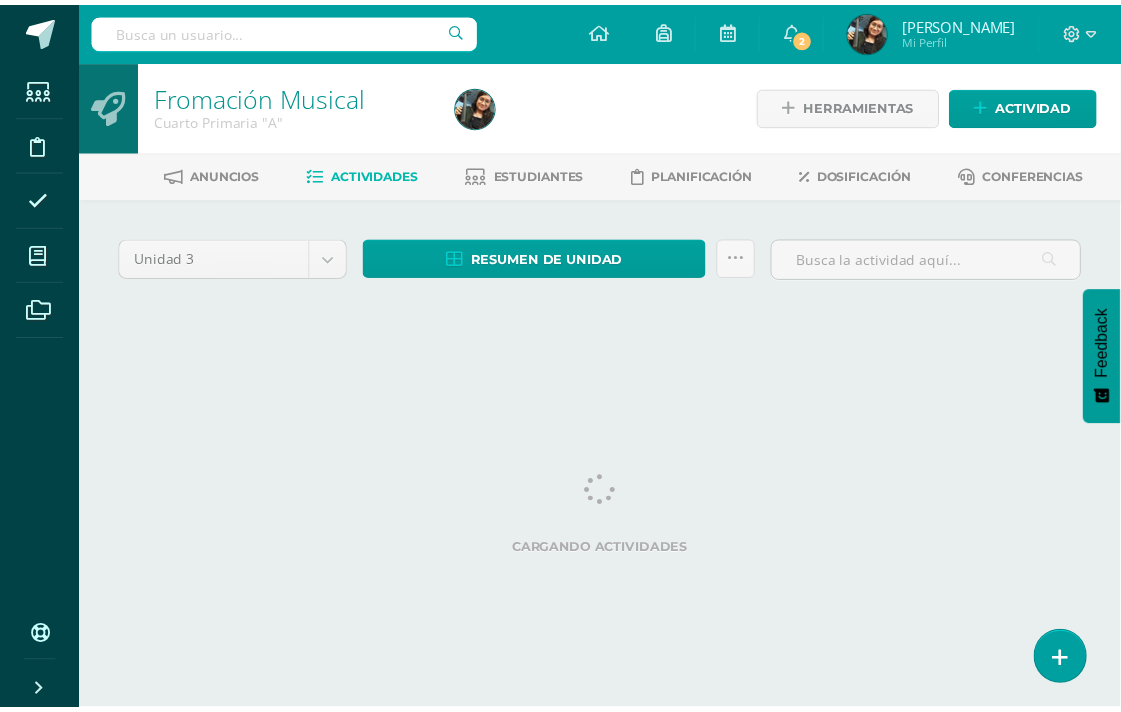 scroll, scrollTop: 0, scrollLeft: 0, axis: both 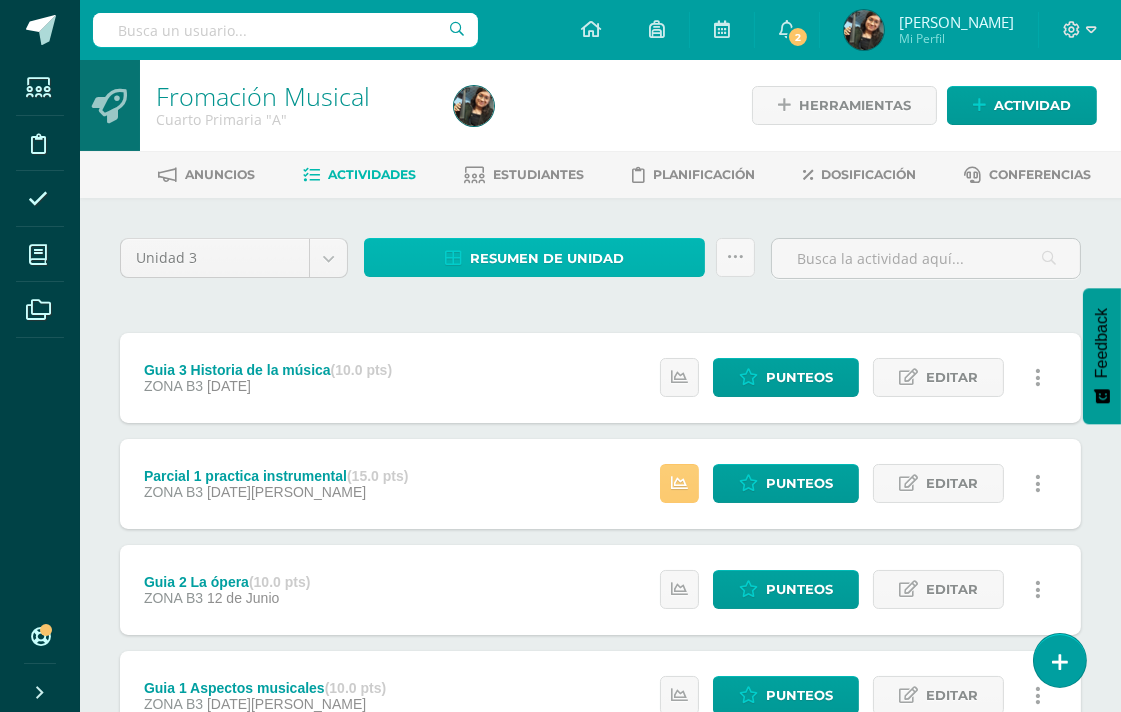 click on "Resumen de unidad" at bounding box center [547, 258] 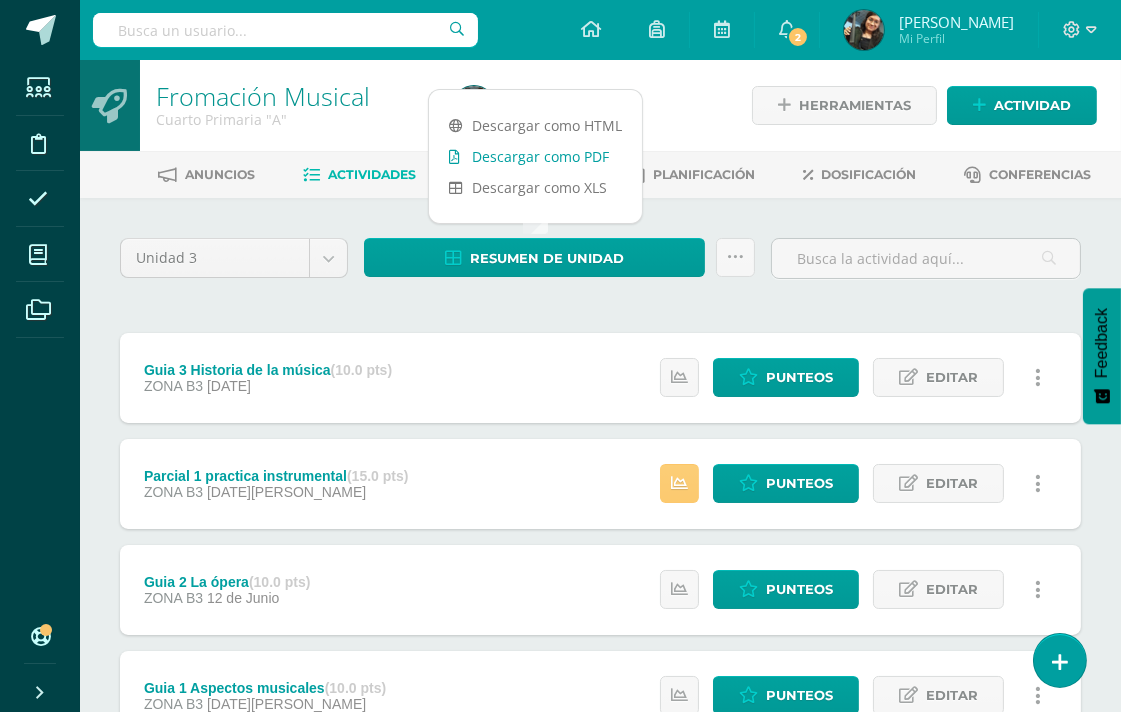 click on "Descargar como PDF" at bounding box center [535, 156] 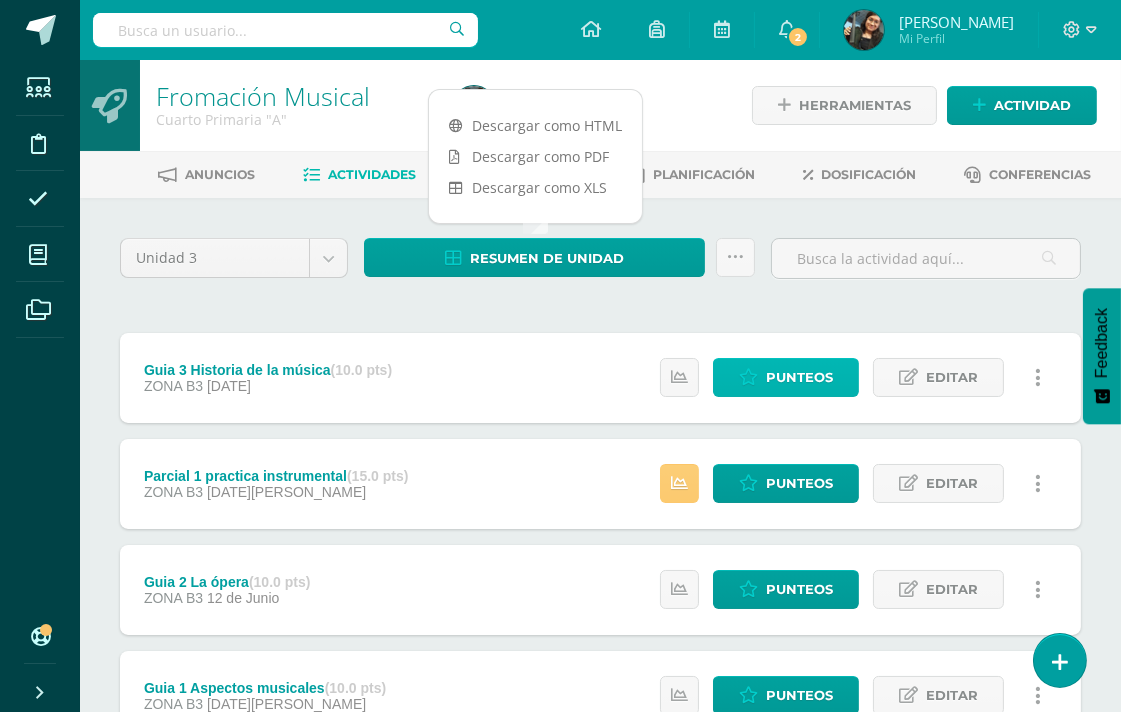 click on "Punteos" at bounding box center (799, 377) 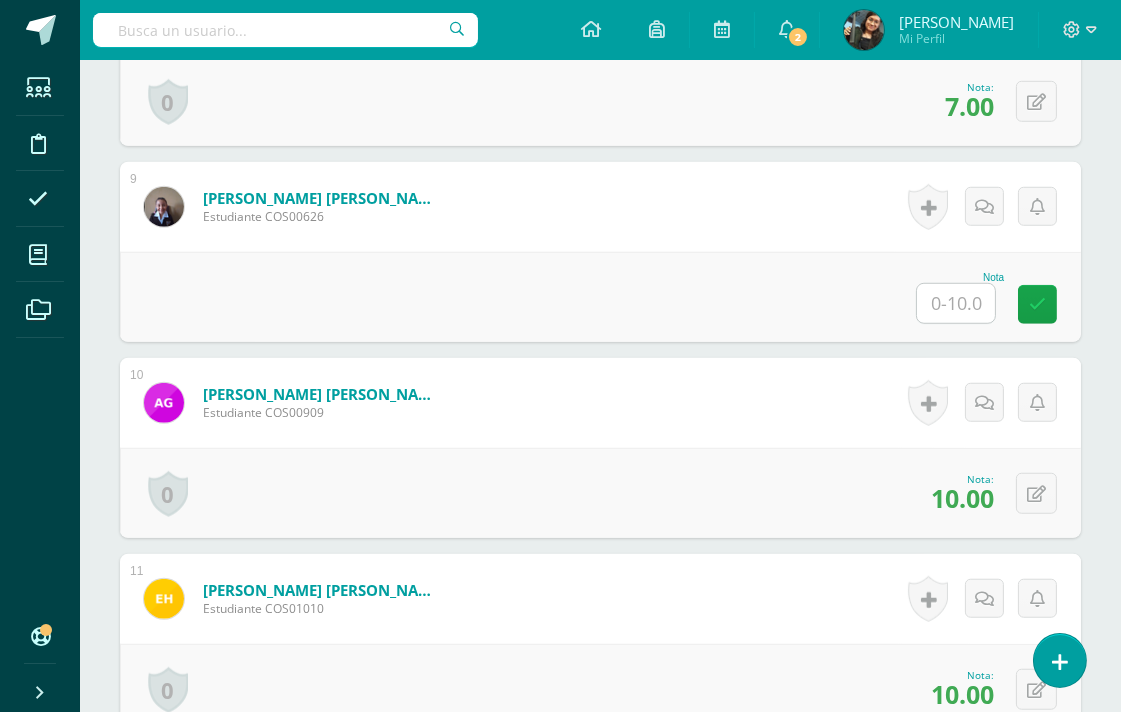 scroll, scrollTop: 2114, scrollLeft: 0, axis: vertical 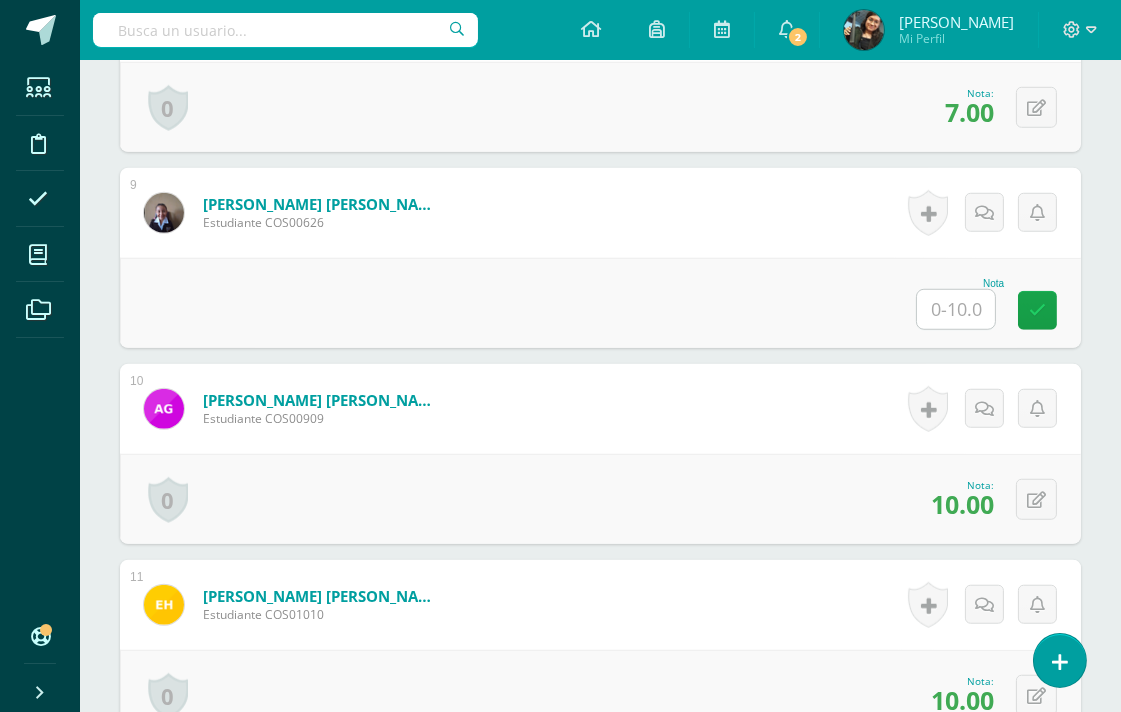 click at bounding box center [956, 309] 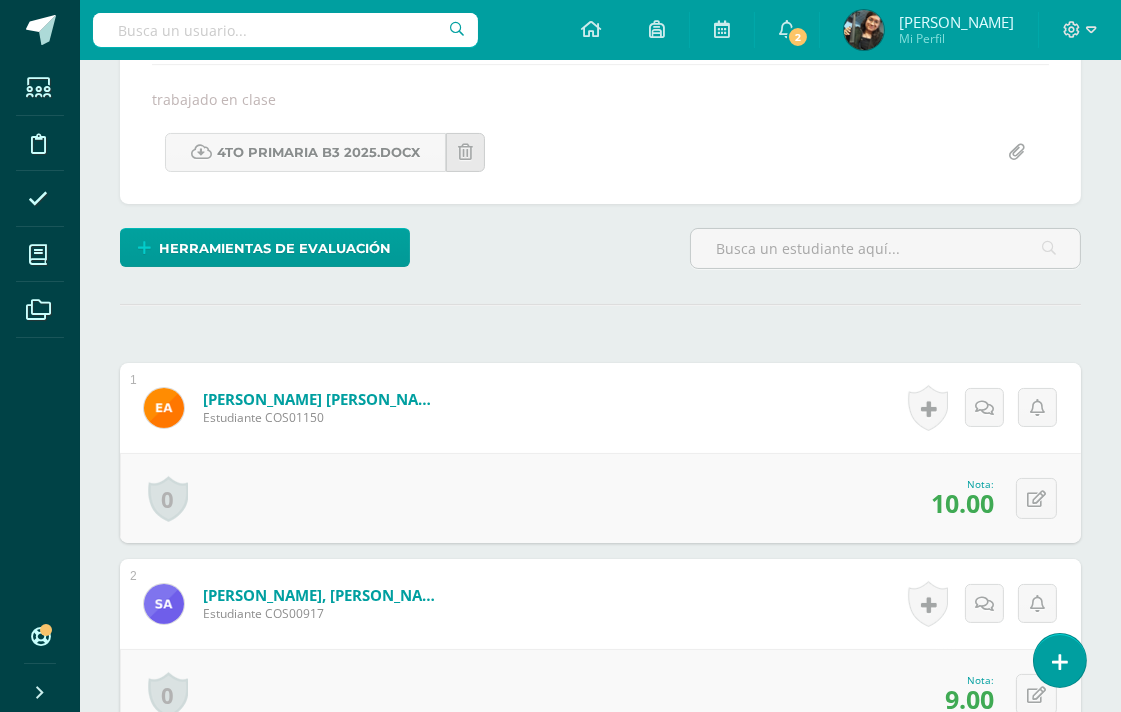 scroll, scrollTop: 3, scrollLeft: 0, axis: vertical 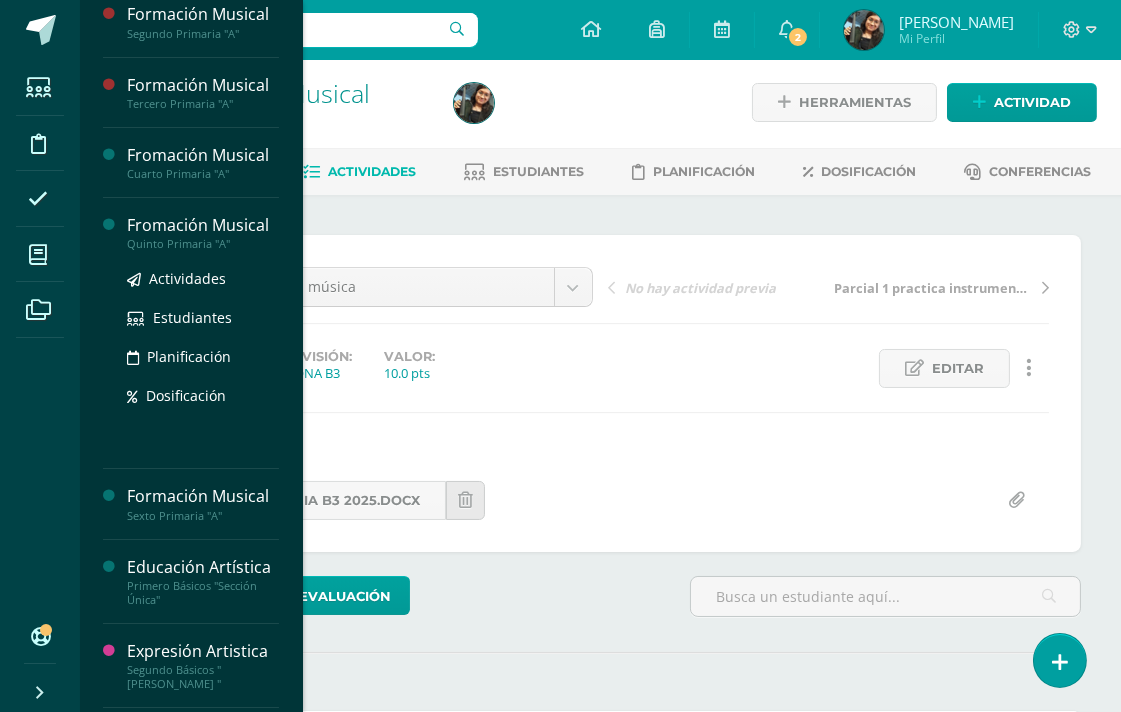 click on "Quinto
Primaria
"A"" at bounding box center [203, 244] 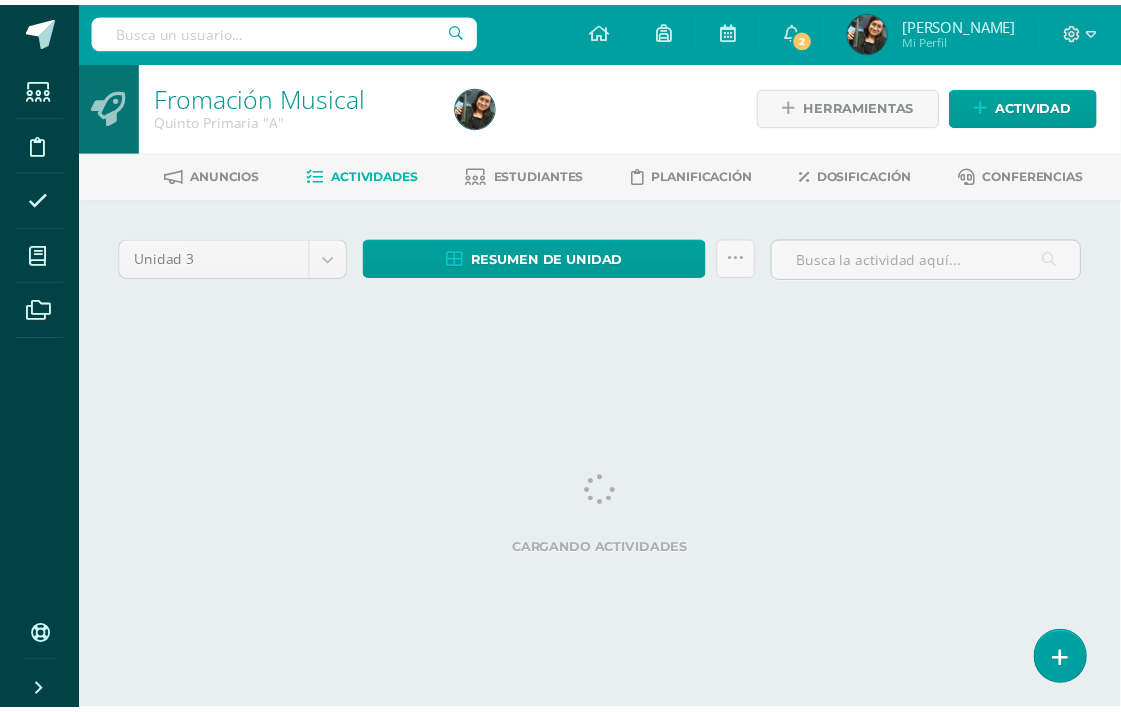 scroll, scrollTop: 0, scrollLeft: 0, axis: both 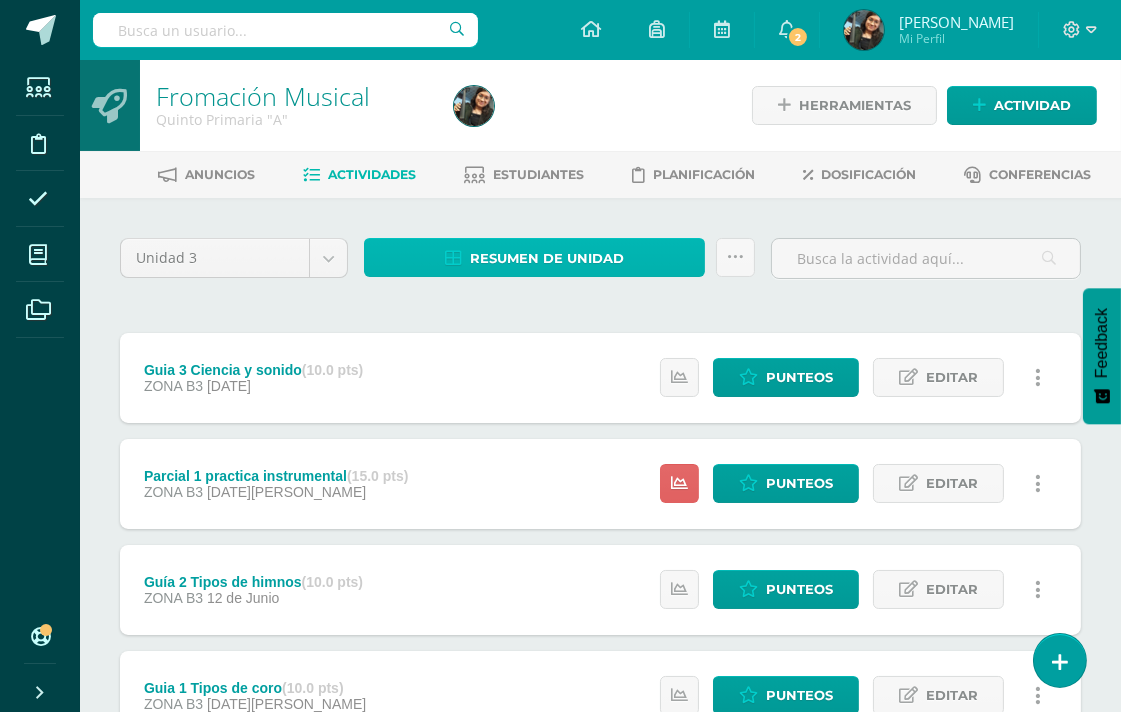 click on "Resumen de unidad" at bounding box center (547, 258) 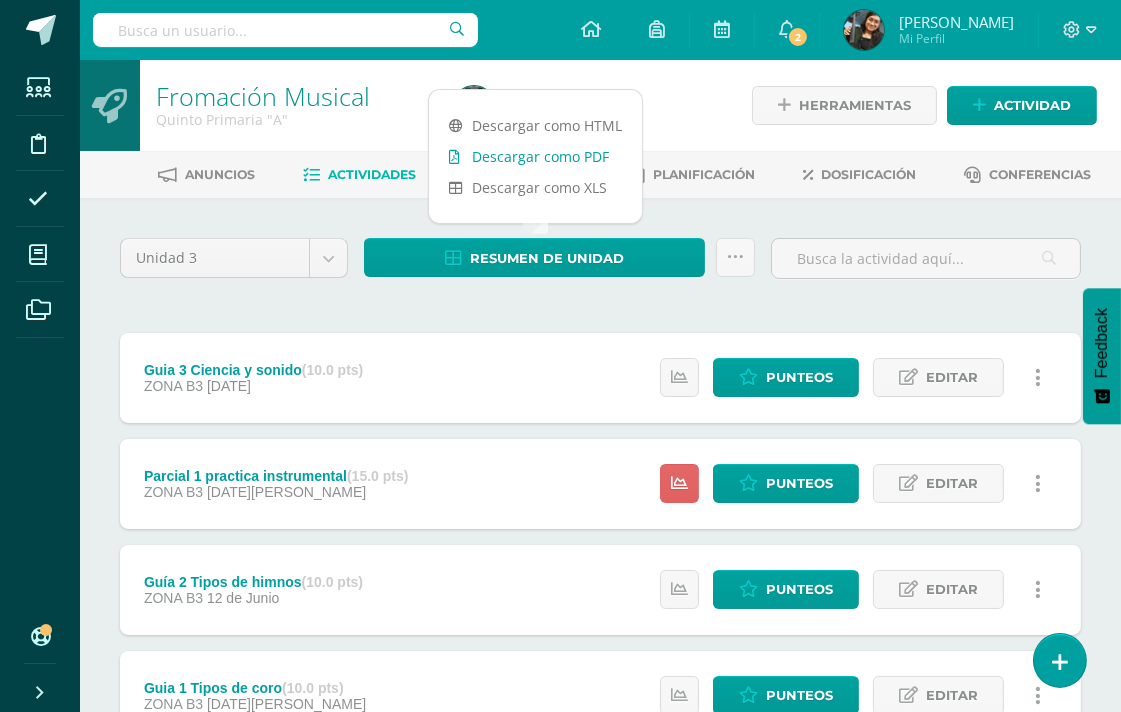 click on "Descargar como PDF" at bounding box center (535, 156) 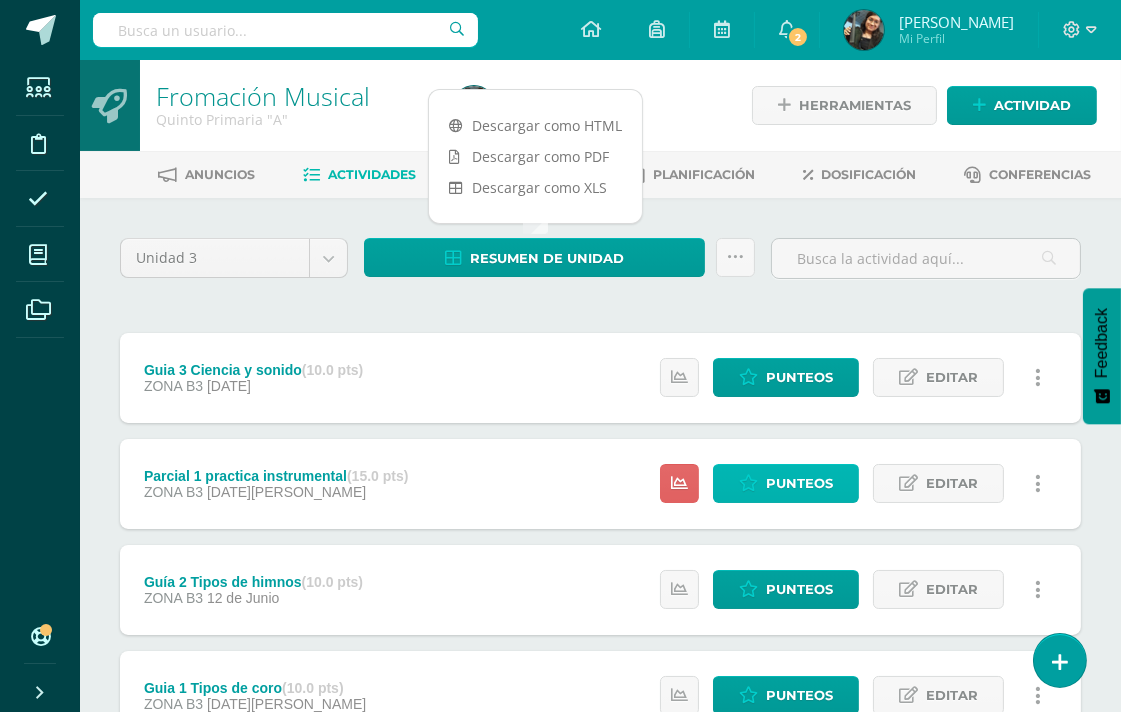 click on "Punteos" at bounding box center [786, 483] 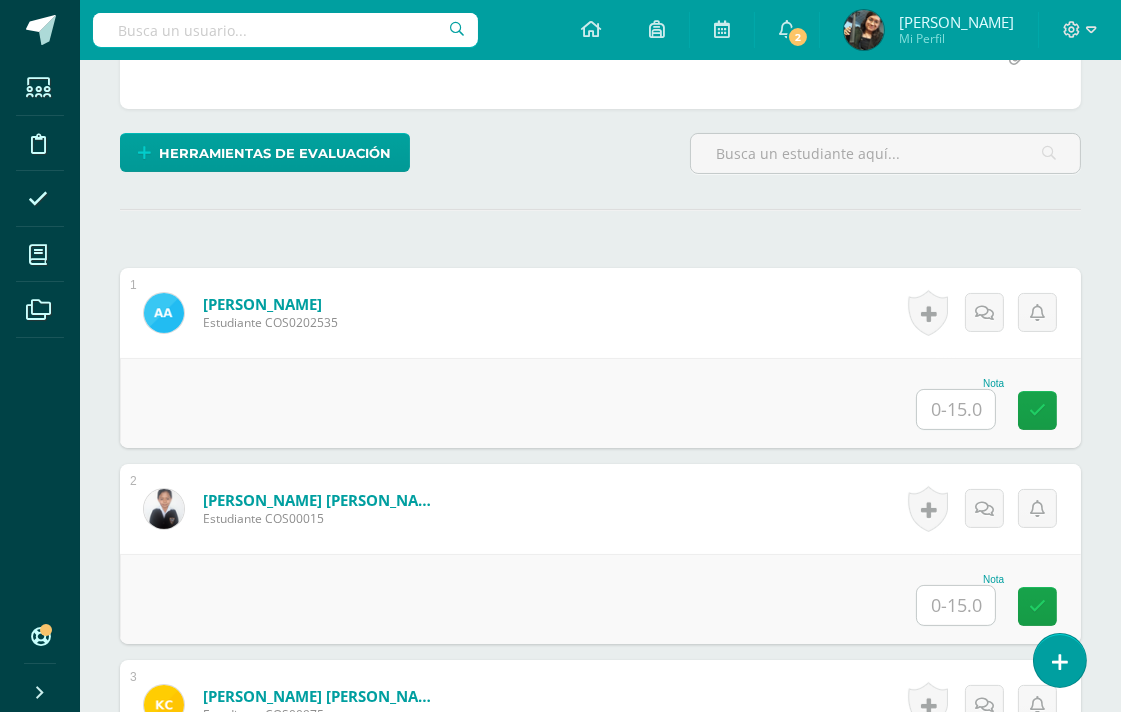 scroll, scrollTop: 447, scrollLeft: 0, axis: vertical 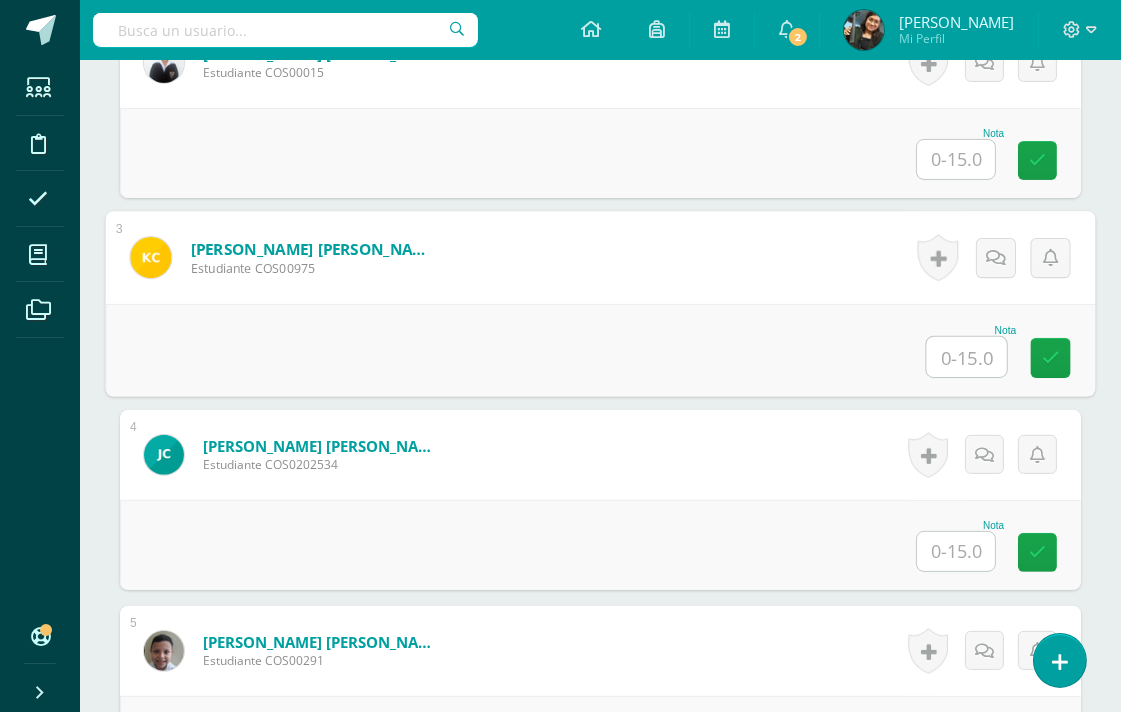 click at bounding box center (967, 357) 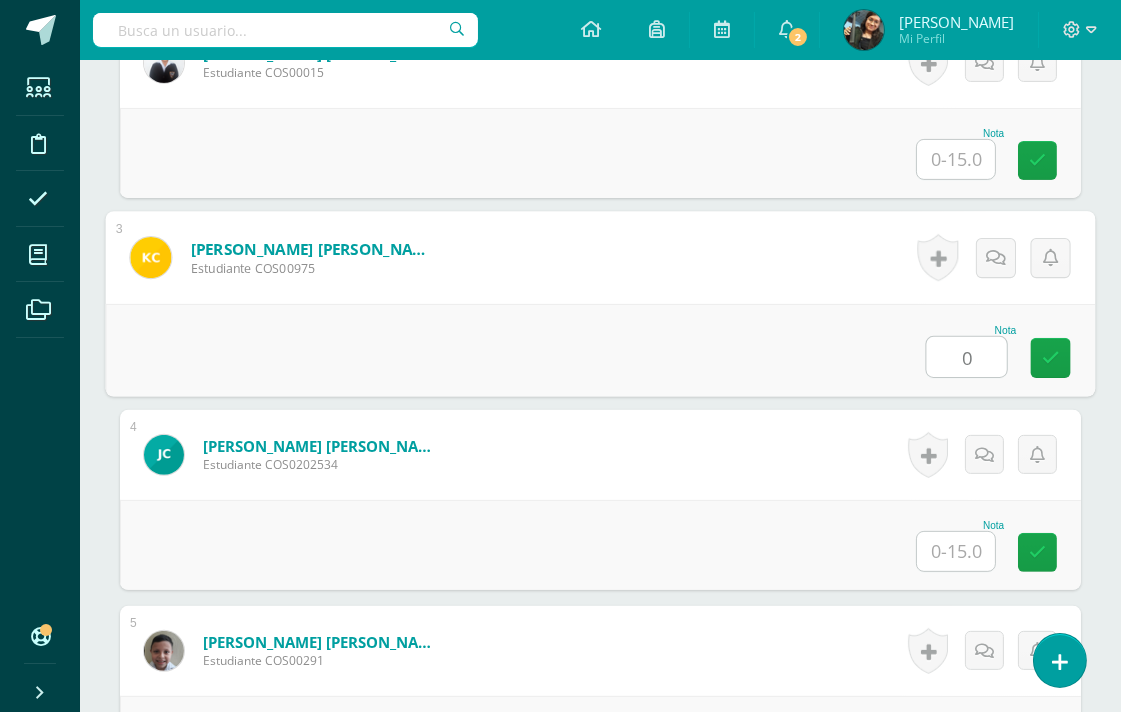type on "0" 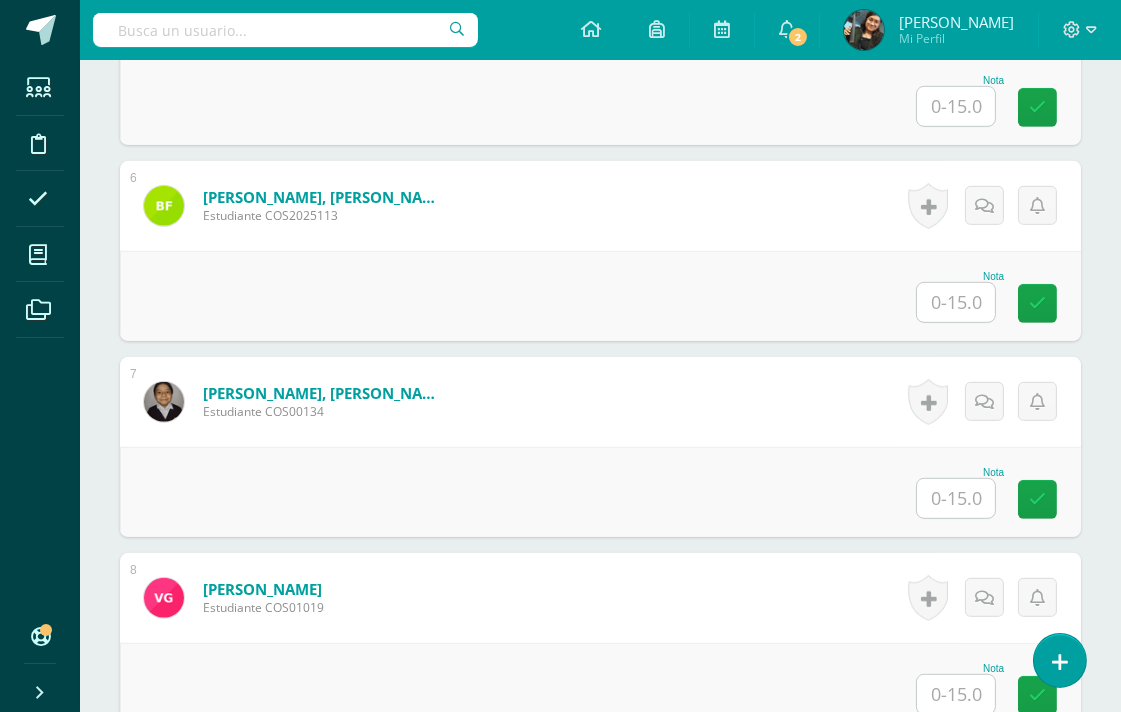 scroll, scrollTop: 1558, scrollLeft: 0, axis: vertical 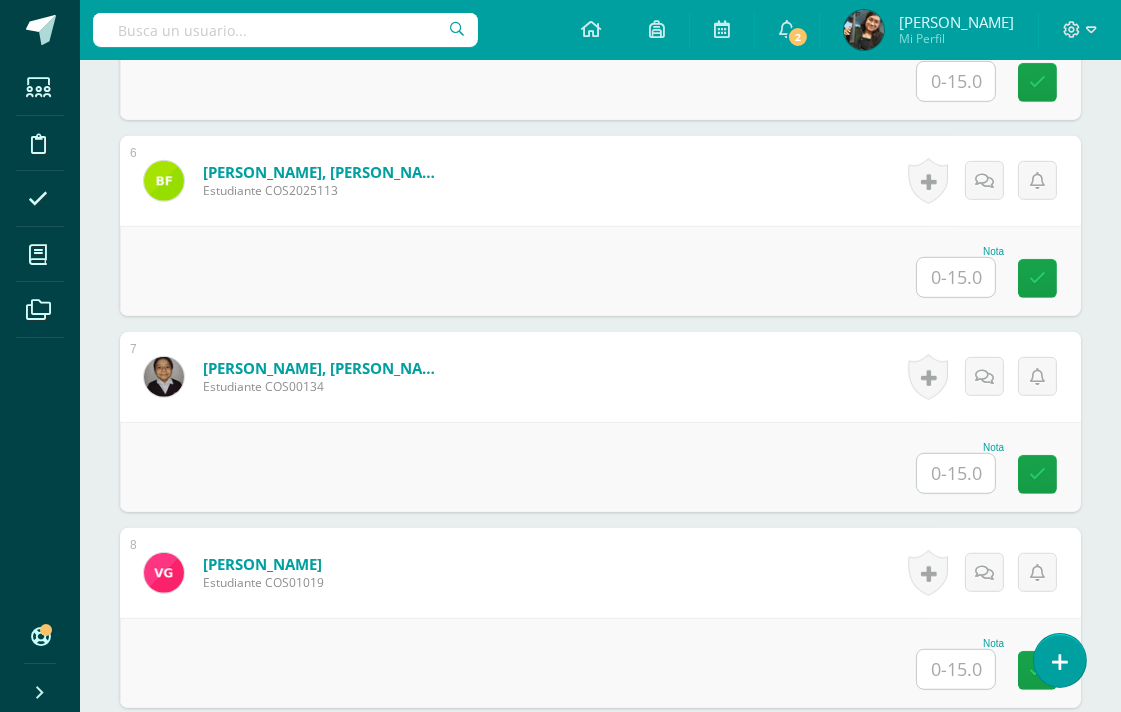 click at bounding box center (956, 473) 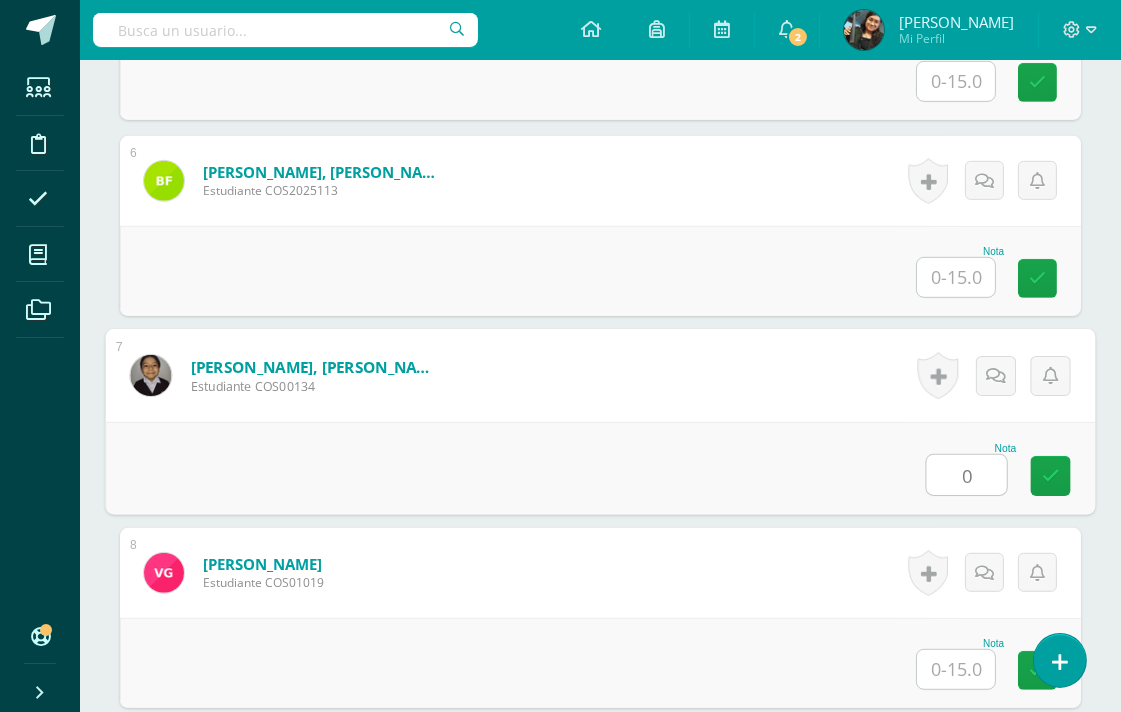type on "0" 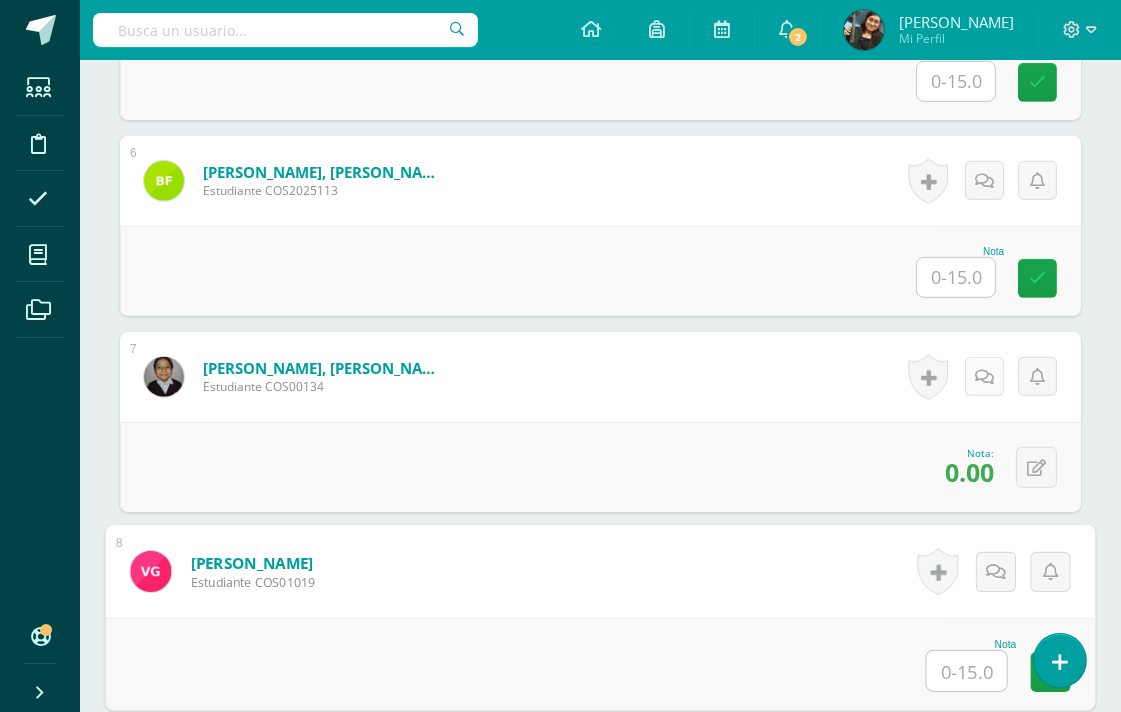 click at bounding box center (984, 376) 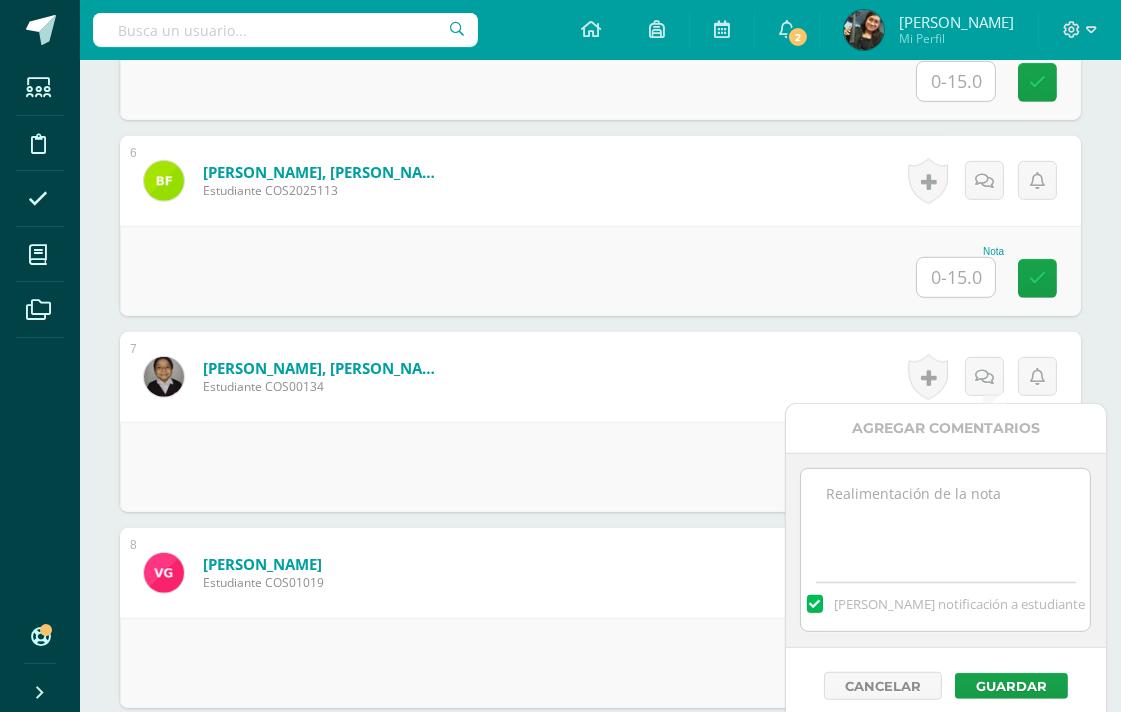 click at bounding box center (945, 519) 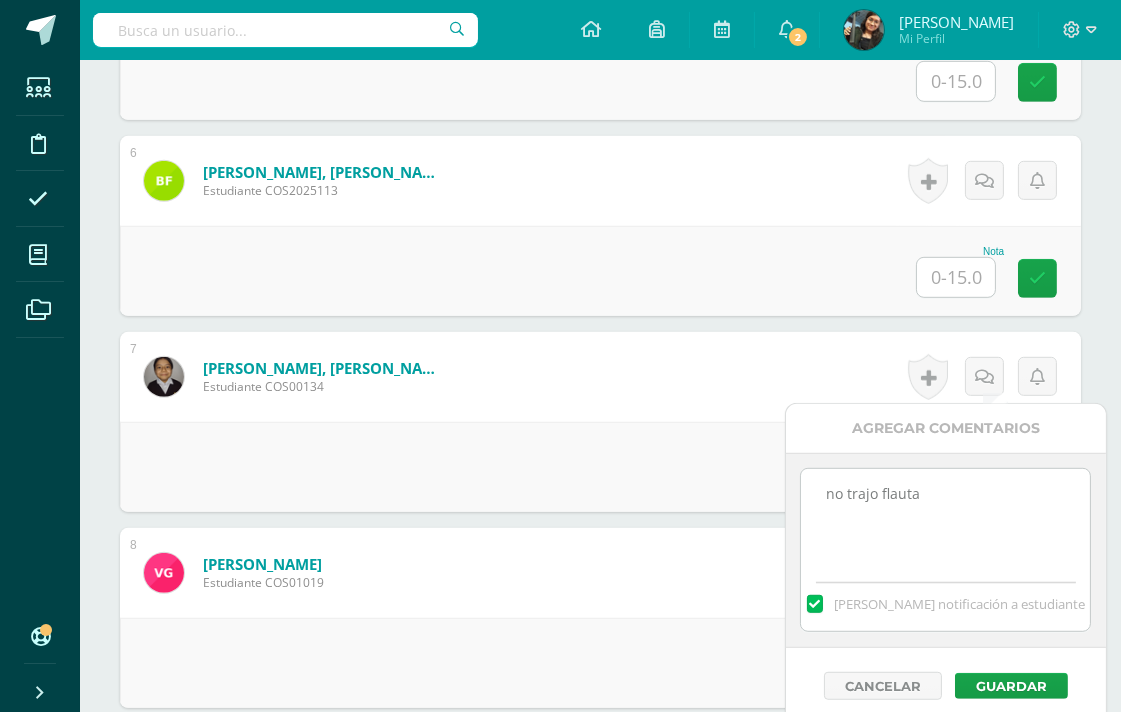 drag, startPoint x: 965, startPoint y: 497, endPoint x: 755, endPoint y: 497, distance: 210 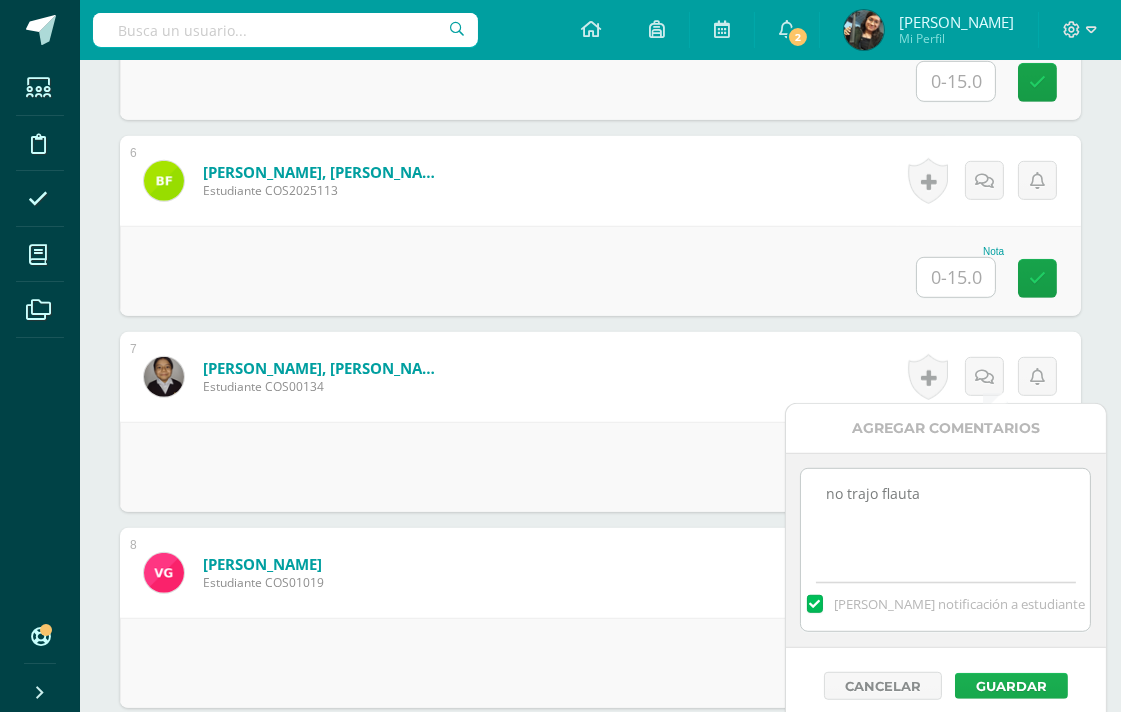 type on "no trajo flauta" 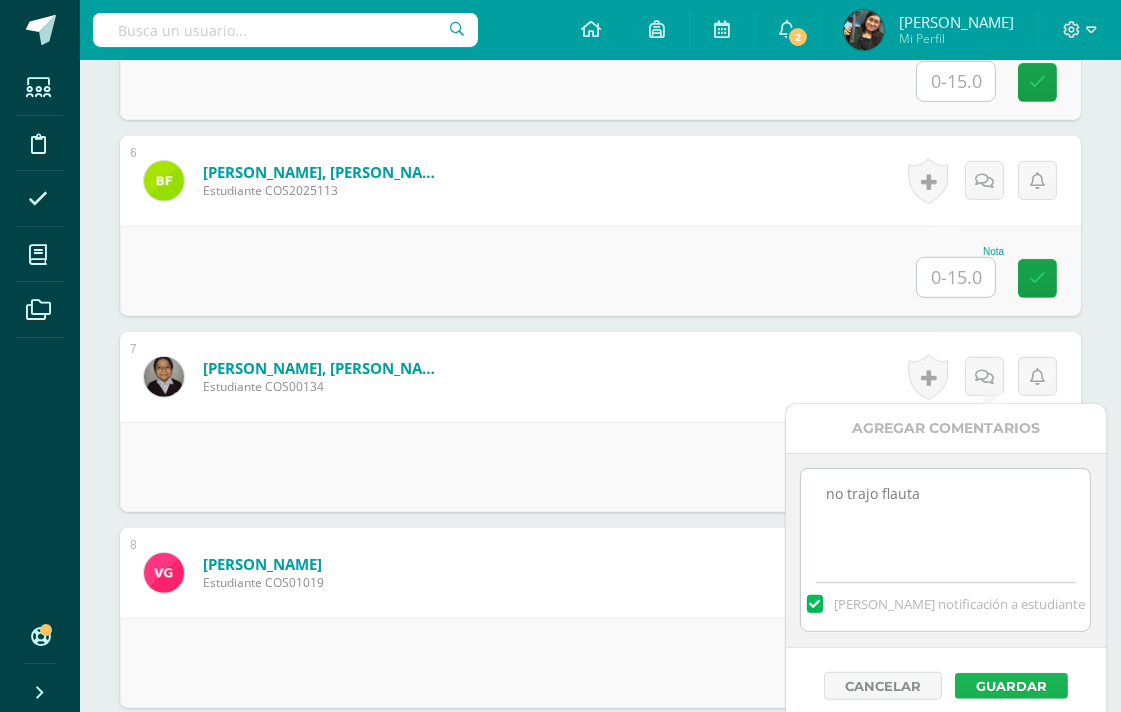 click on "Guardar" at bounding box center (1011, 686) 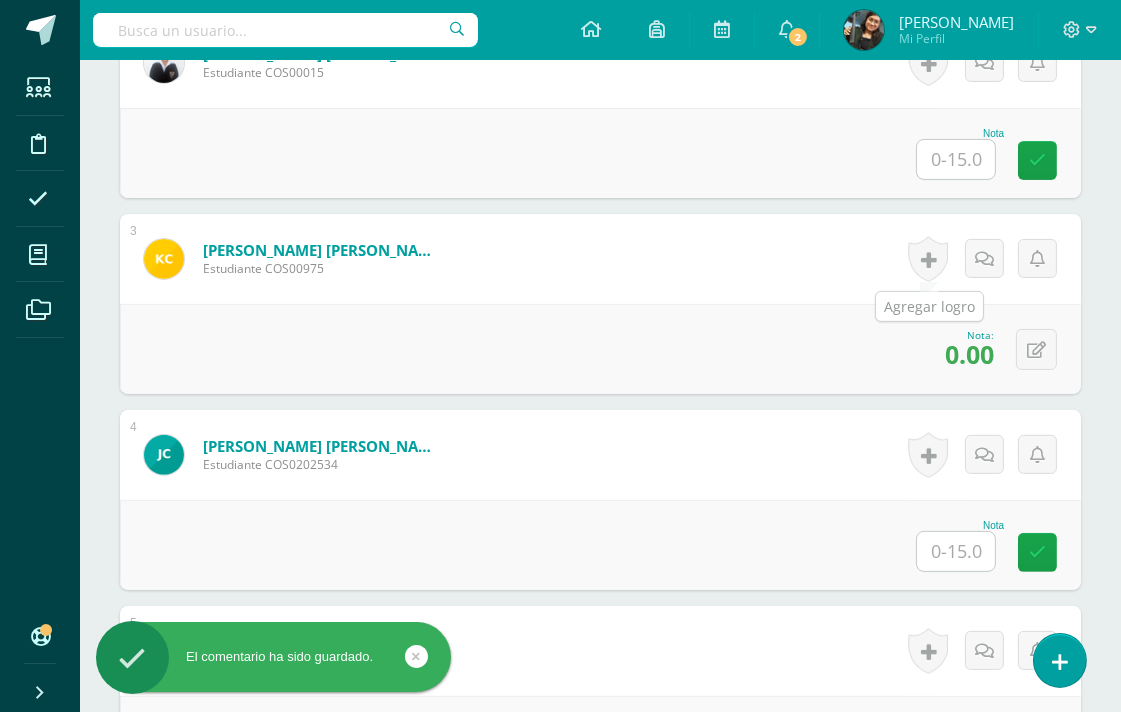 scroll, scrollTop: 781, scrollLeft: 0, axis: vertical 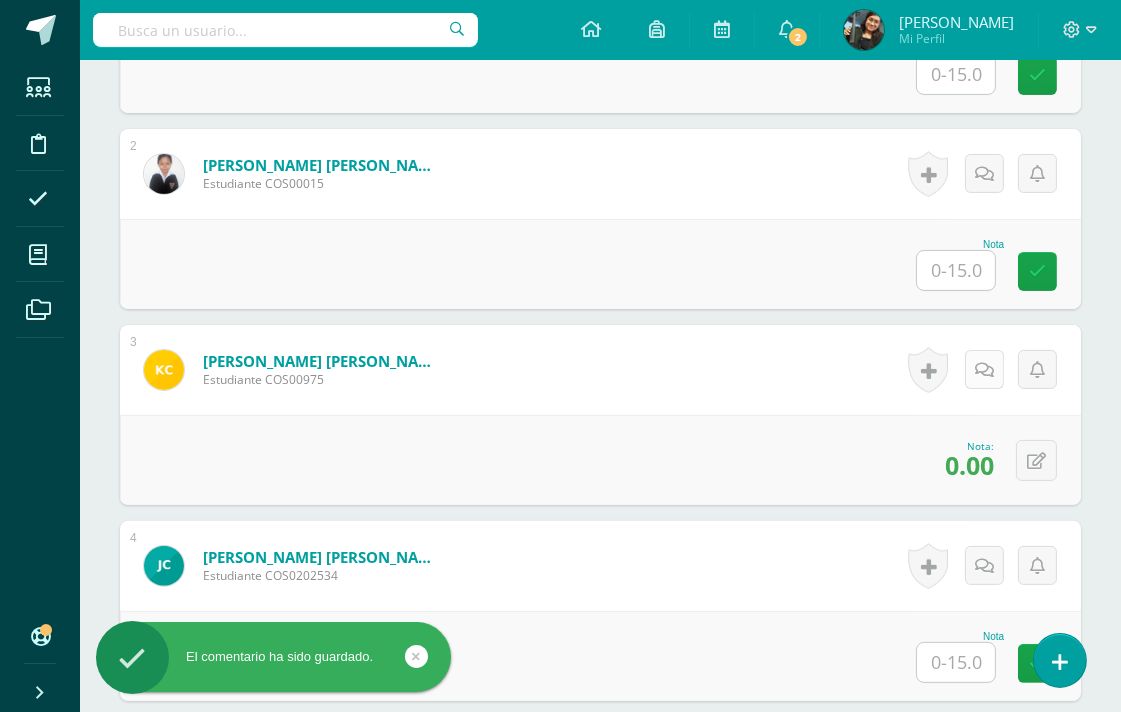 click at bounding box center (984, 370) 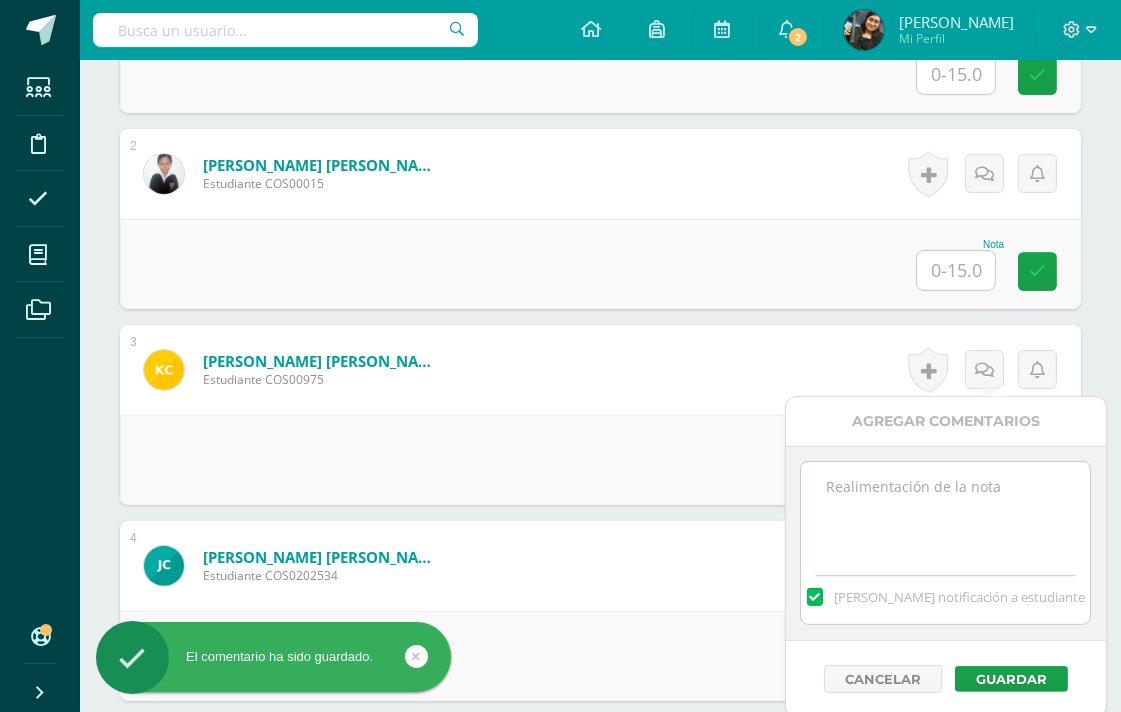 click at bounding box center (945, 512) 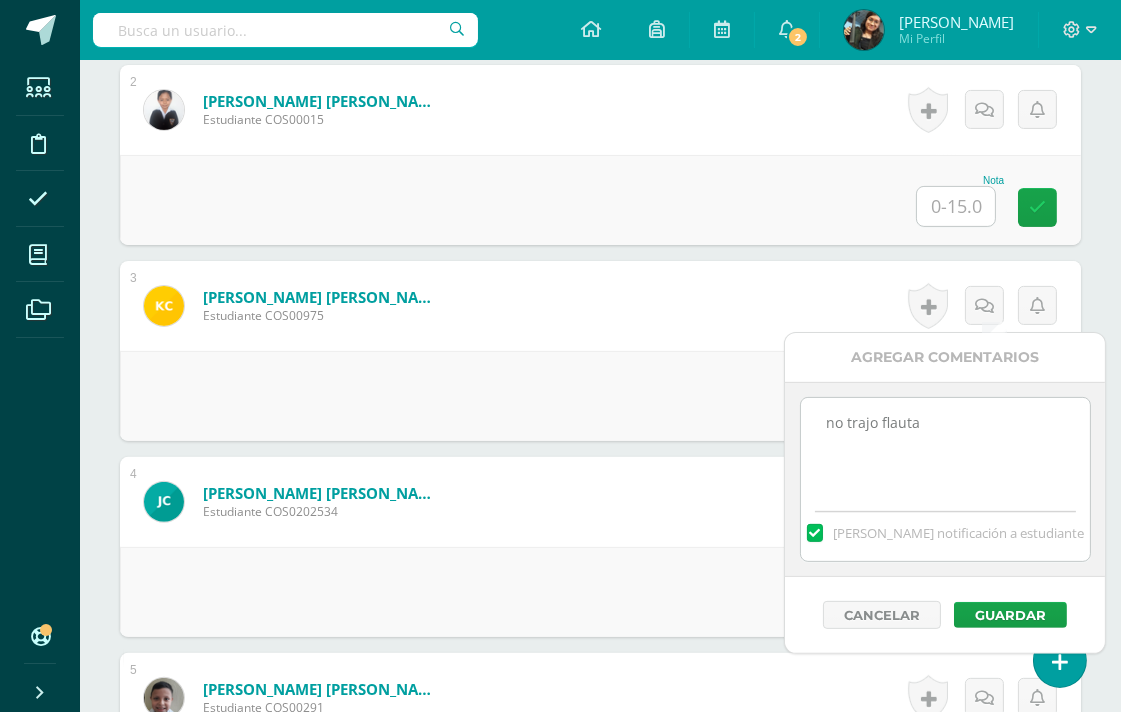 scroll, scrollTop: 892, scrollLeft: 0, axis: vertical 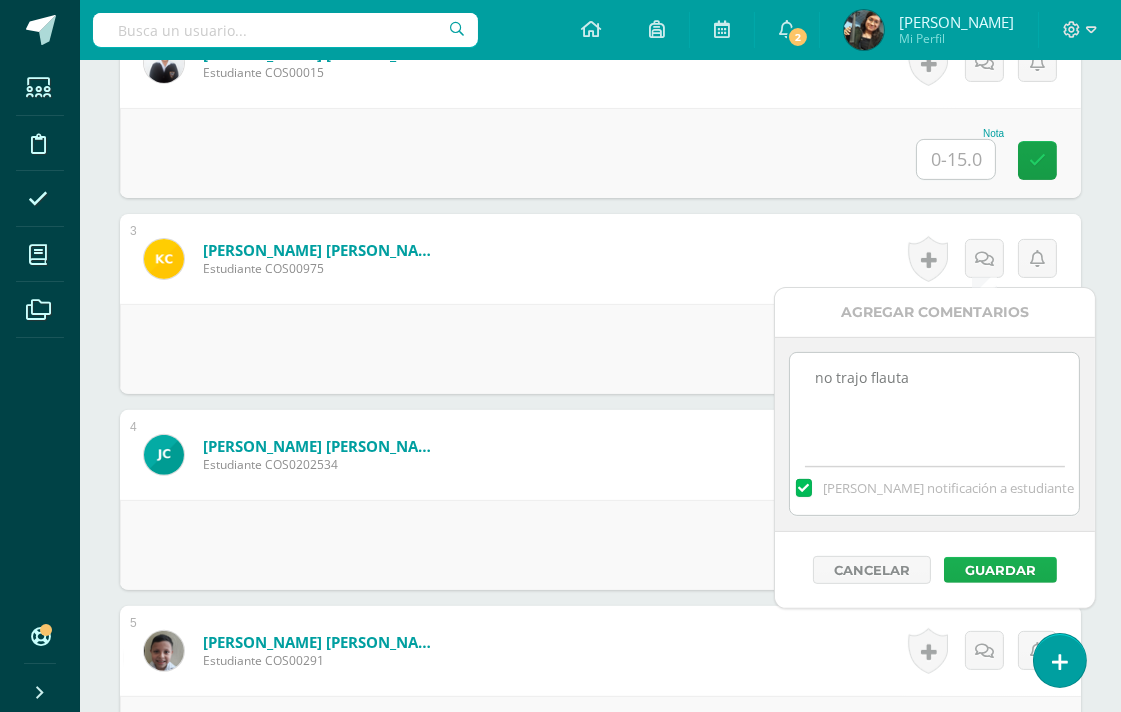 type on "no trajo flauta" 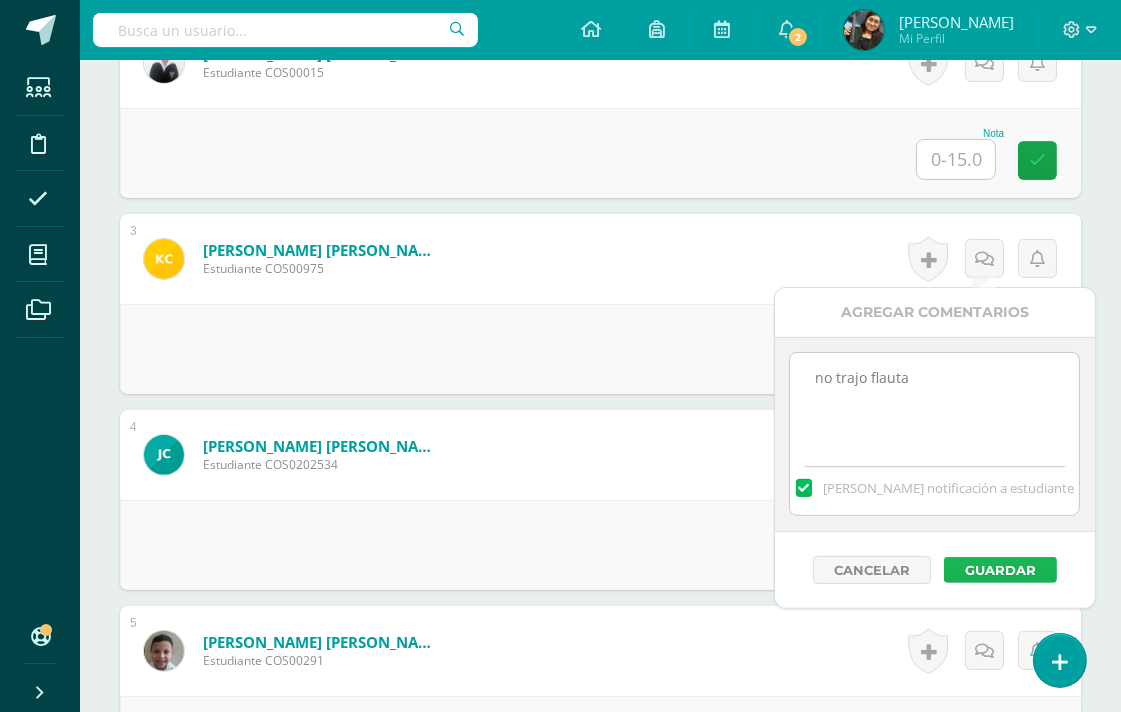 click on "Guardar" at bounding box center [1000, 570] 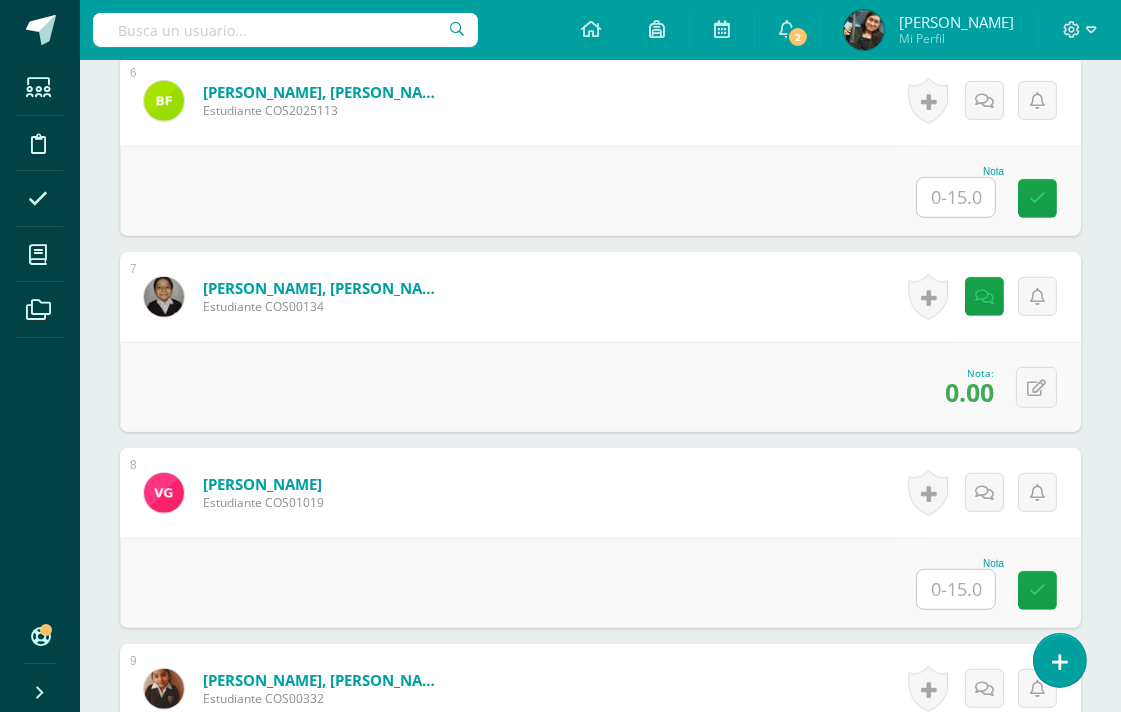 scroll, scrollTop: 1670, scrollLeft: 0, axis: vertical 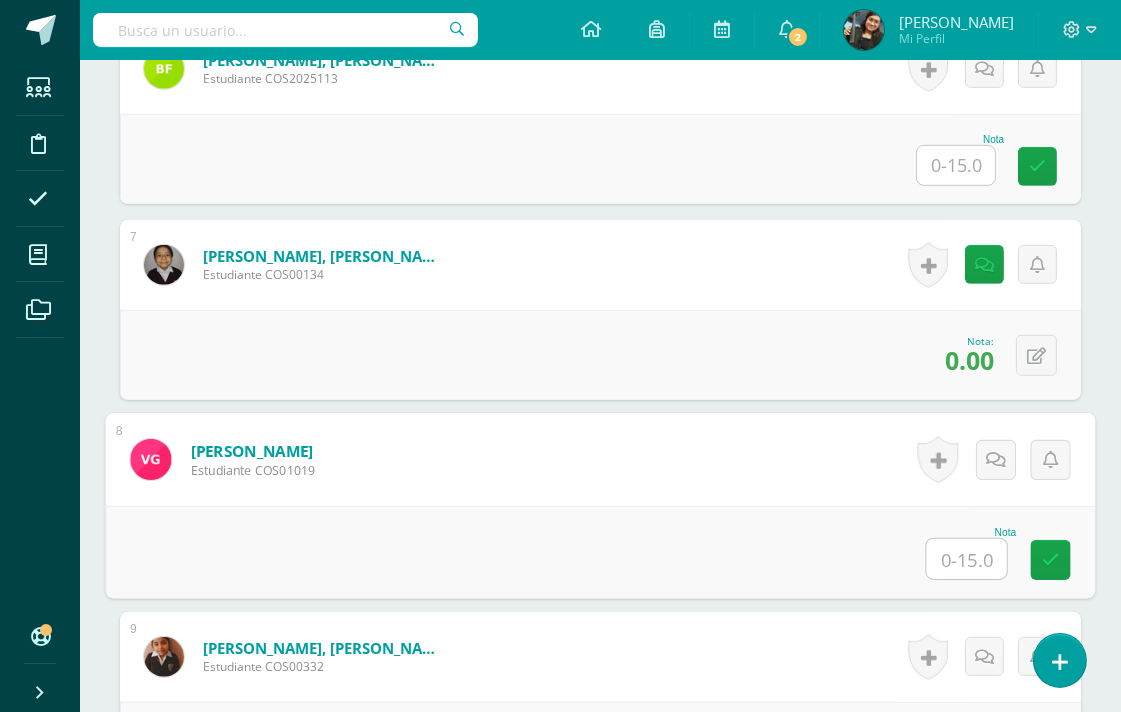 click at bounding box center (967, 559) 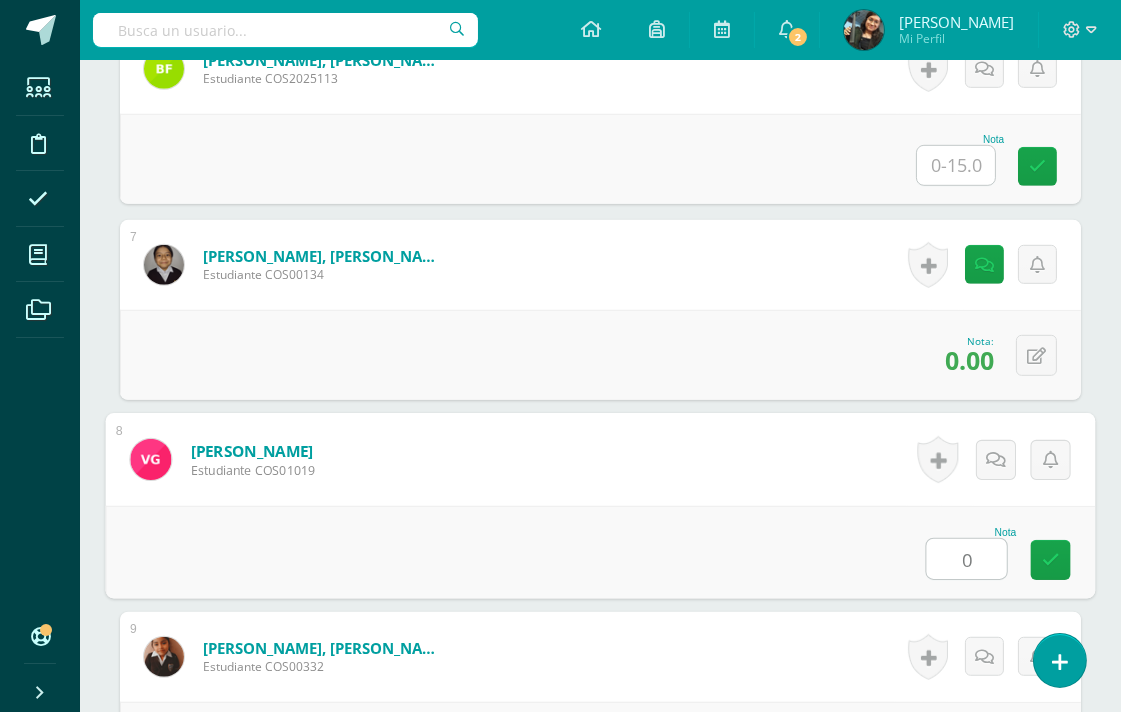 type on "0" 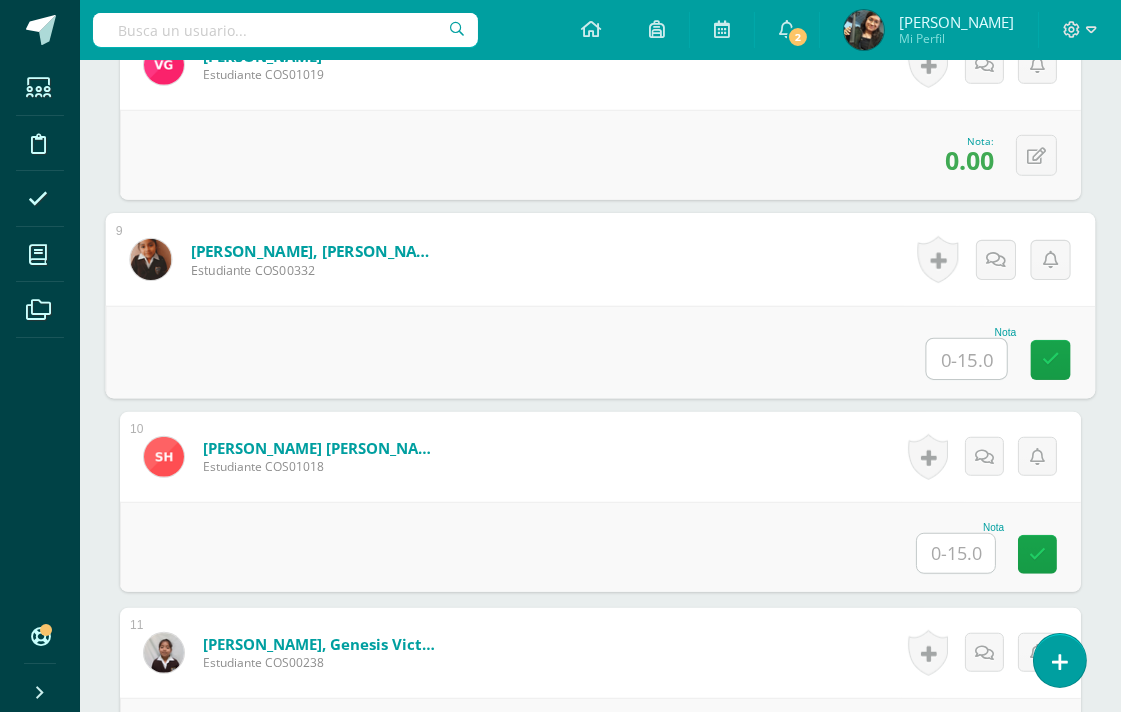 scroll, scrollTop: 1955, scrollLeft: 0, axis: vertical 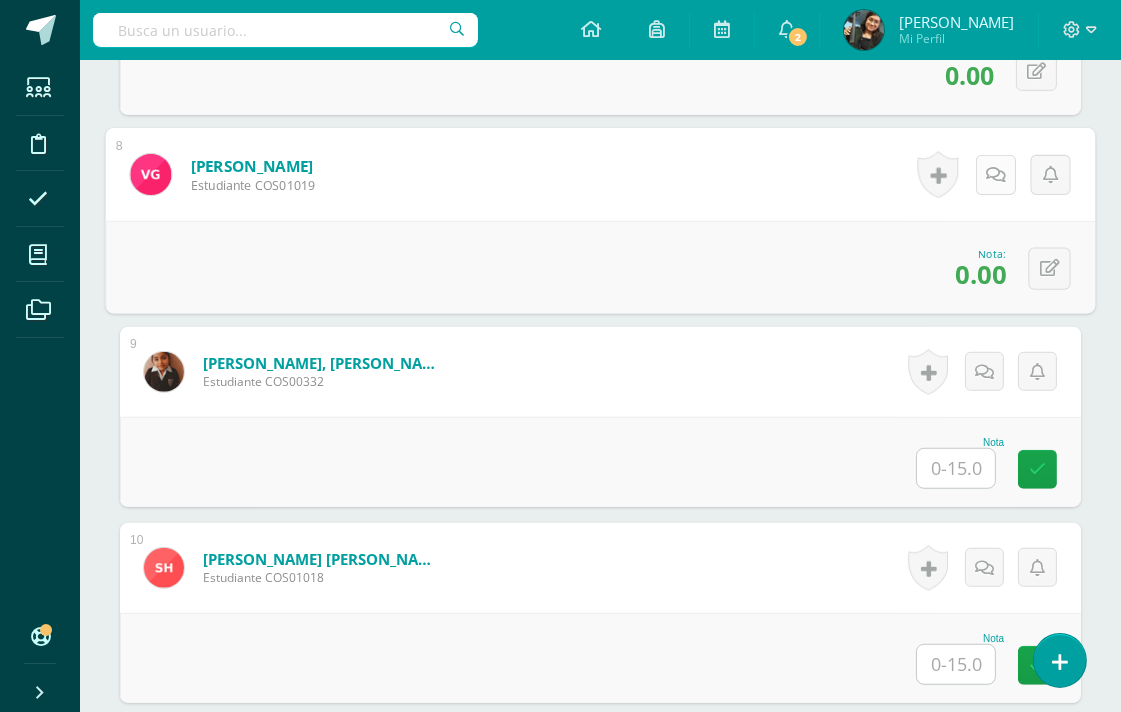 click at bounding box center [996, 174] 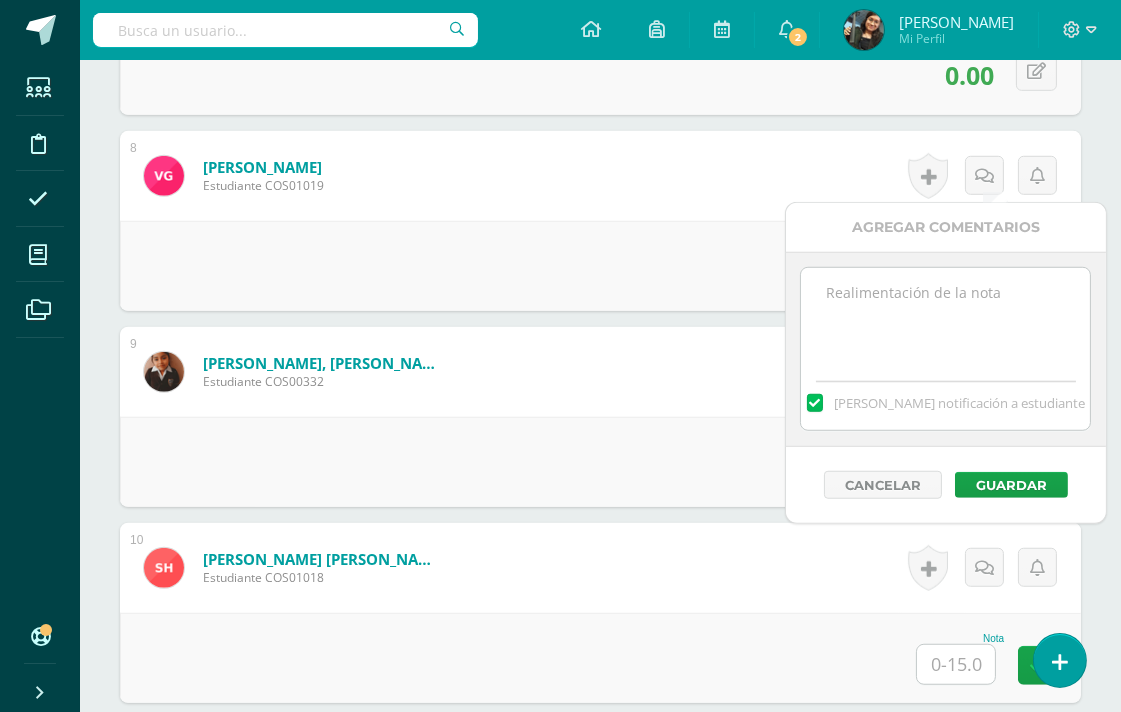 click at bounding box center [945, 318] 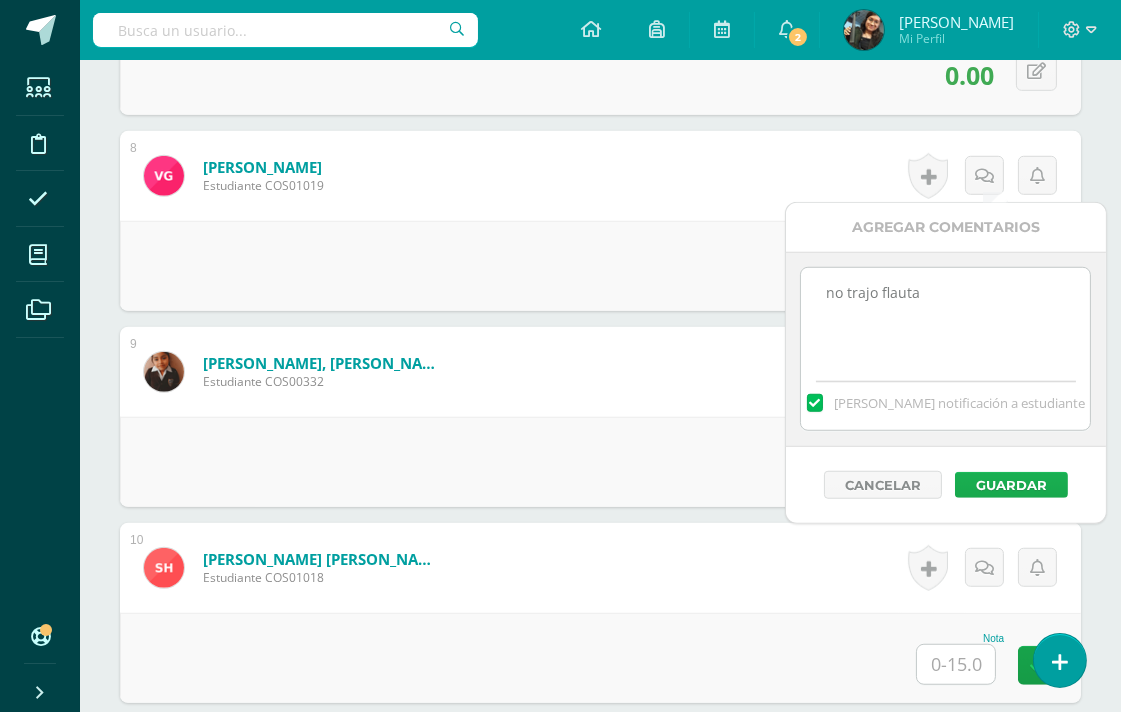 type on "no trajo flauta" 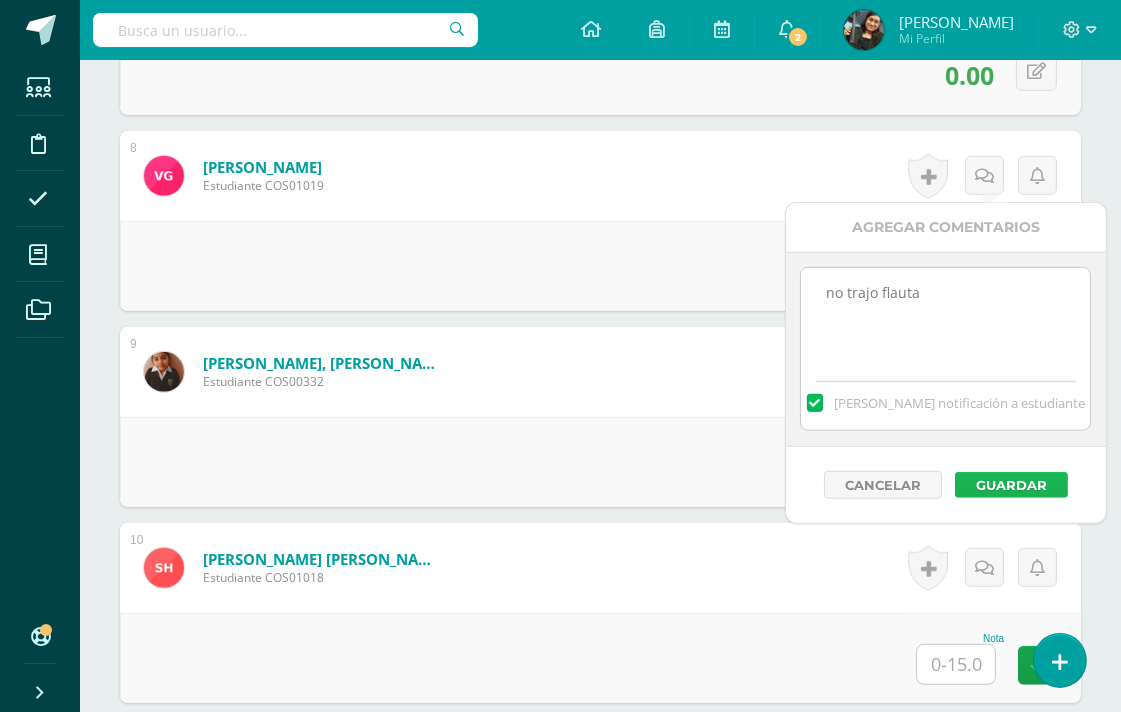 click on "Guardar" at bounding box center [1011, 485] 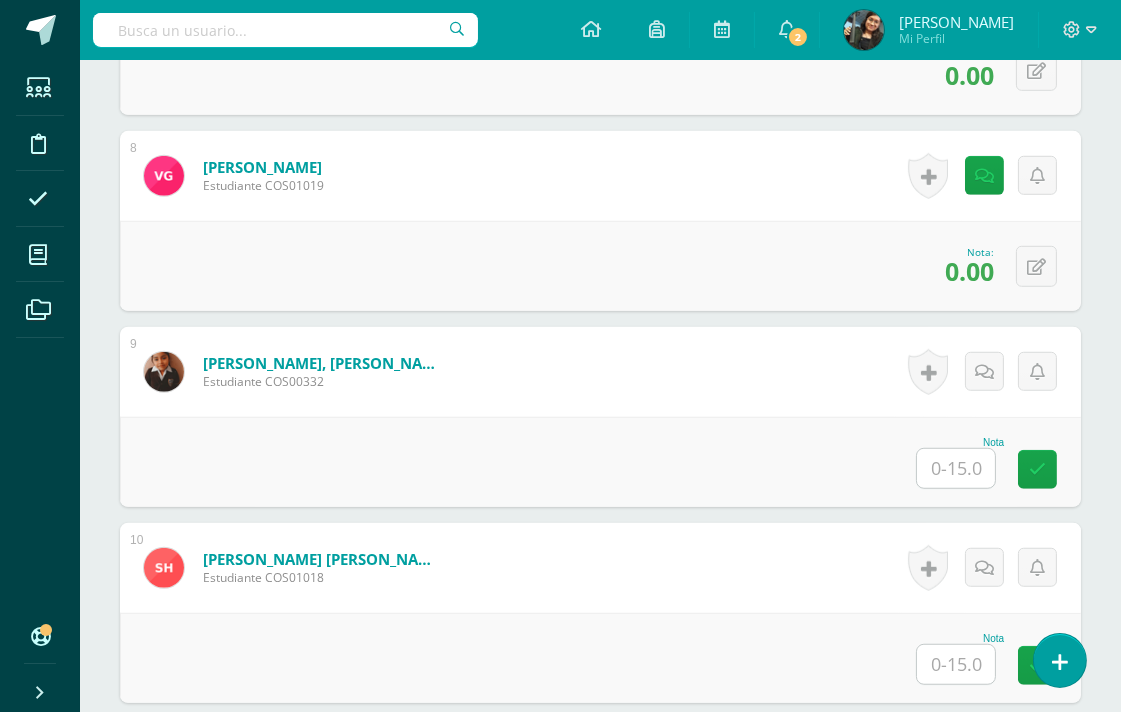click at bounding box center (956, 468) 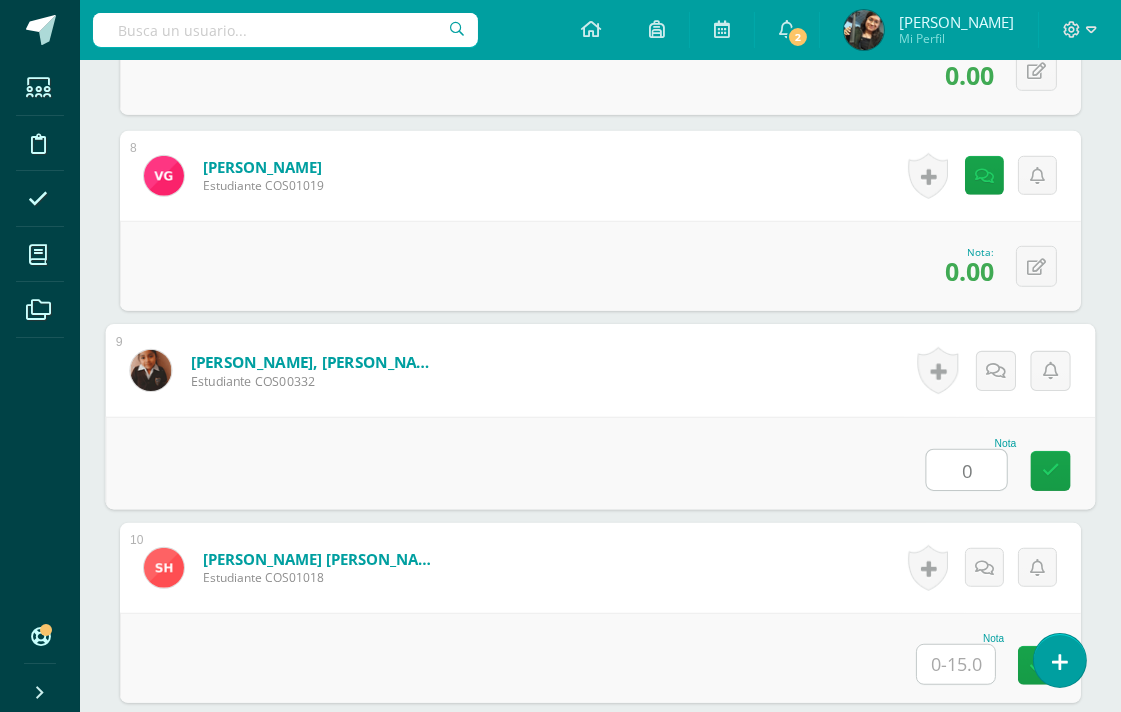 type on "0" 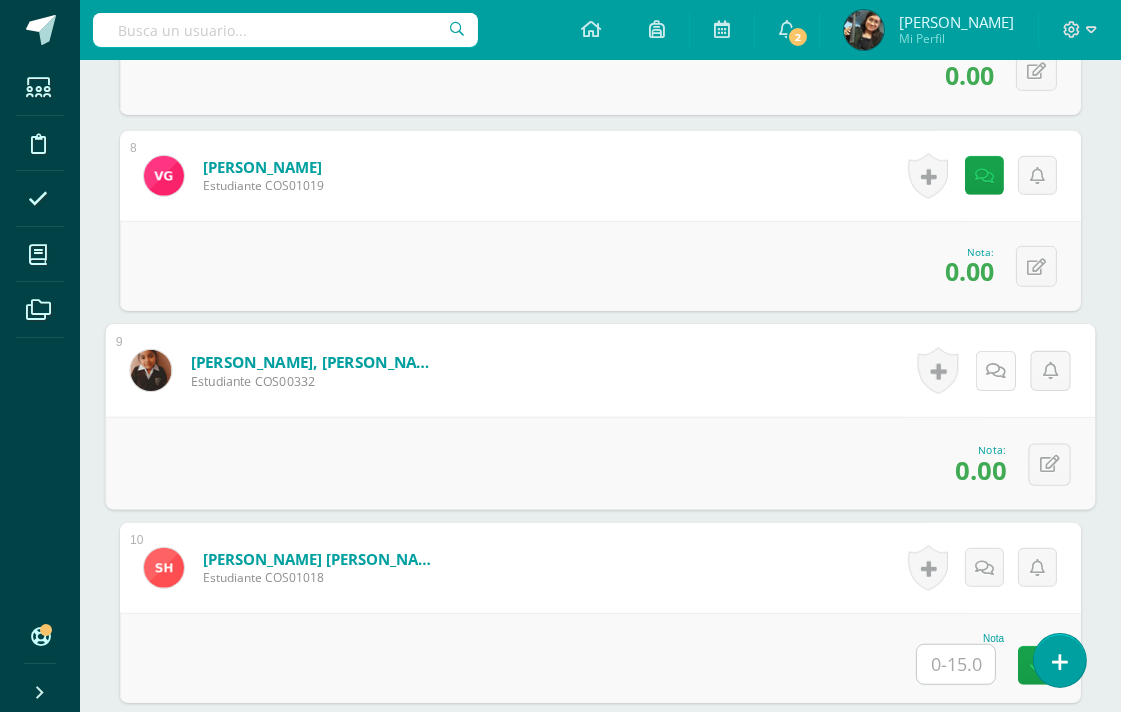 click at bounding box center [996, 370] 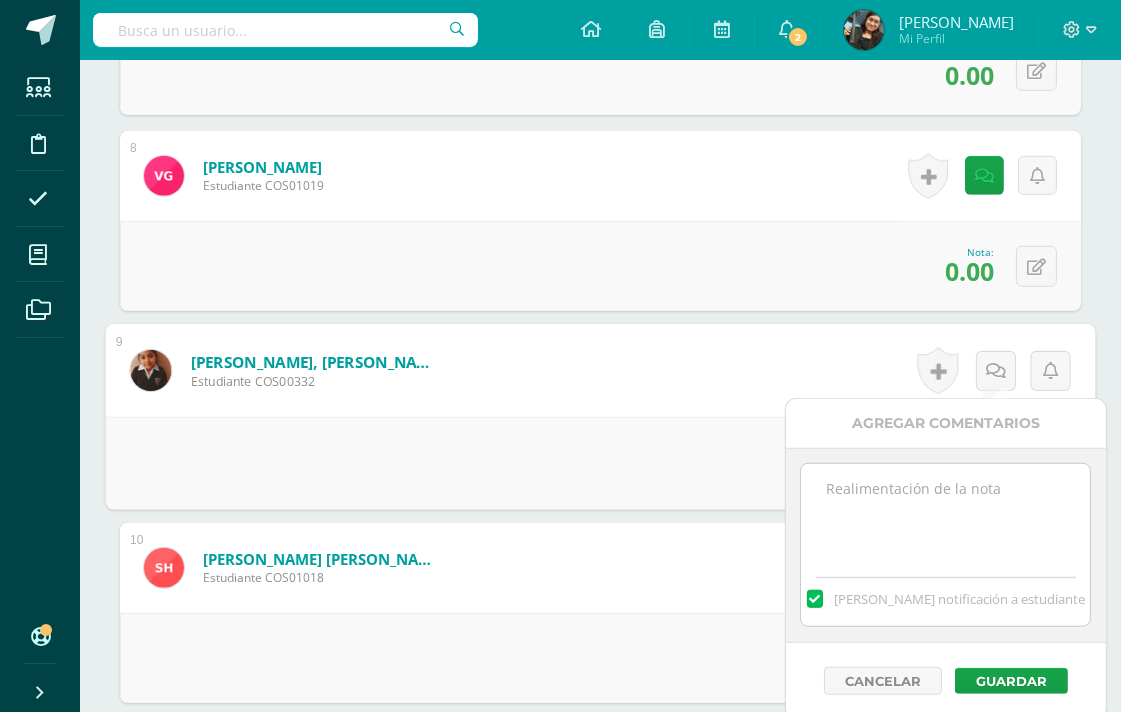 click at bounding box center [945, 514] 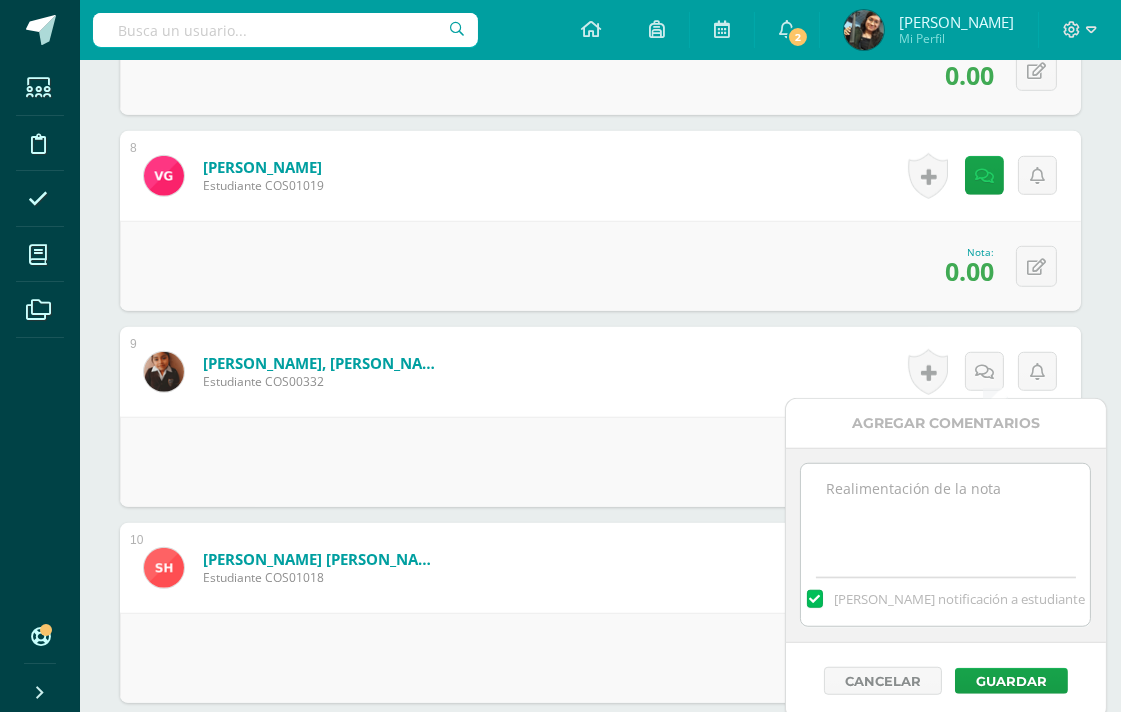 paste on "no trajo flauta" 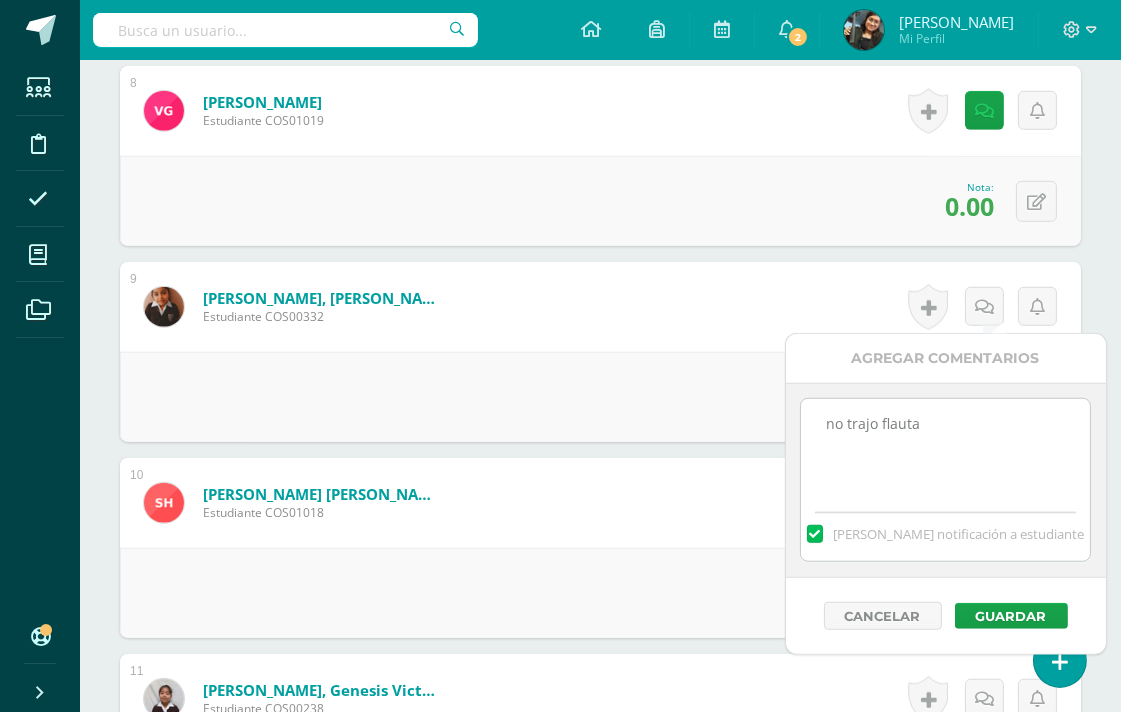 scroll, scrollTop: 2066, scrollLeft: 0, axis: vertical 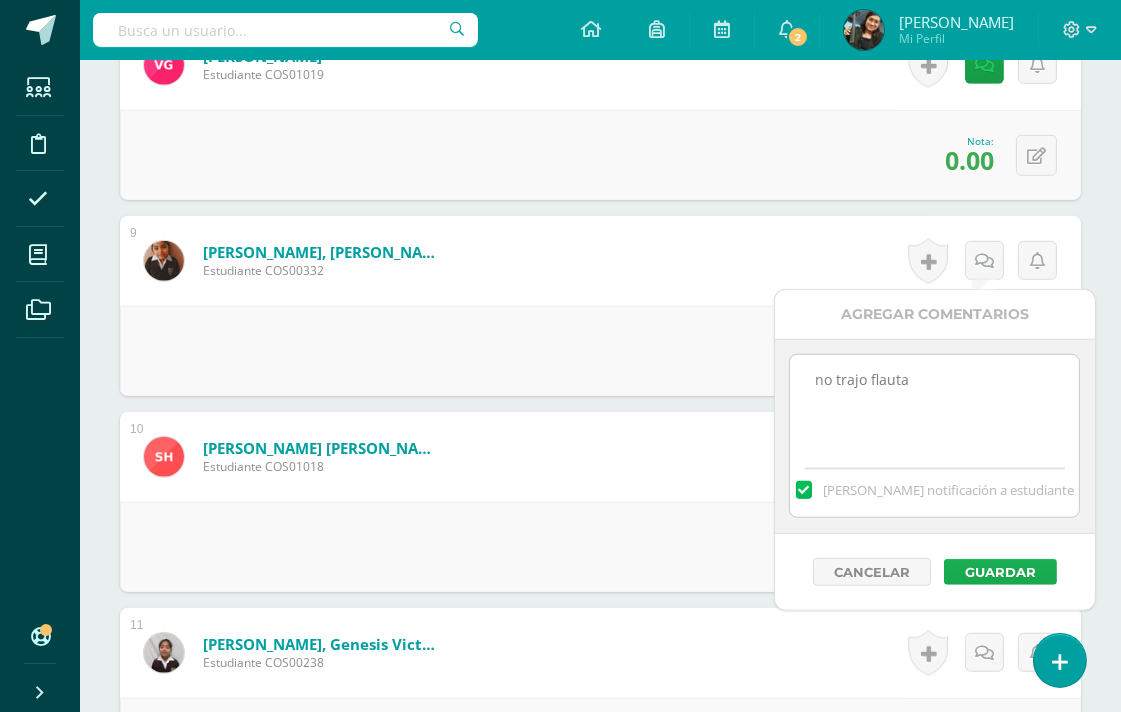 type on "no trajo flauta" 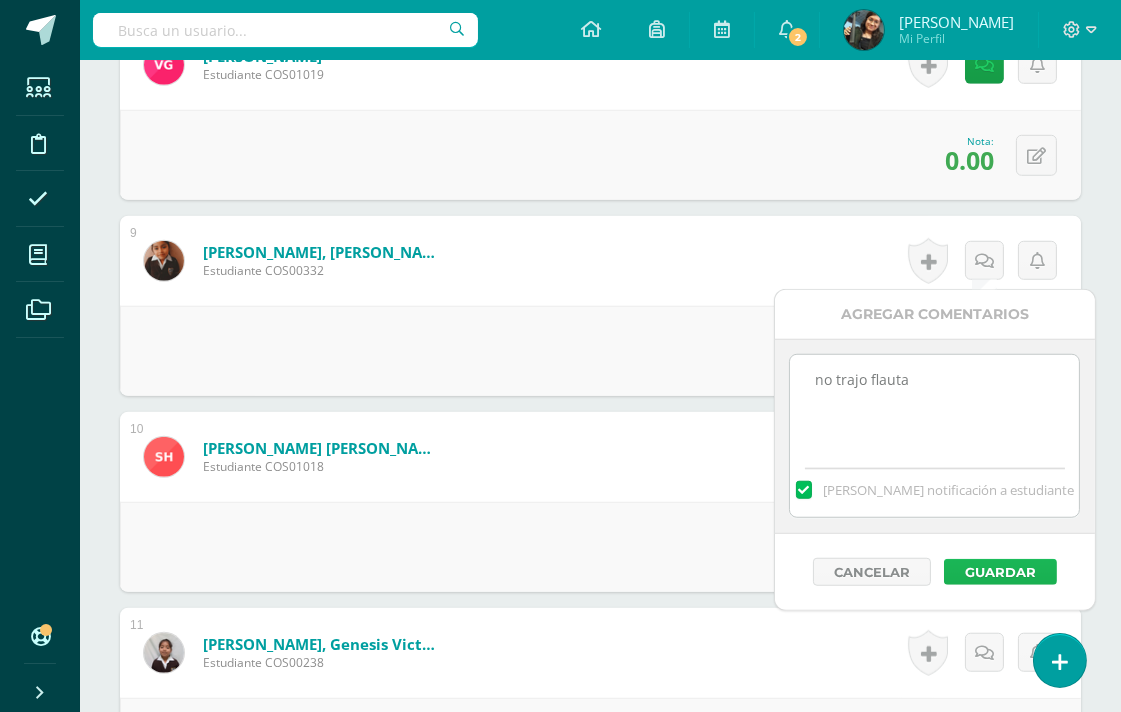 click on "Guardar" at bounding box center [1000, 572] 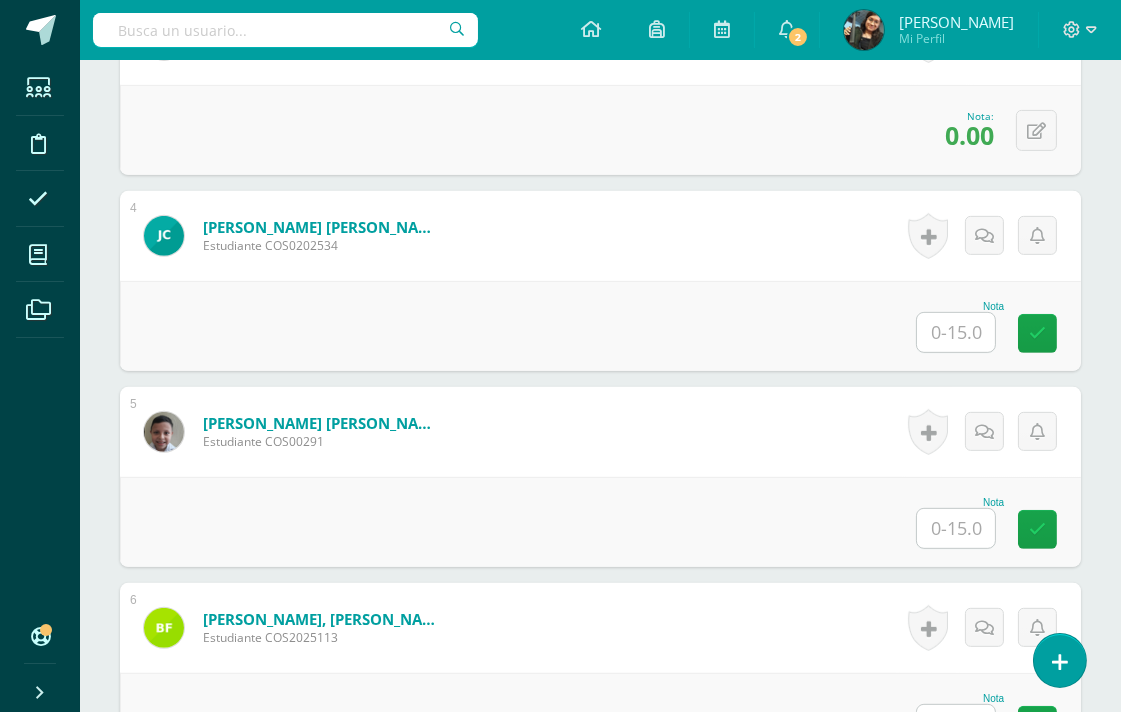scroll, scrollTop: 1222, scrollLeft: 0, axis: vertical 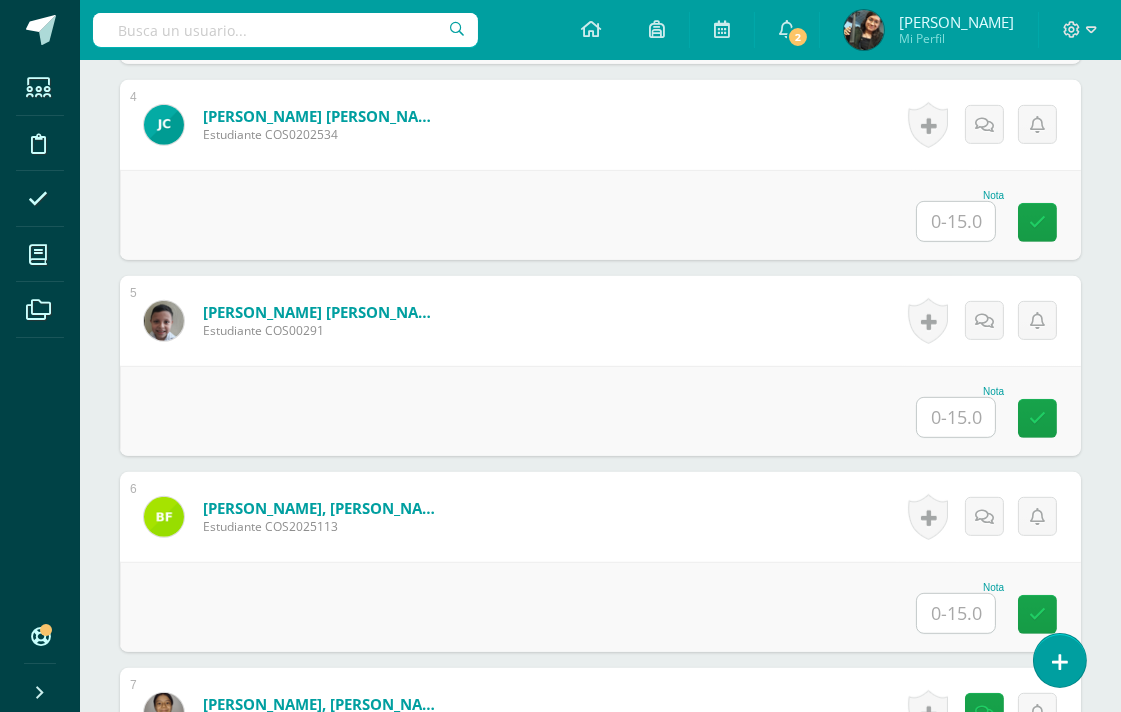 click at bounding box center [956, 221] 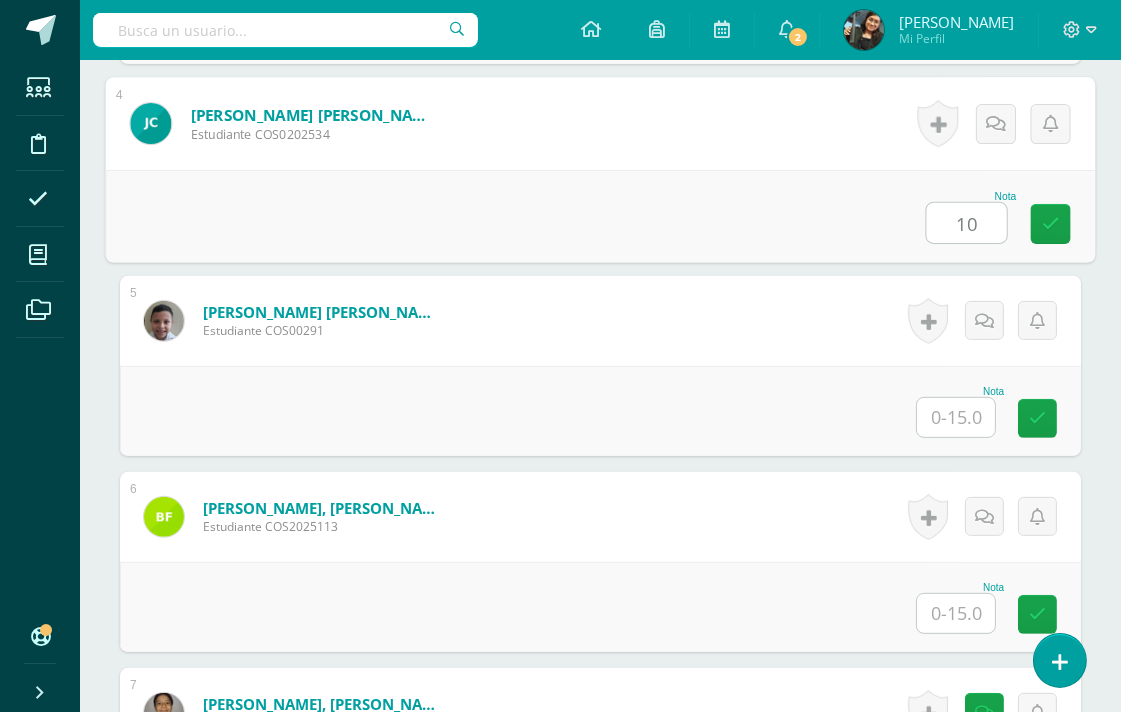 type on "10" 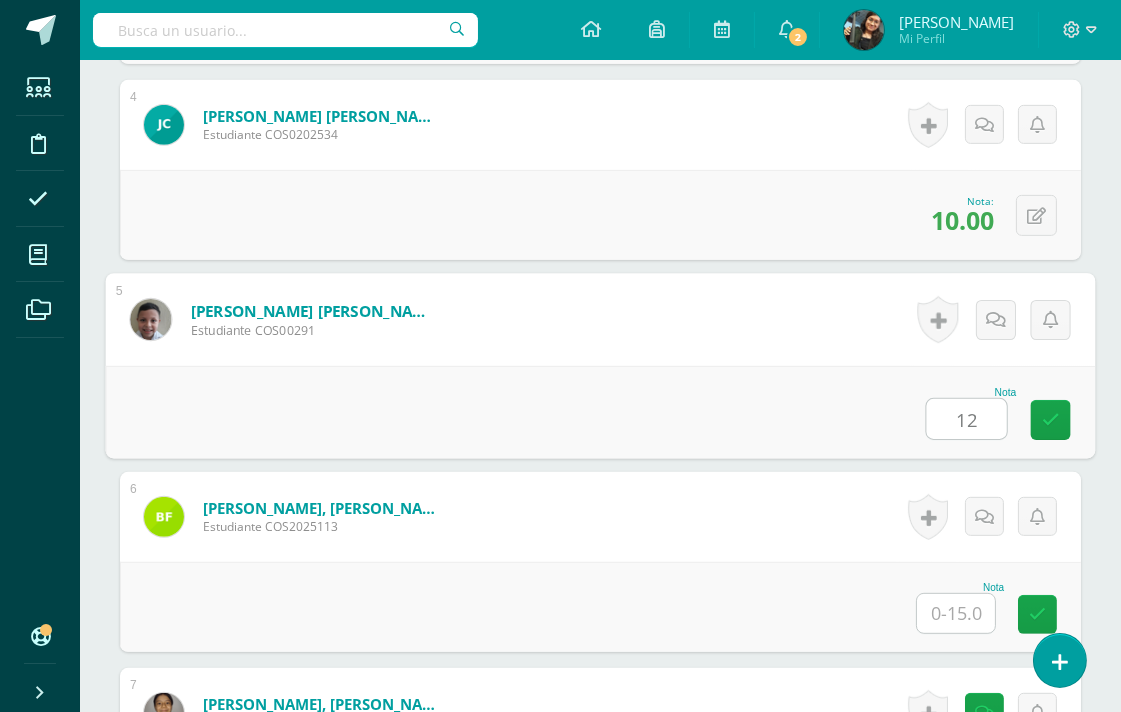type on "12" 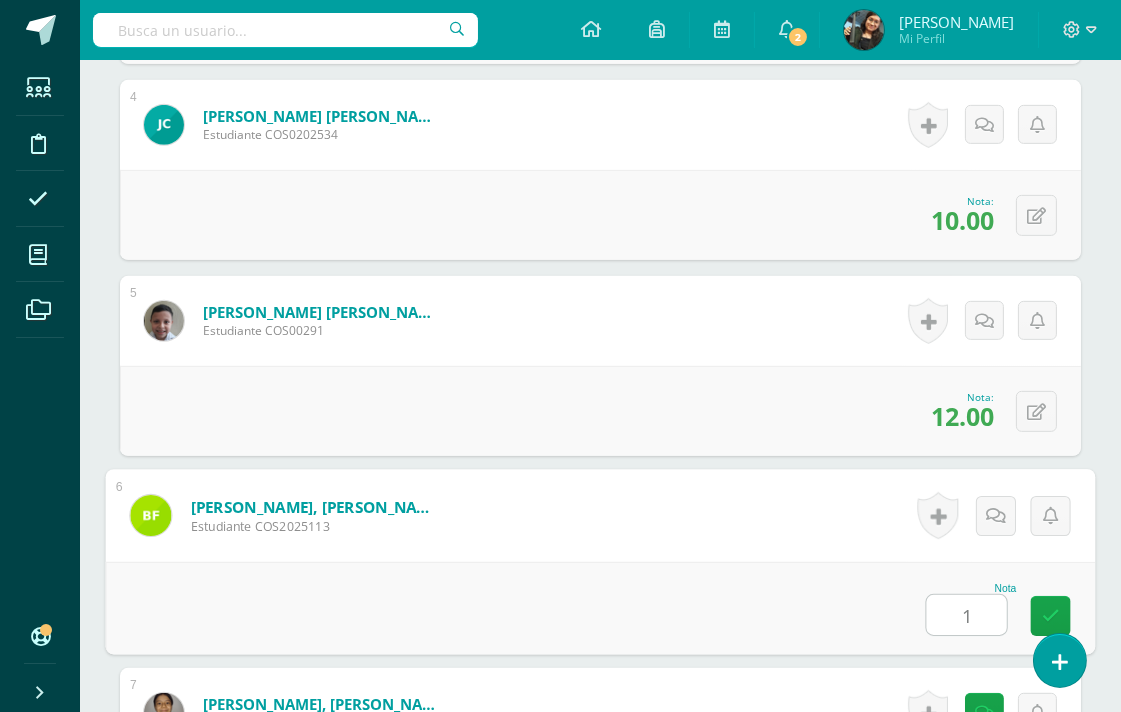 type on "10" 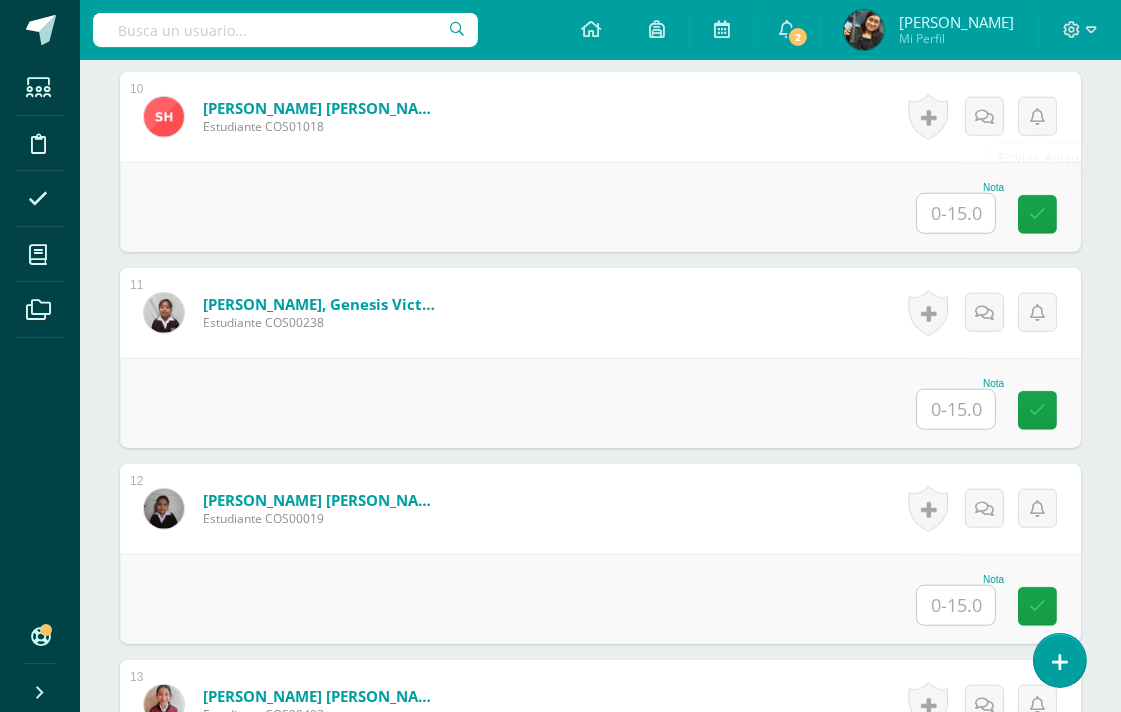 scroll, scrollTop: 2444, scrollLeft: 0, axis: vertical 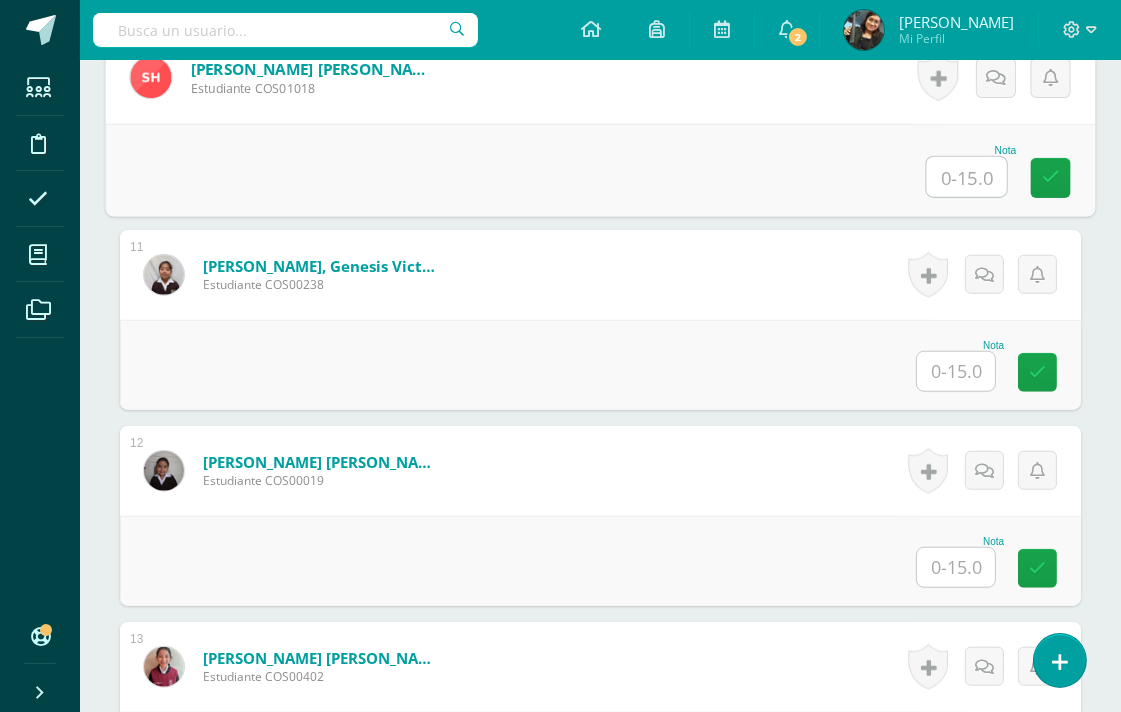 click at bounding box center (967, 177) 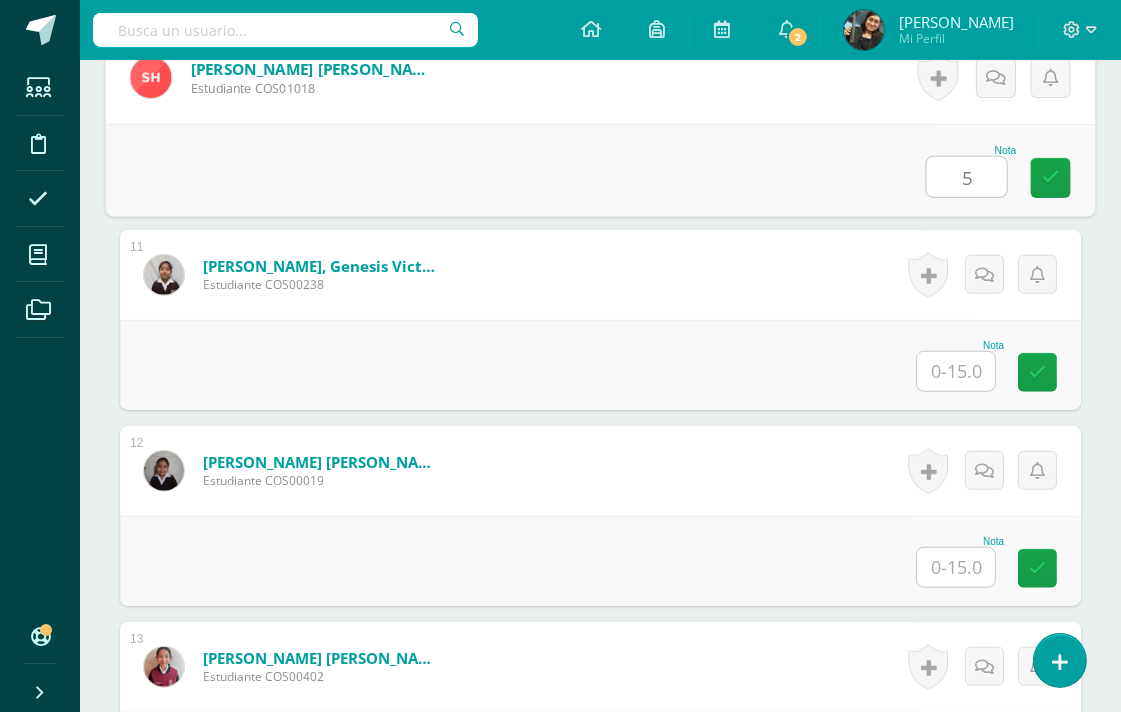 type on "5" 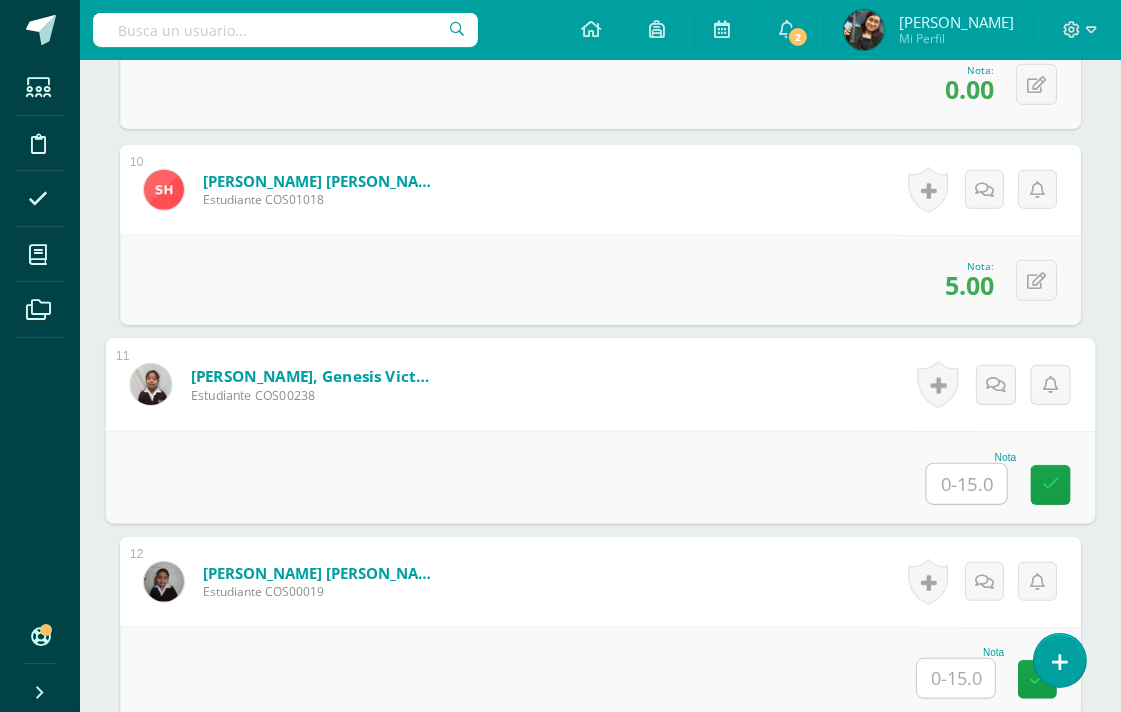 scroll, scrollTop: 2444, scrollLeft: 0, axis: vertical 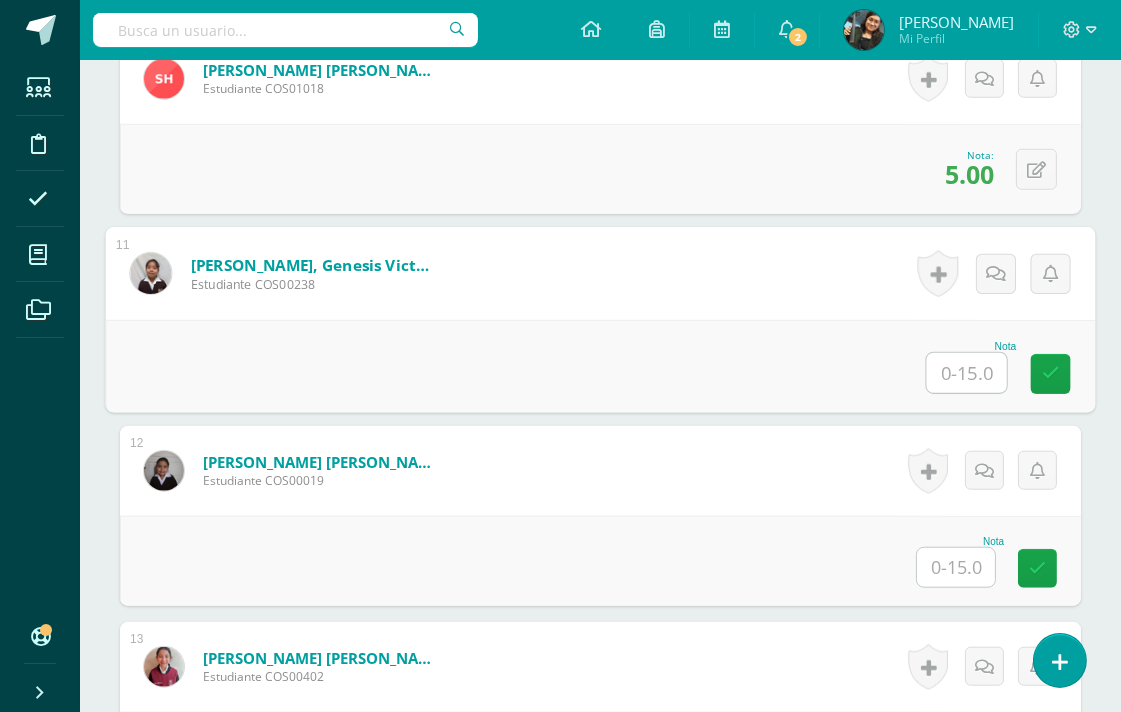 click at bounding box center (967, 373) 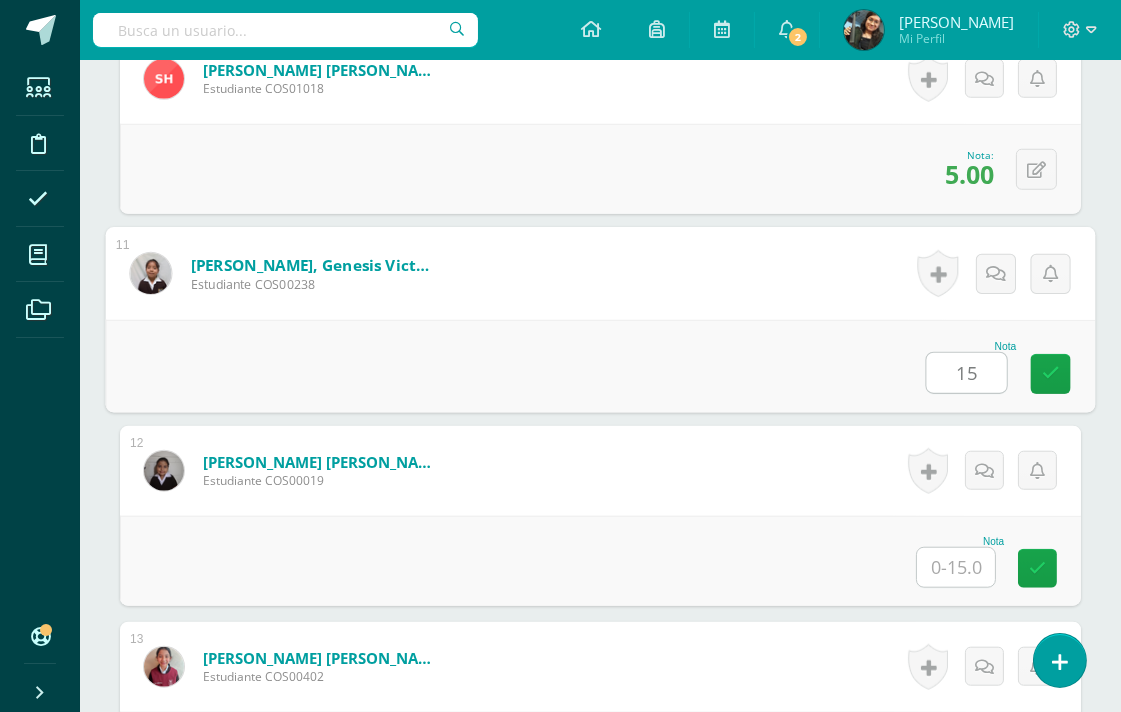 type on "15" 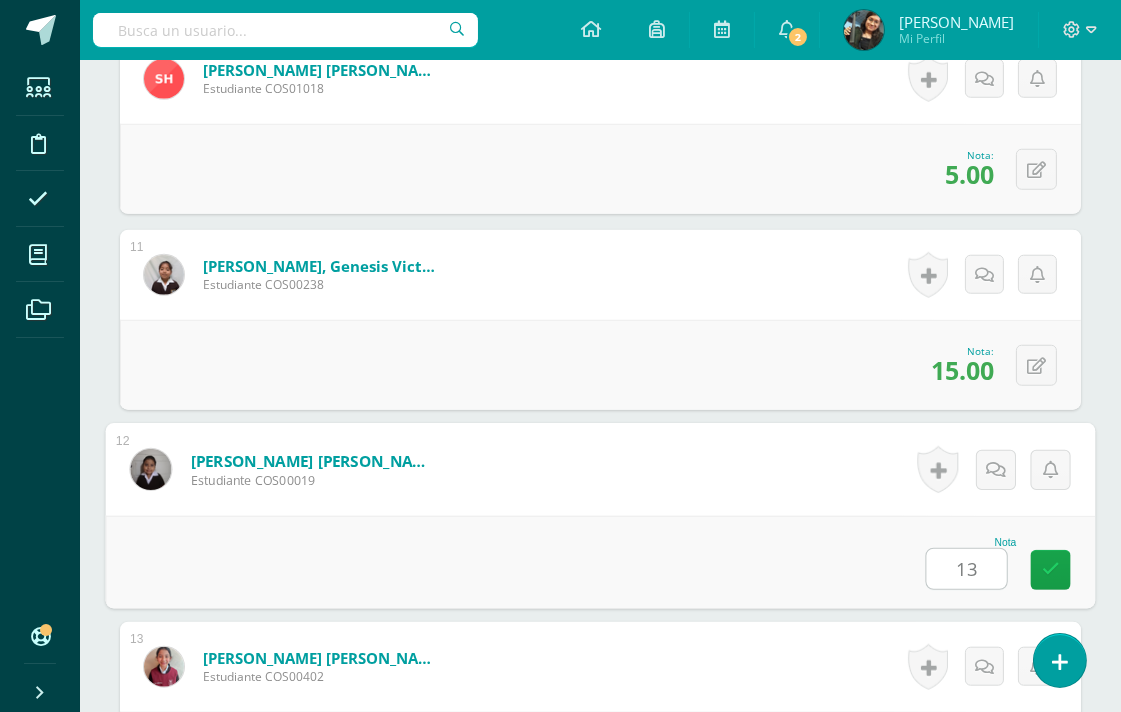 type on "13" 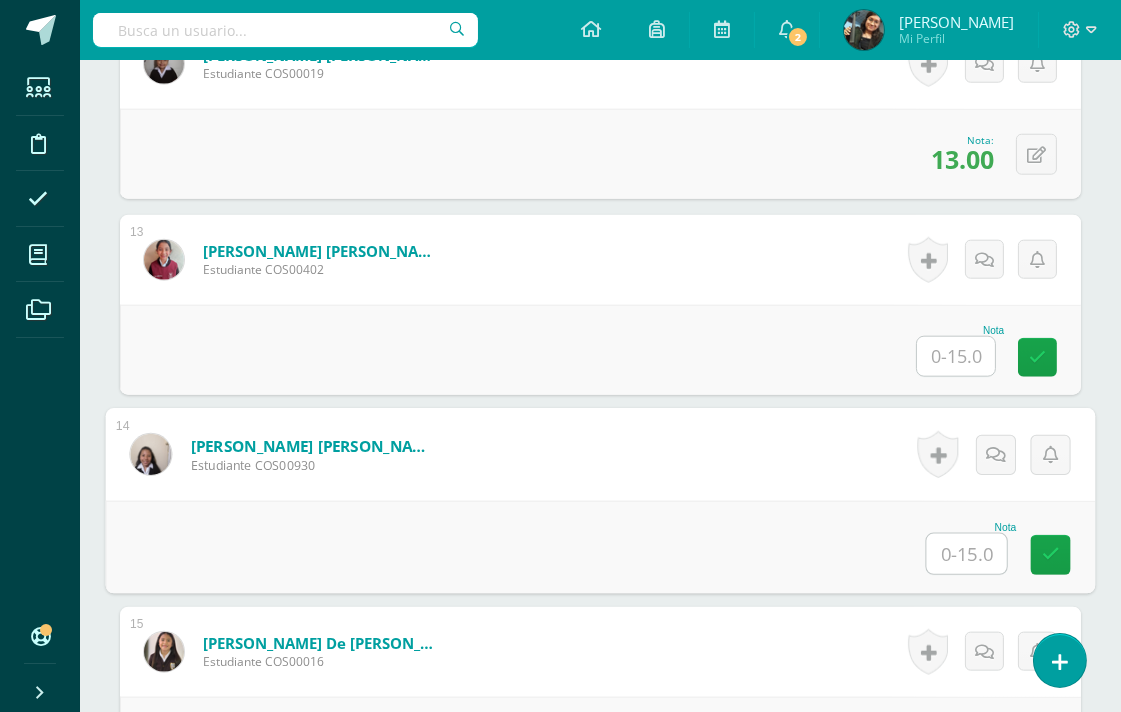click at bounding box center (967, 554) 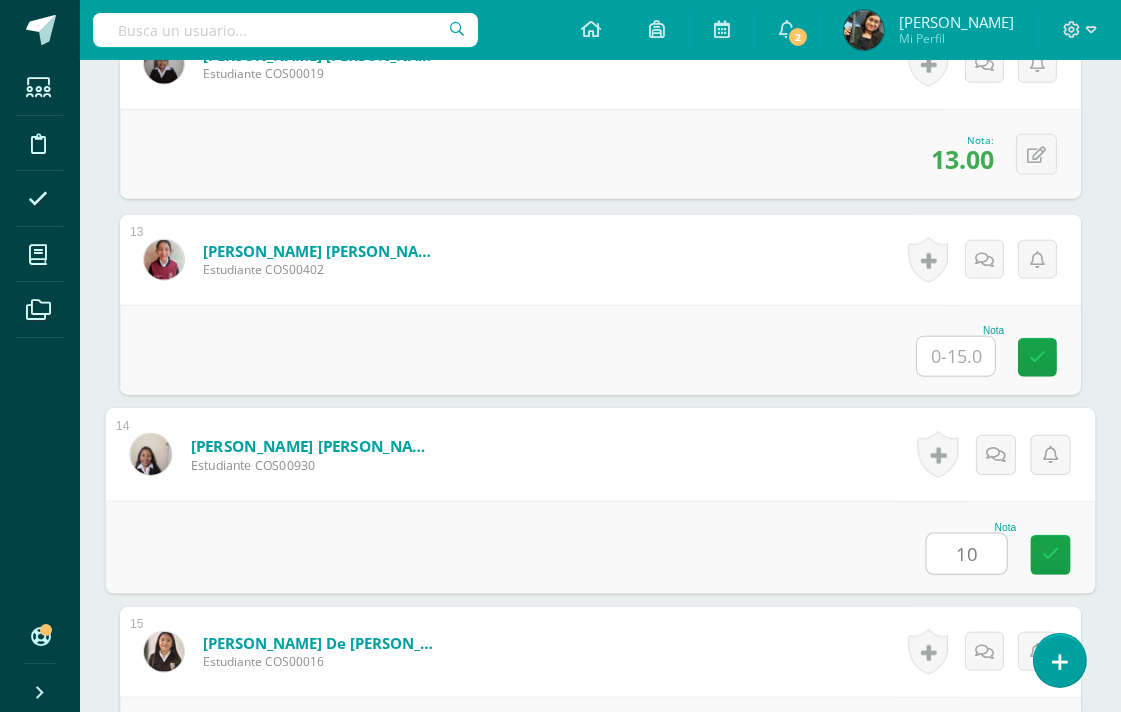 type on "10" 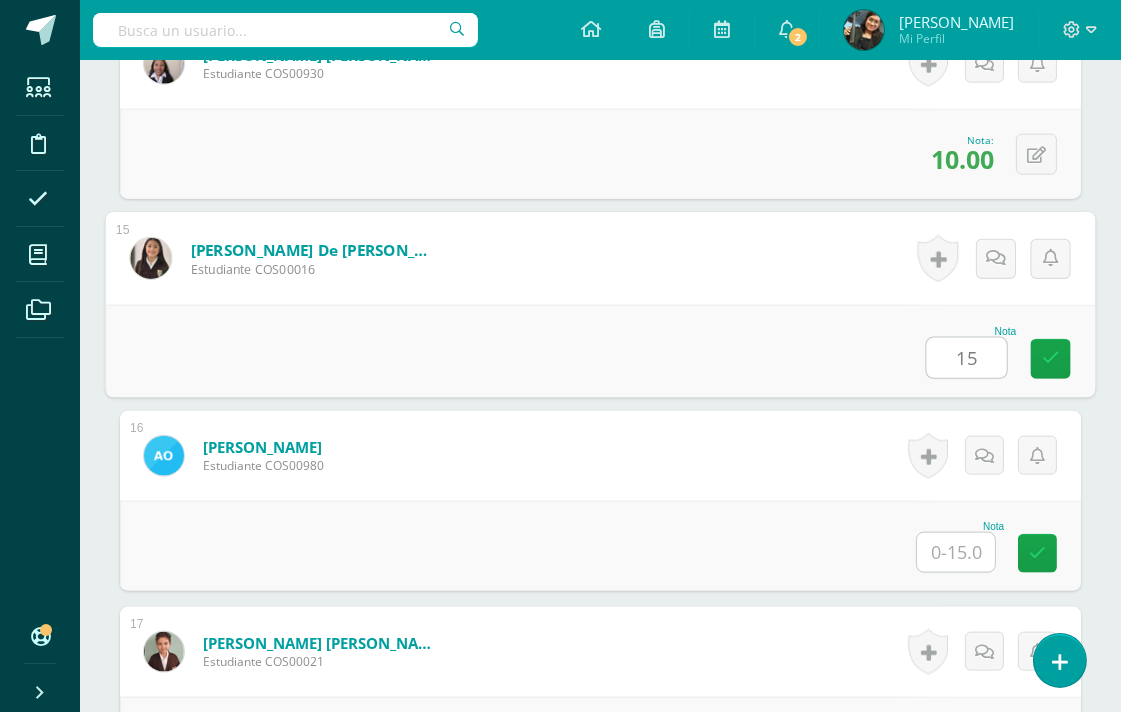 type on "15" 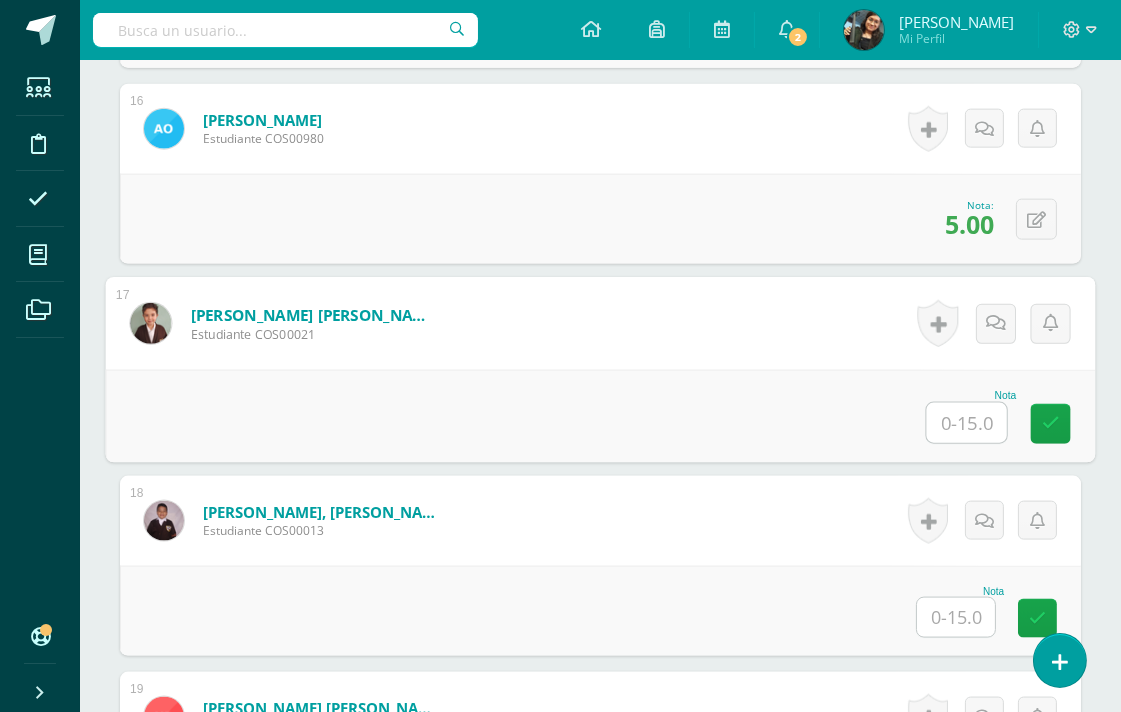 scroll, scrollTop: 3524, scrollLeft: 0, axis: vertical 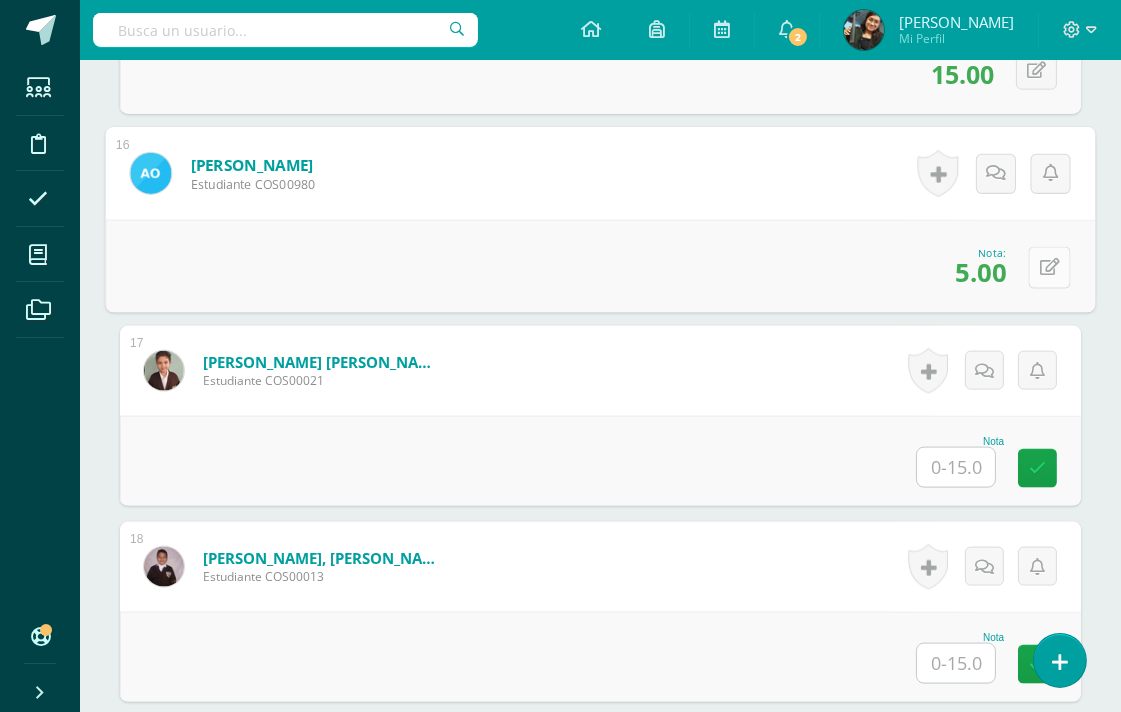 click at bounding box center [1050, 267] 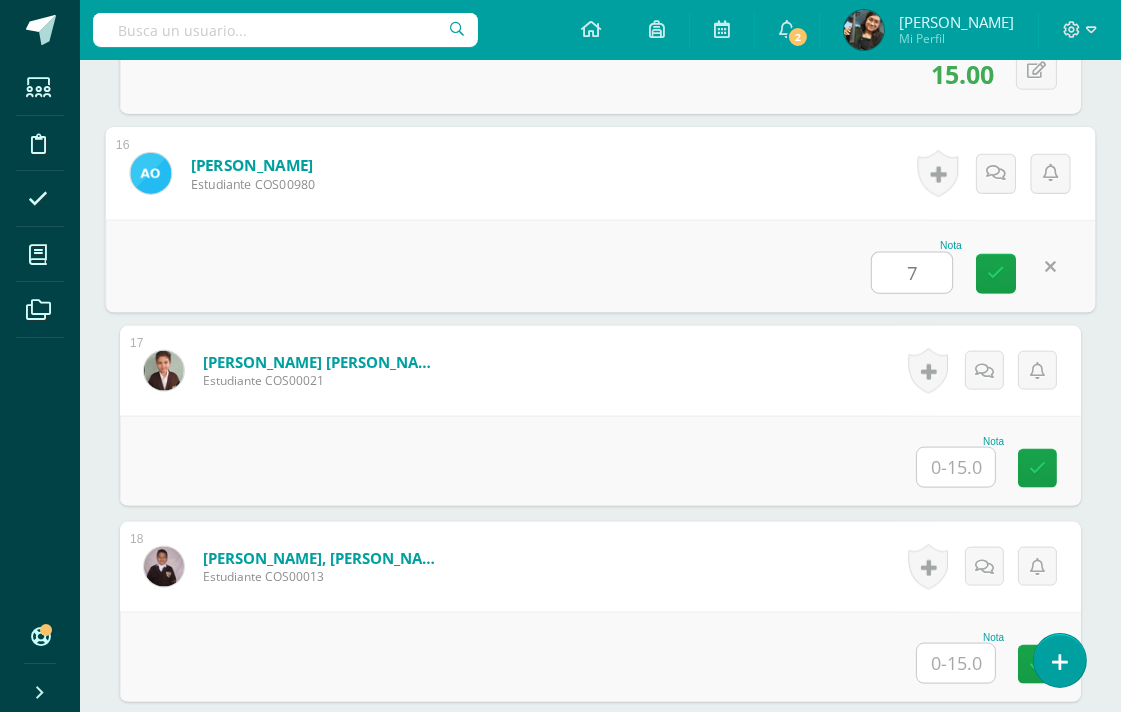 type on "7" 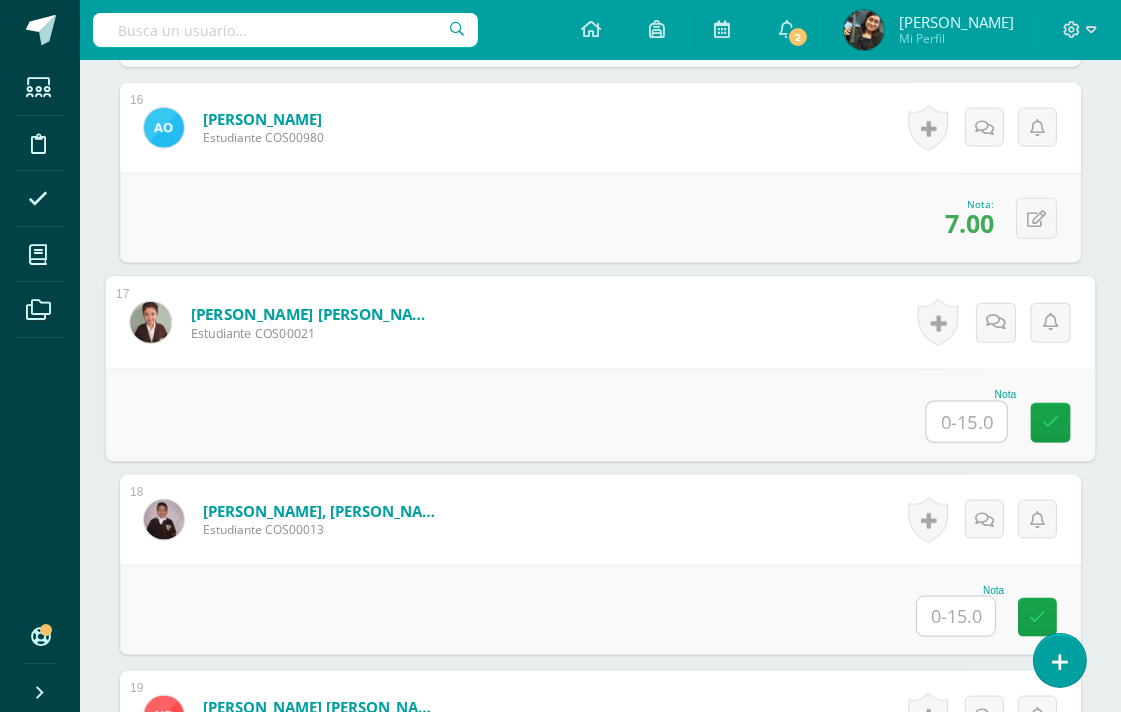 scroll, scrollTop: 3524, scrollLeft: 0, axis: vertical 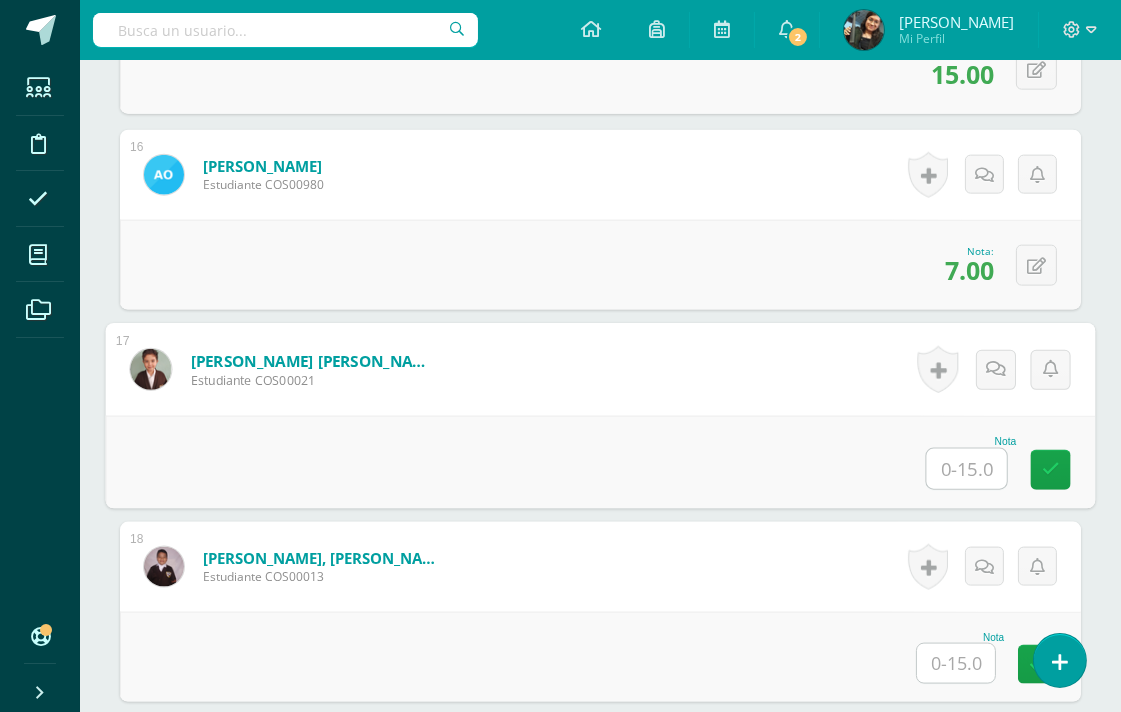 click at bounding box center [967, 469] 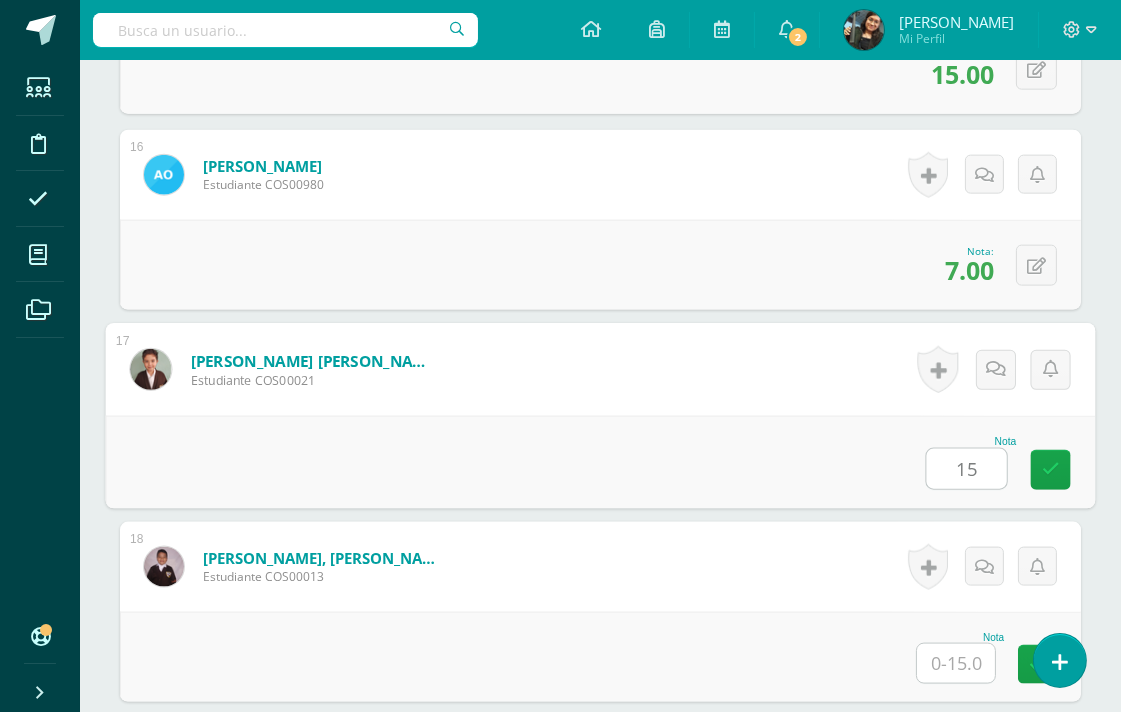type on "15" 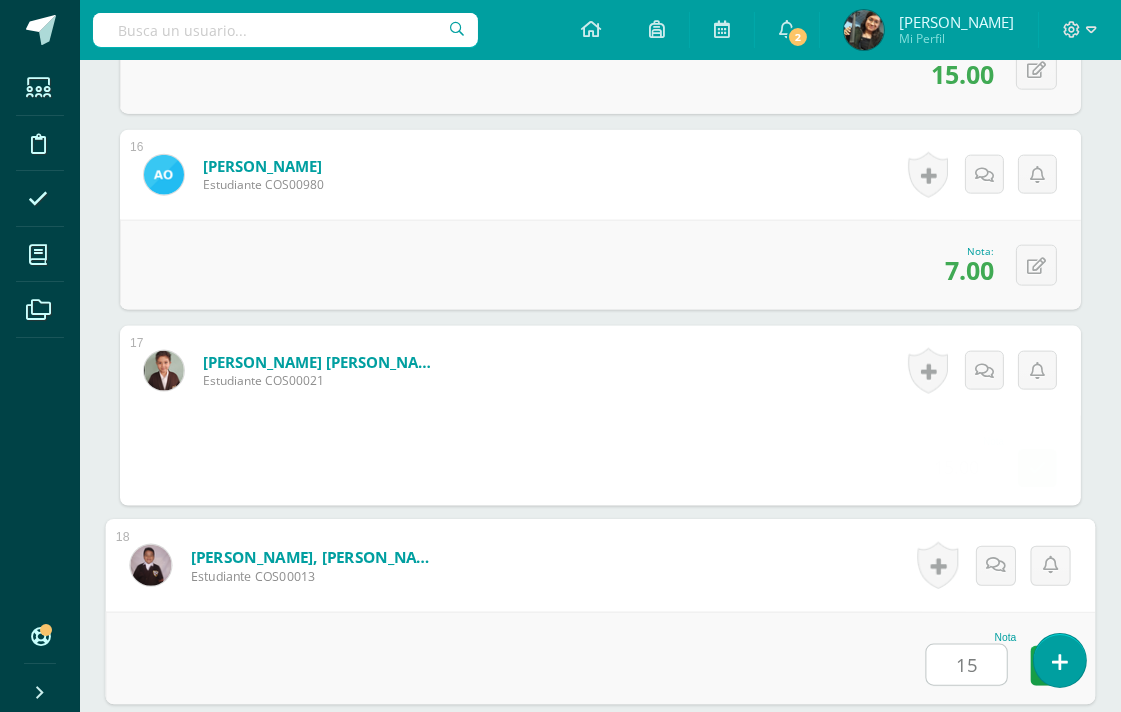 type on "15" 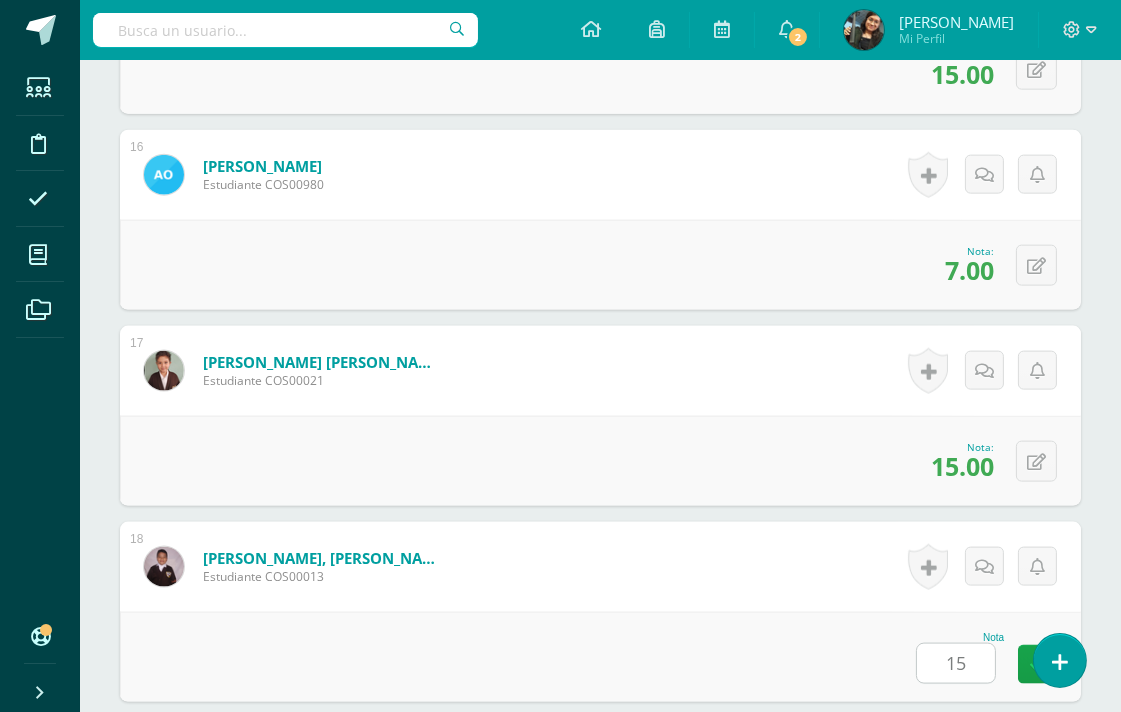 scroll, scrollTop: 4026, scrollLeft: 0, axis: vertical 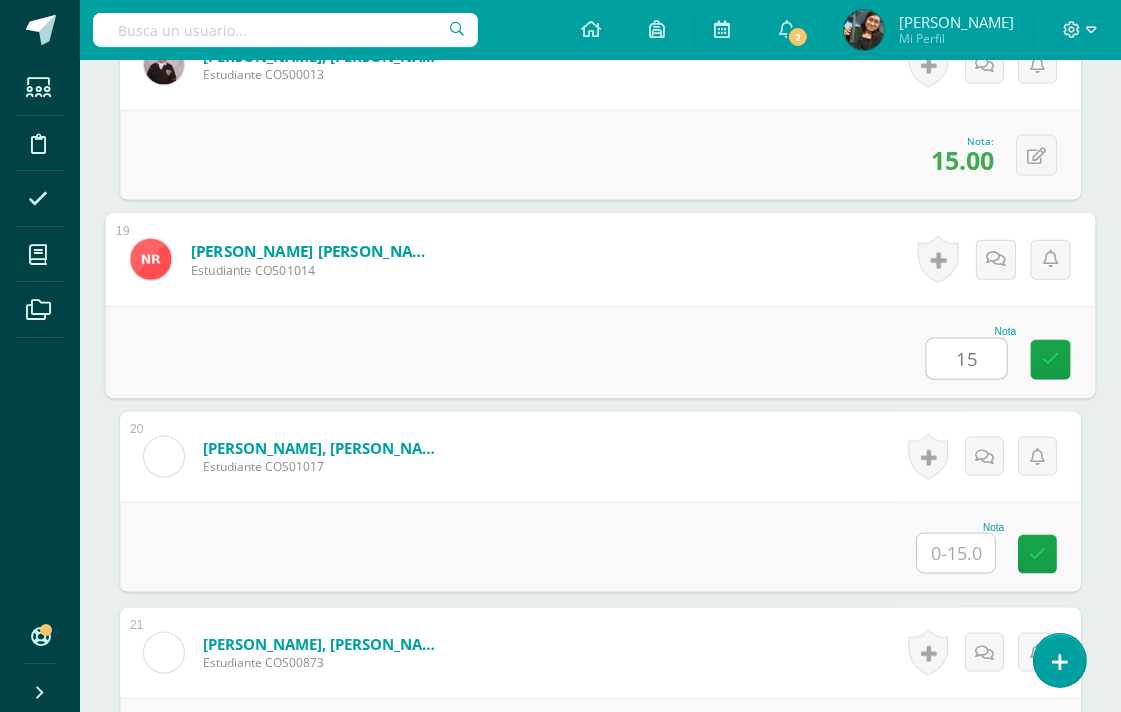 type on "15" 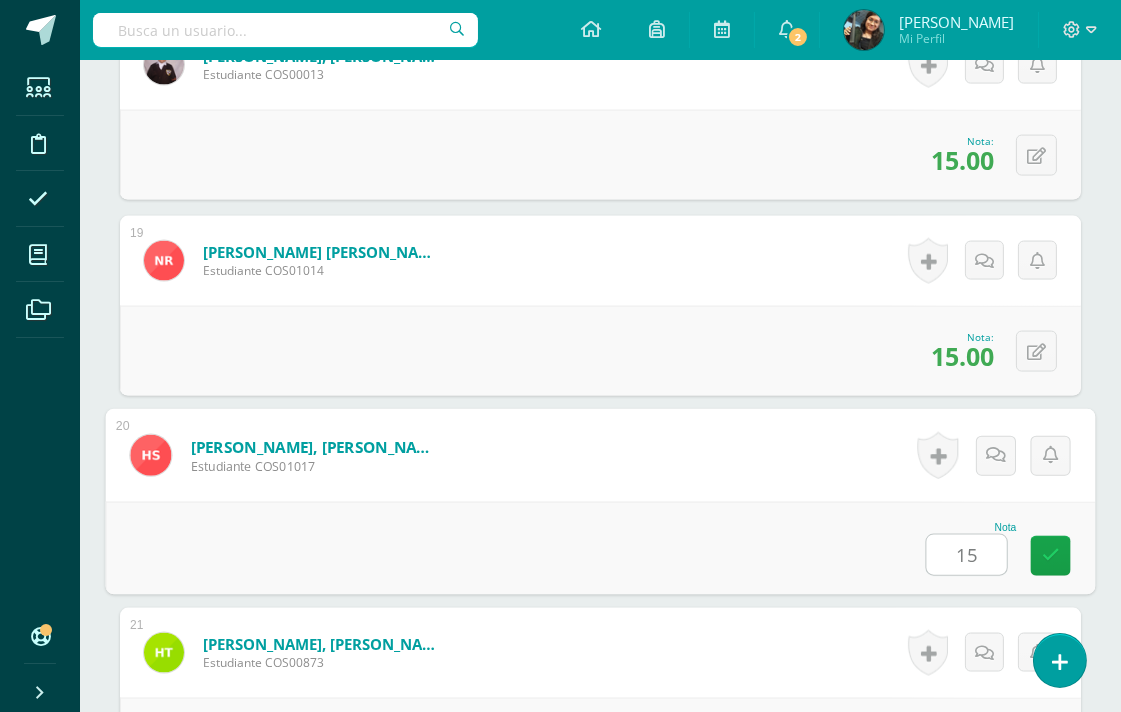 type on "15" 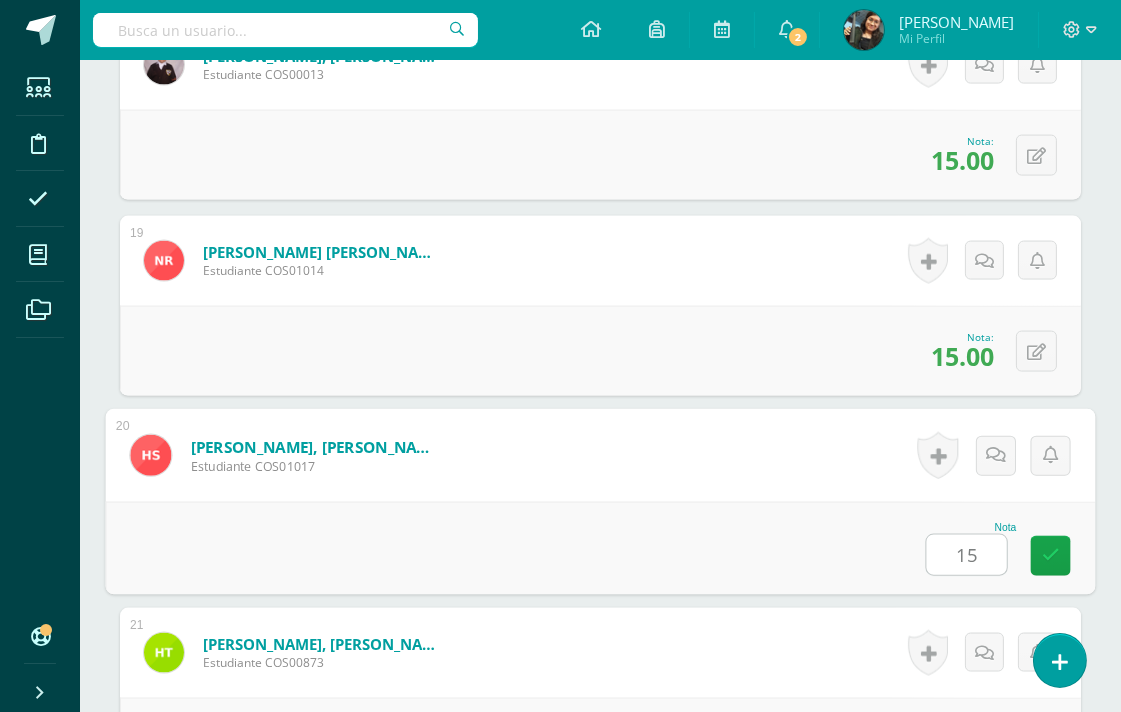 scroll, scrollTop: 4330, scrollLeft: 0, axis: vertical 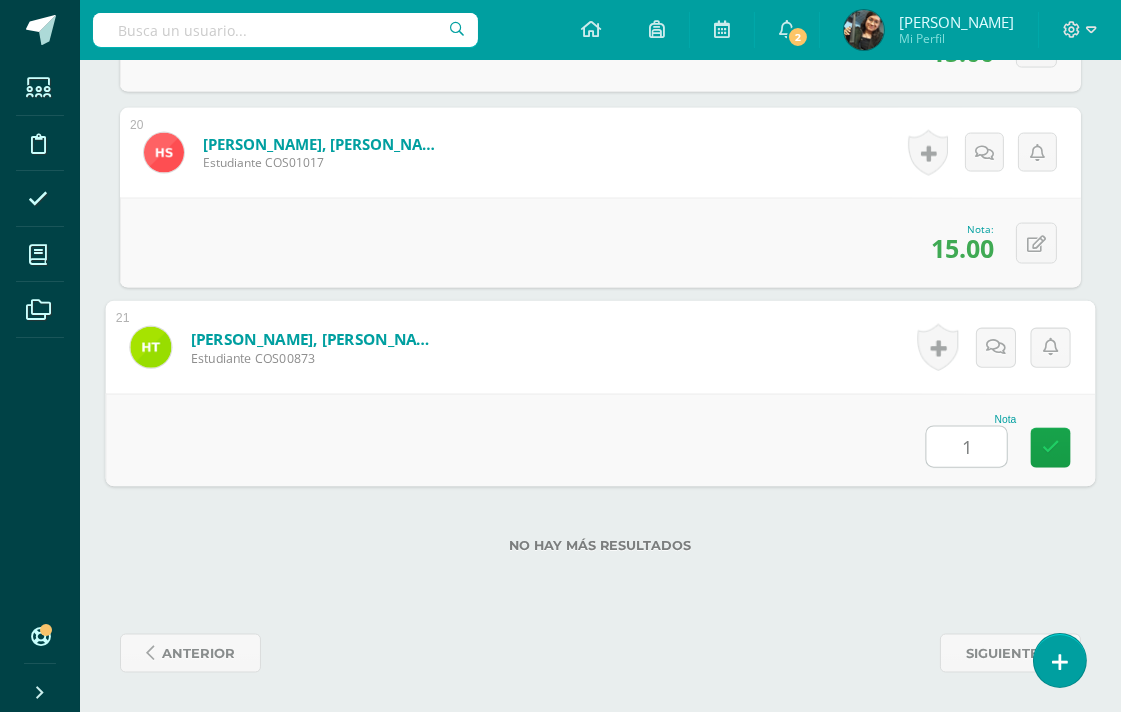 type on "15" 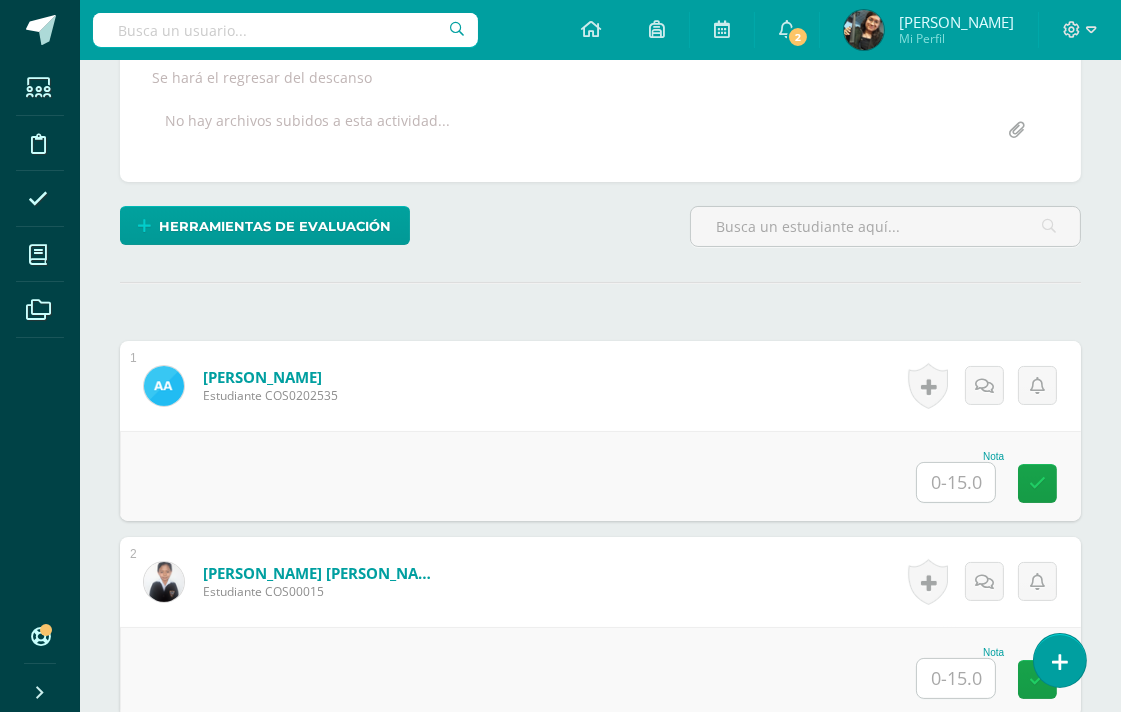 scroll, scrollTop: 0, scrollLeft: 0, axis: both 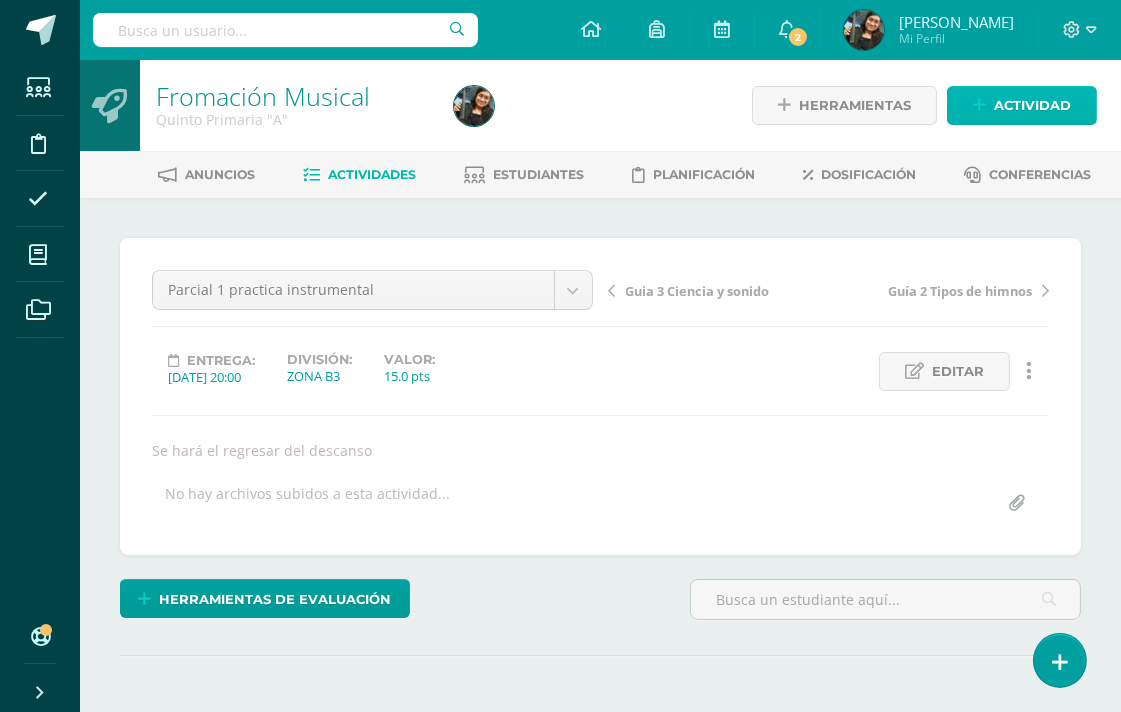click on "Actividad" at bounding box center (1032, 105) 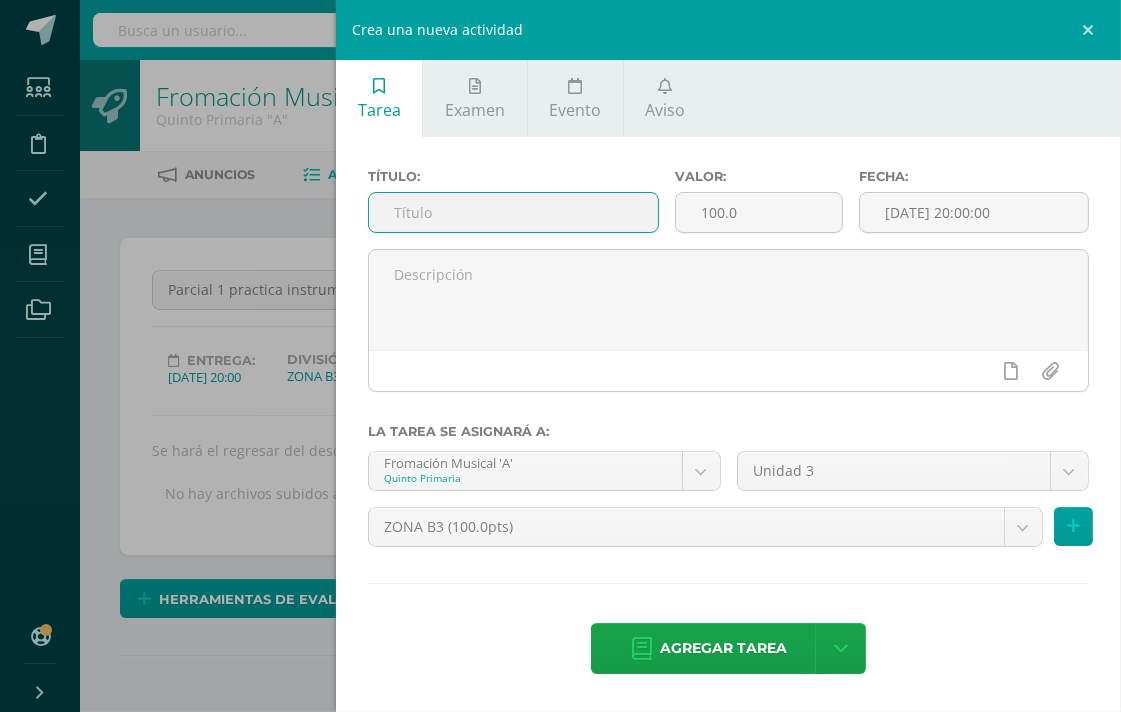 click at bounding box center [513, 212] 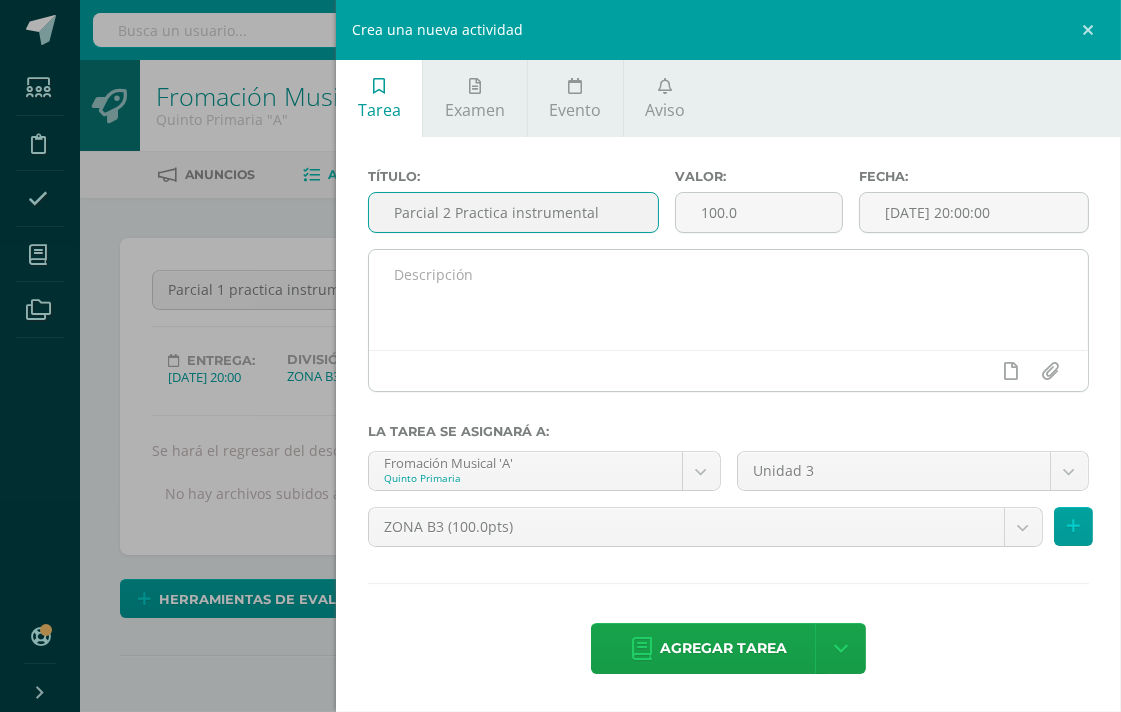 type on "Parcial 2 Practica instrumental" 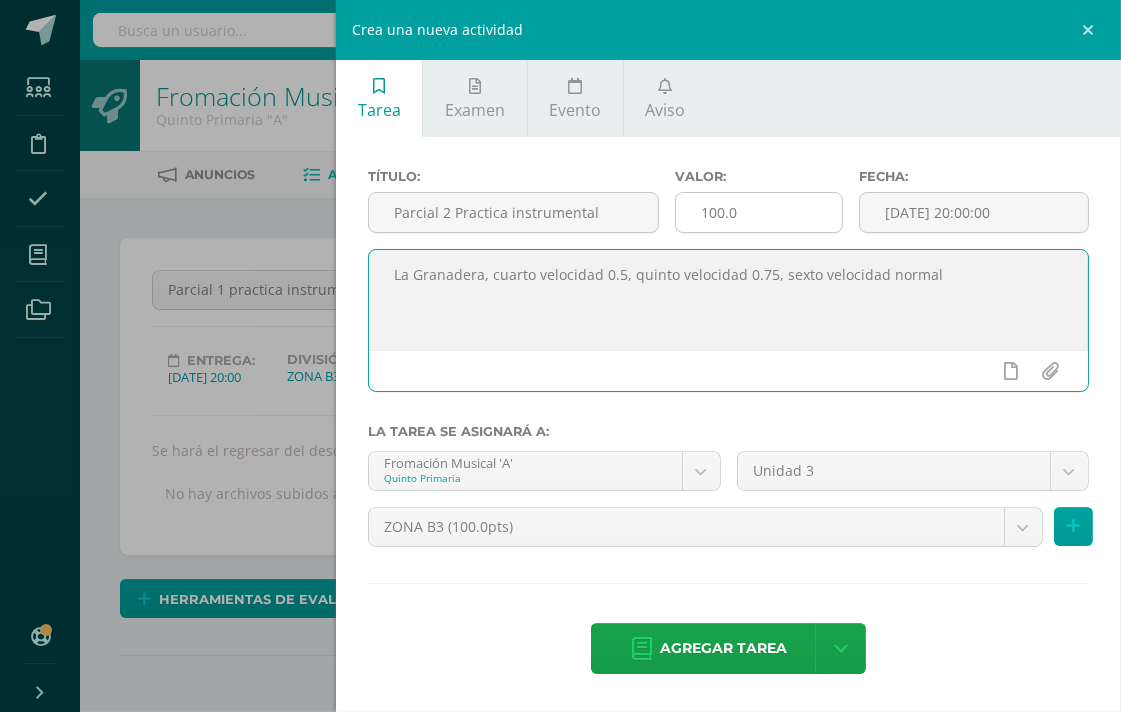 type on "La Granadera, cuarto velocidad 0.5, quinto velocidad 0.75, sexto velocidad normal" 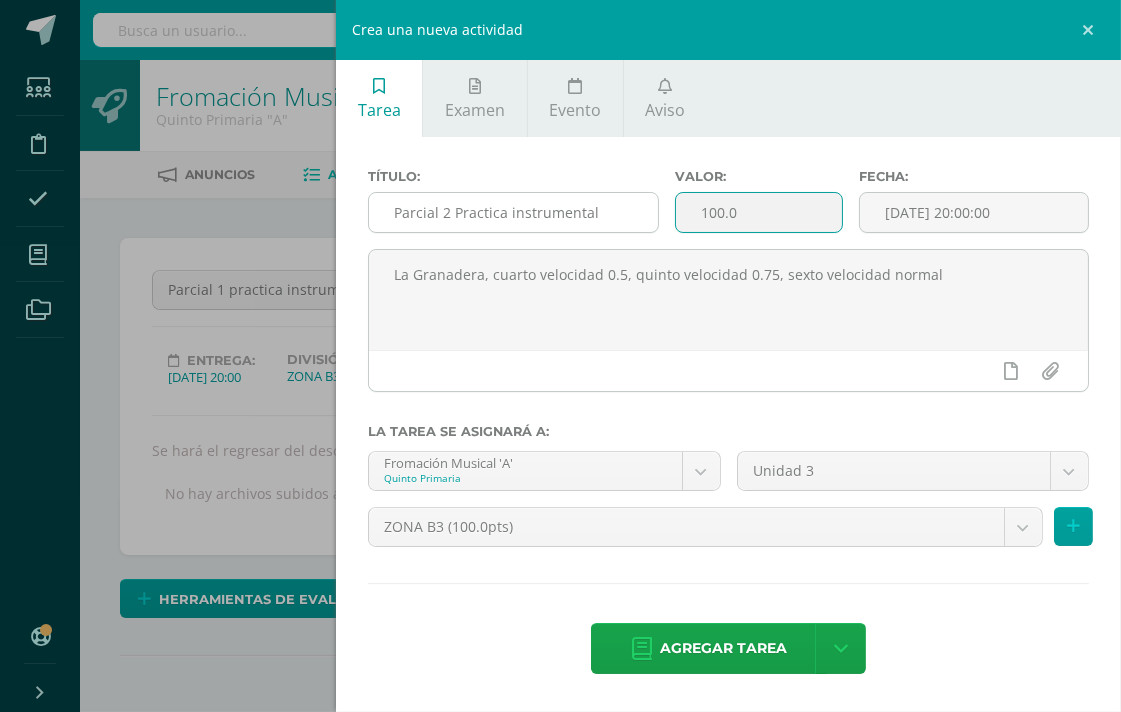 drag, startPoint x: 773, startPoint y: 211, endPoint x: 578, endPoint y: 212, distance: 195.00256 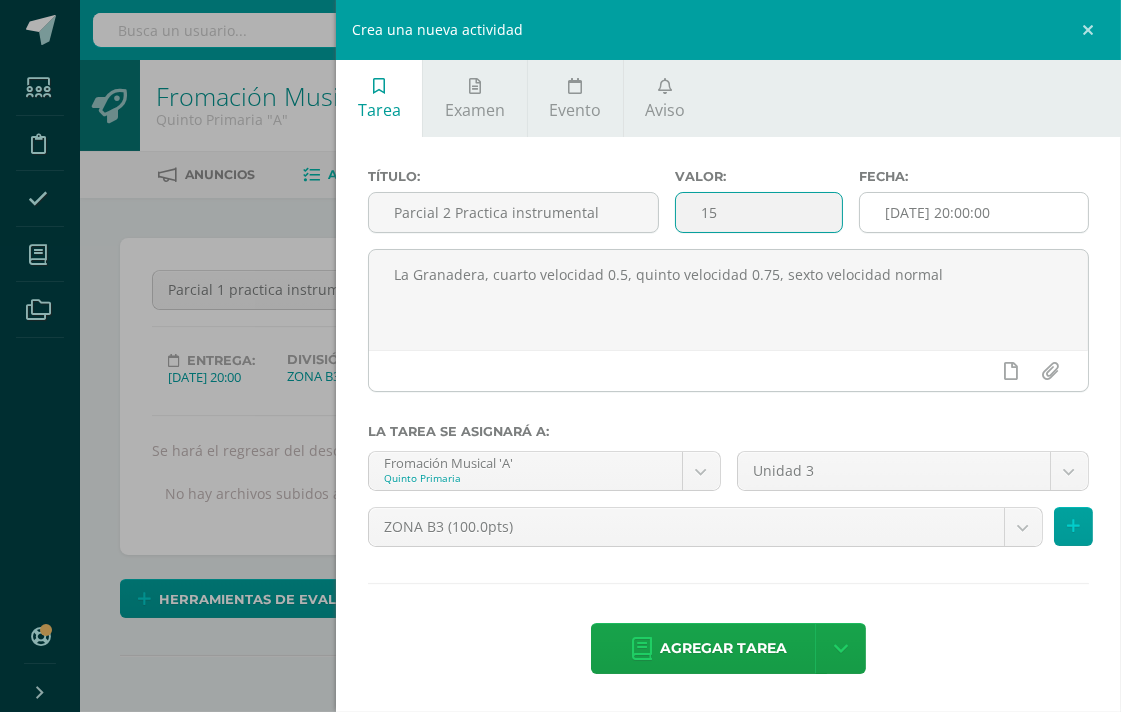 type on "15" 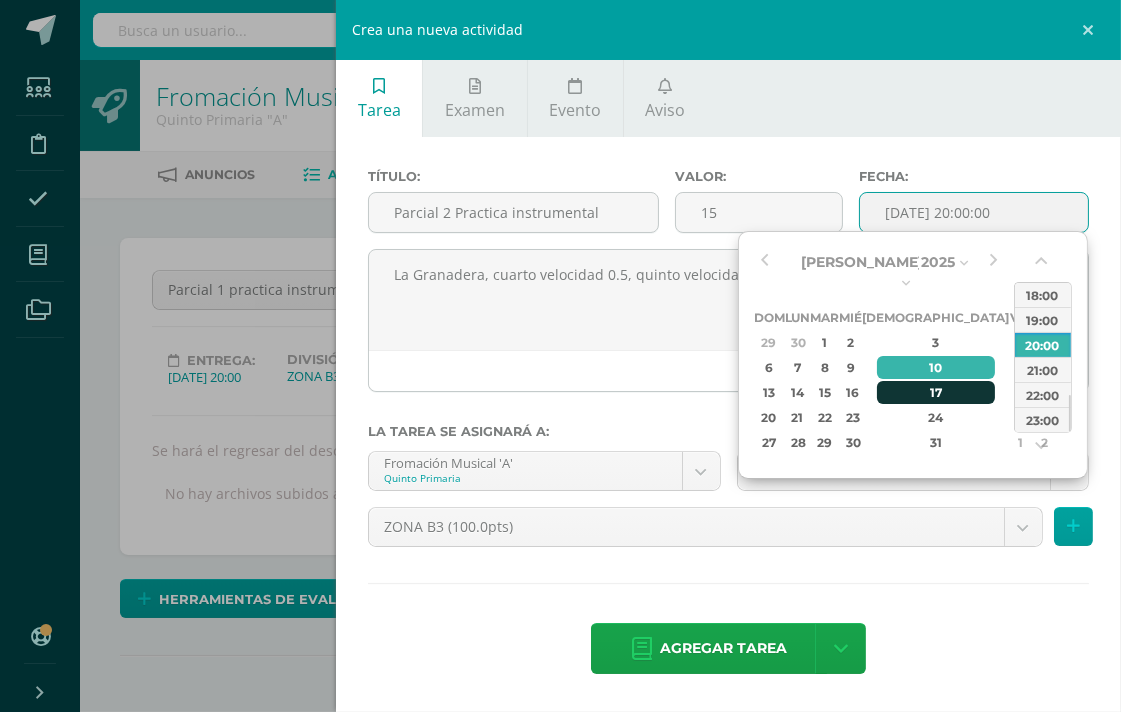 click on "17" at bounding box center [936, 392] 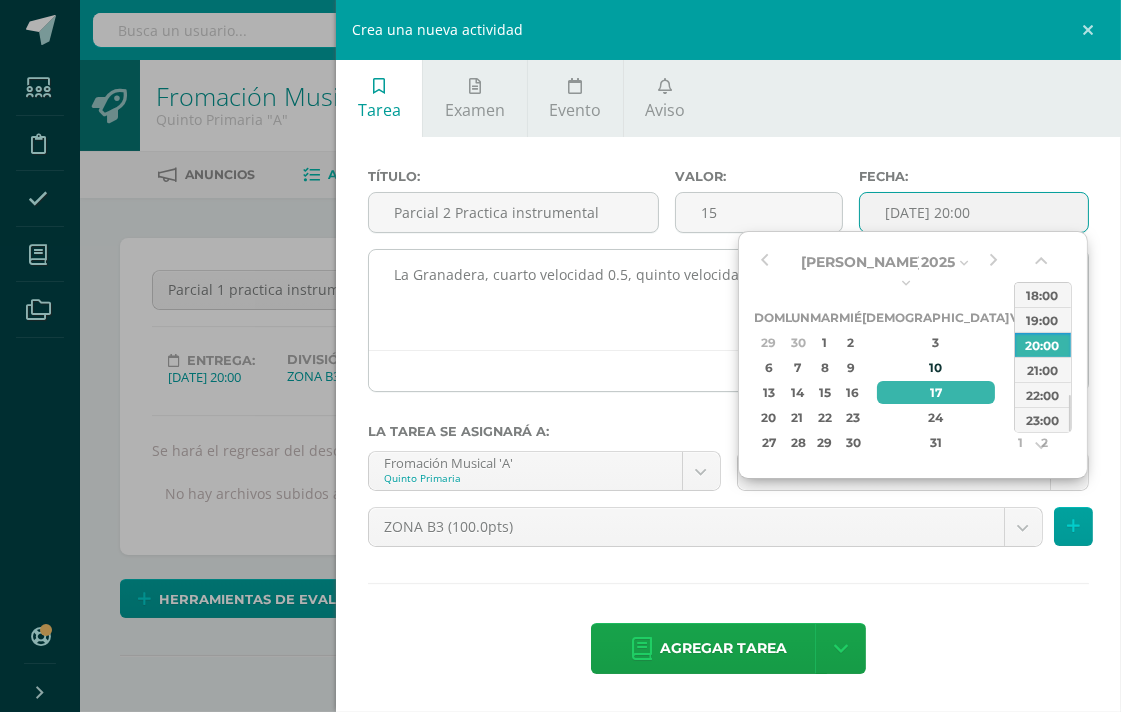 click on "La Granadera, cuarto velocidad 0.5, quinto velocidad 0.75, sexto velocidad normal" at bounding box center (728, 300) 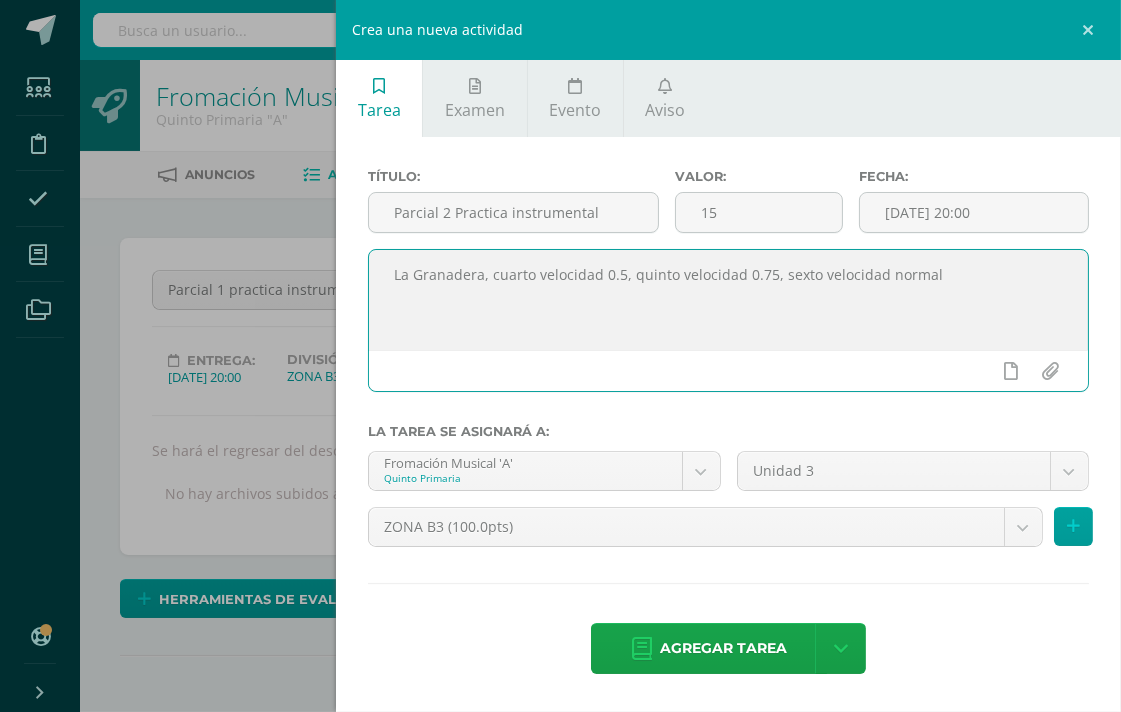click on "La Granadera, cuarto velocidad 0.5, quinto velocidad 0.75, sexto velocidad normal" at bounding box center [728, 300] 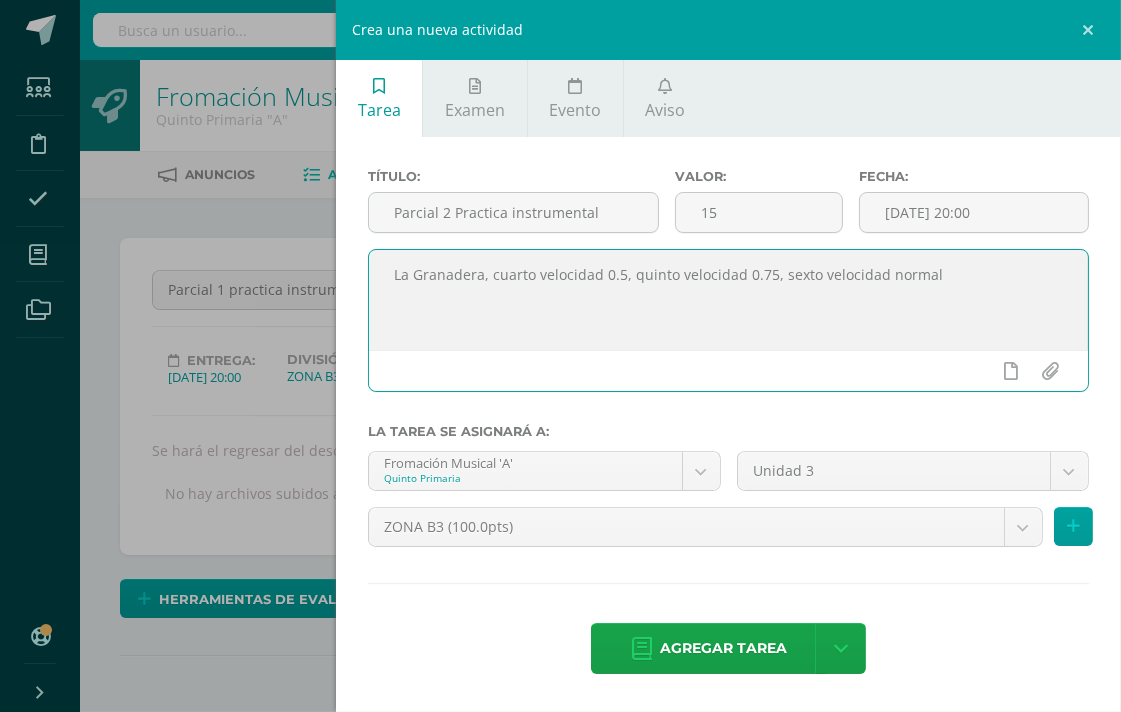 paste on "https://youtu.be/XEmu2DA0seY?si=_DqyP53JRp_rWTJj" 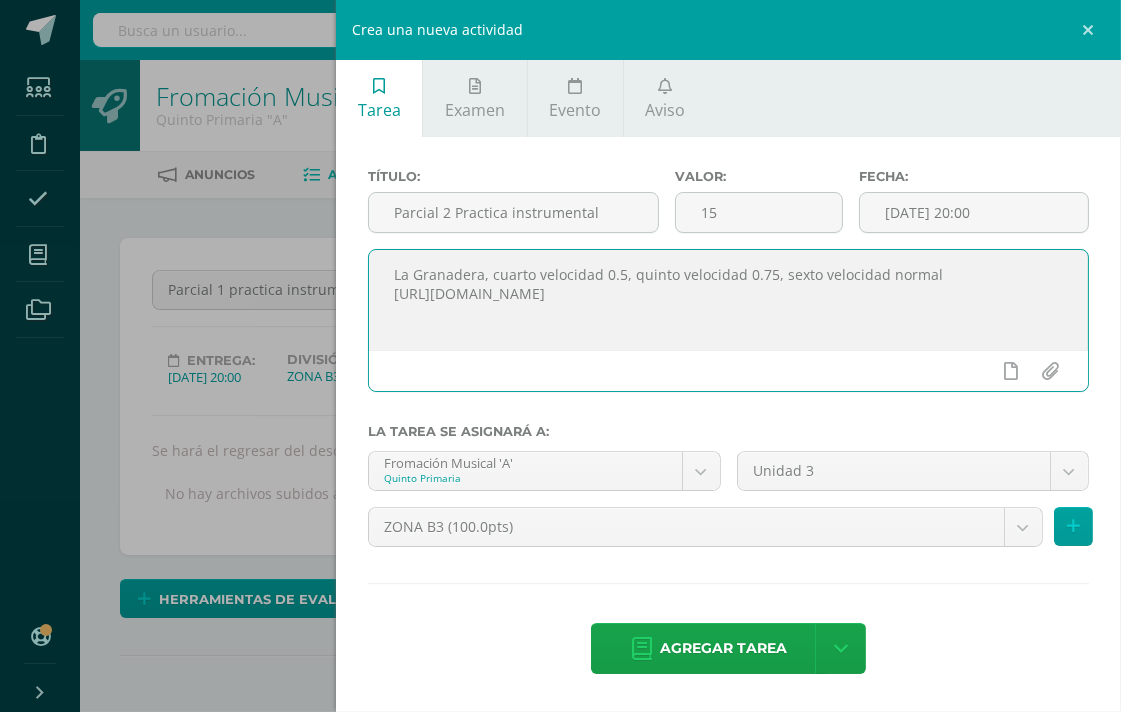 paste on "https://youtu.be/U6YyxbajZew?si=QxfK2b9yONOFflSI" 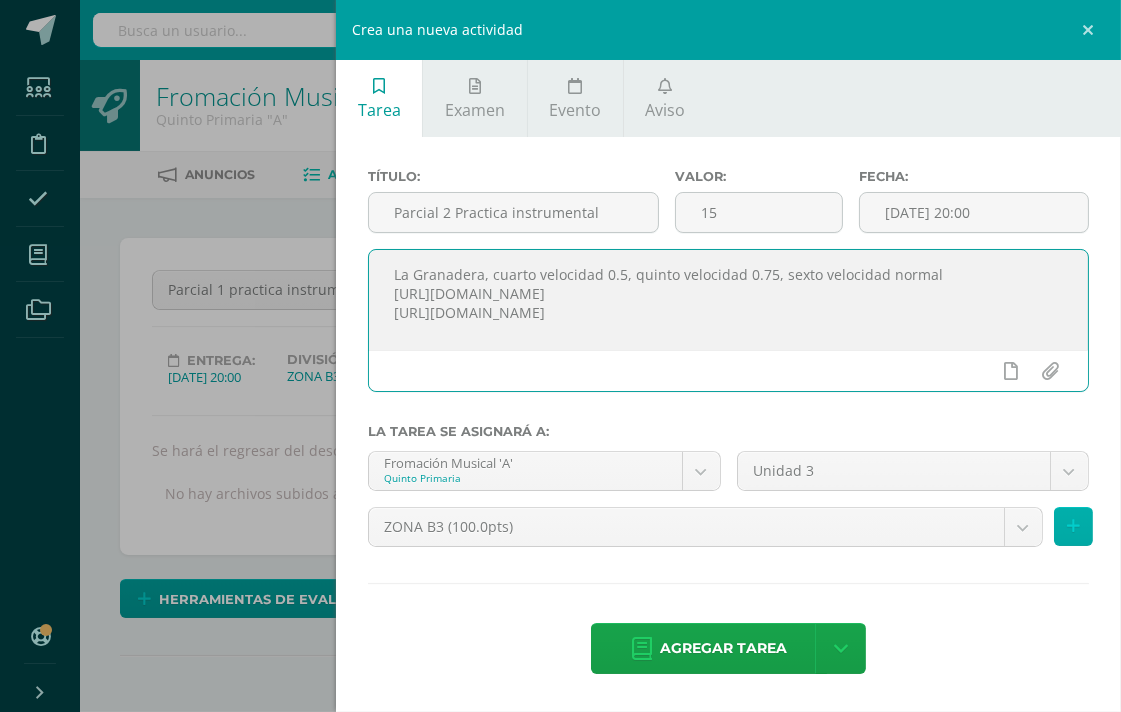 type on "La Granadera, cuarto velocidad 0.5, quinto velocidad 0.75, sexto velocidad normal
[URL][DOMAIN_NAME]
[URL][DOMAIN_NAME]" 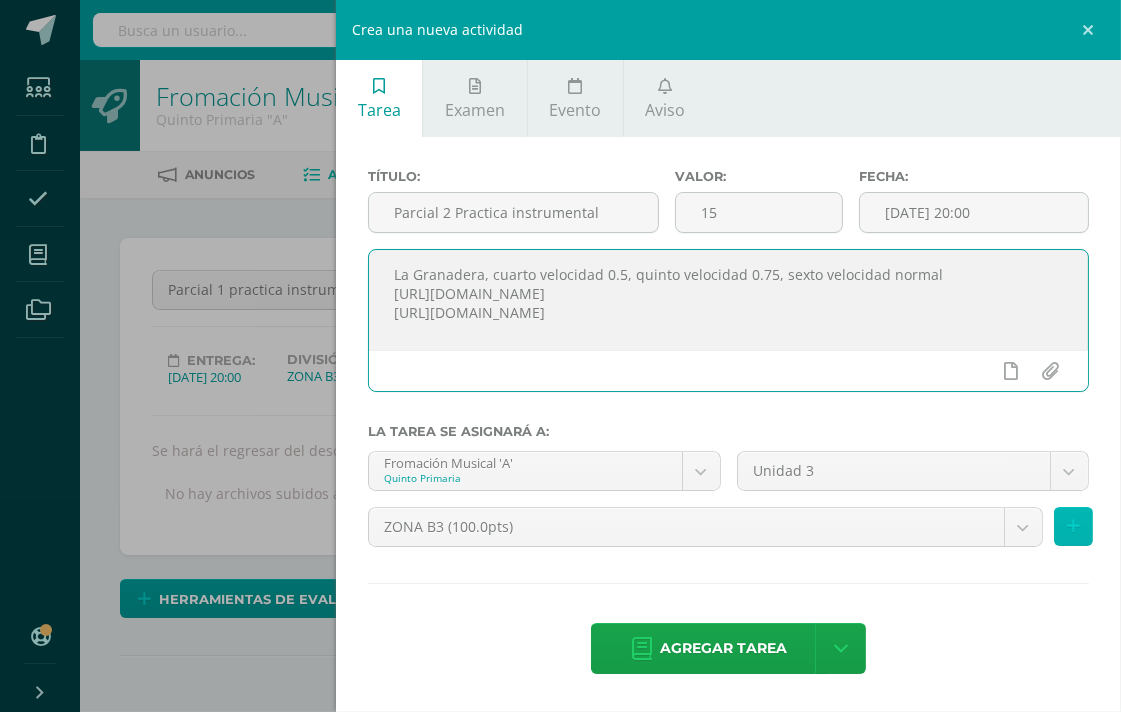 click at bounding box center (1073, 526) 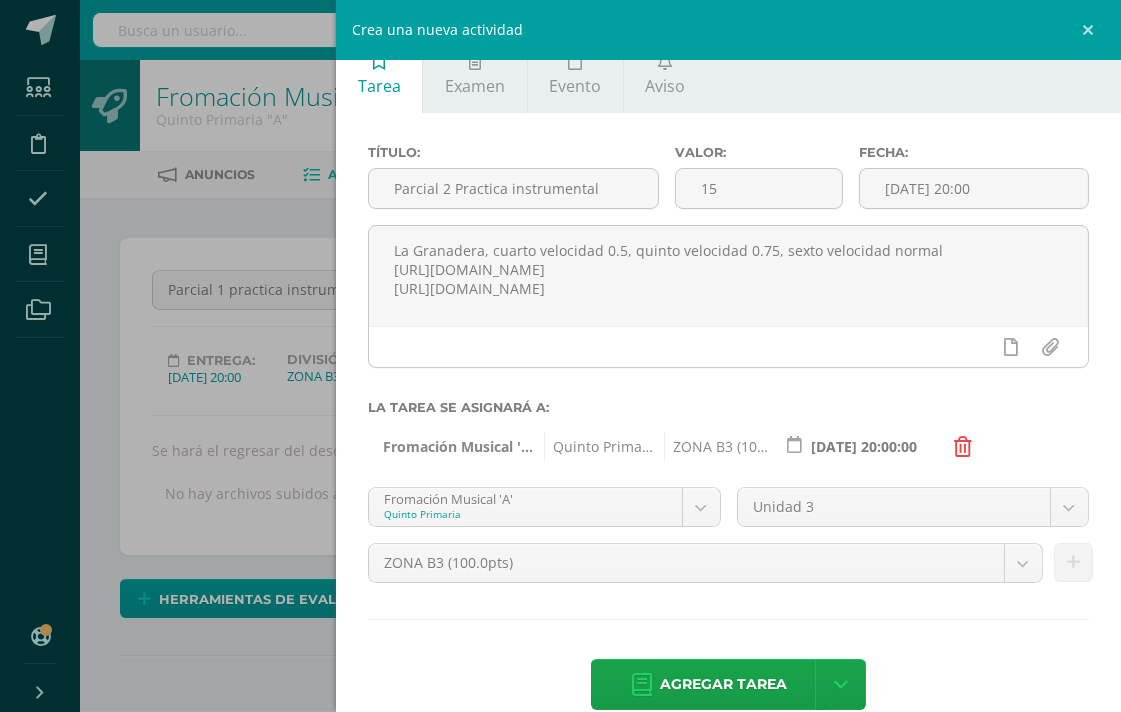 scroll, scrollTop: 0, scrollLeft: 0, axis: both 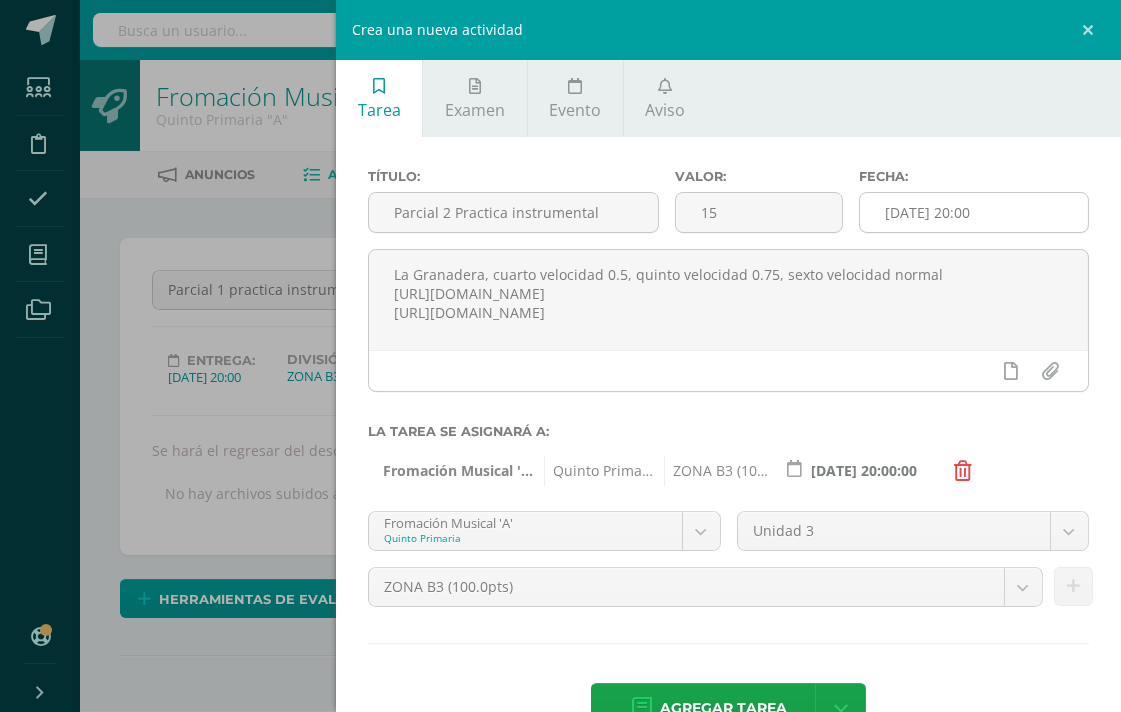 click on "2025-07-17 20:00" at bounding box center (974, 212) 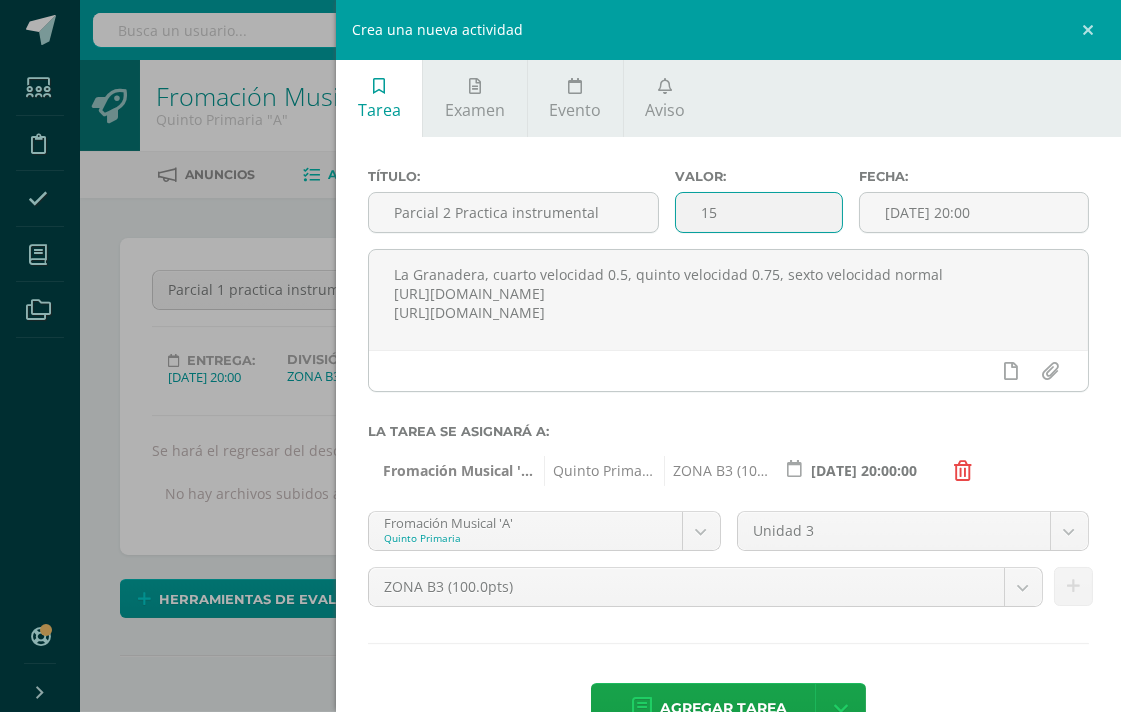 click on "15" at bounding box center [759, 212] 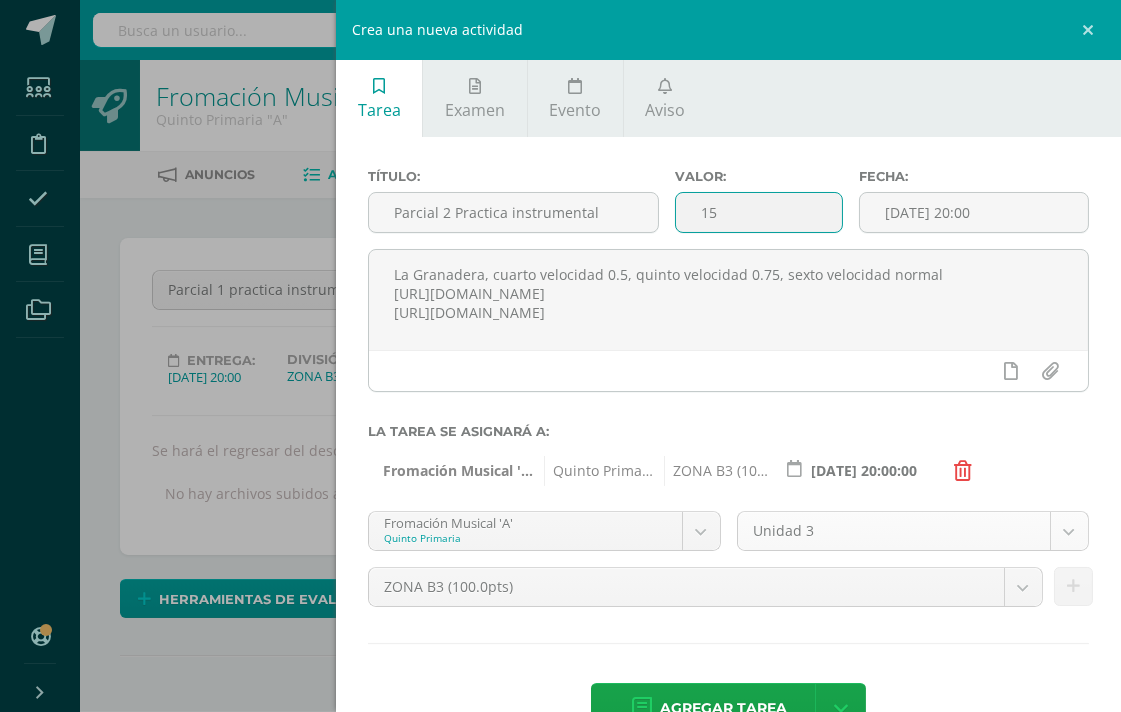 scroll, scrollTop: 60, scrollLeft: 0, axis: vertical 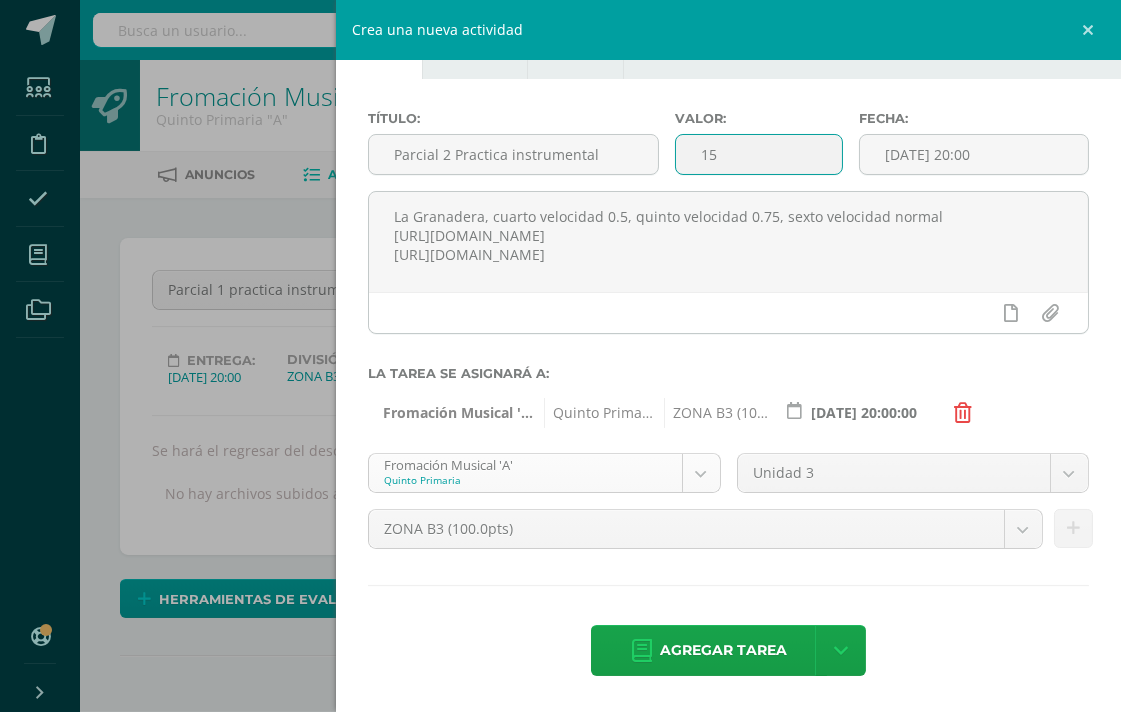 click on "El comentario ha sido guardado.         El comentario ha sido guardado.         El comentario ha sido guardado.         El comentario ha sido guardado.         Estudiantes Disciplina Asistencia Mis cursos Archivos Soporte
Centro de ayuda
Últimas actualizaciones
10+ Cerrar panel
Formación Musical
Kinder
Preprimaria
"A"
Actividades Estudiantes Planificación Dosificación
Formación Musica
Párvulos
Preprimaria
"A"
Actividades Estudiantes Planificación Dosificación
Formación Musical
Actividades Estudiantes Planificación Dosificación Actividades Estudiantes Planificación 2 2" at bounding box center [560, 2521] 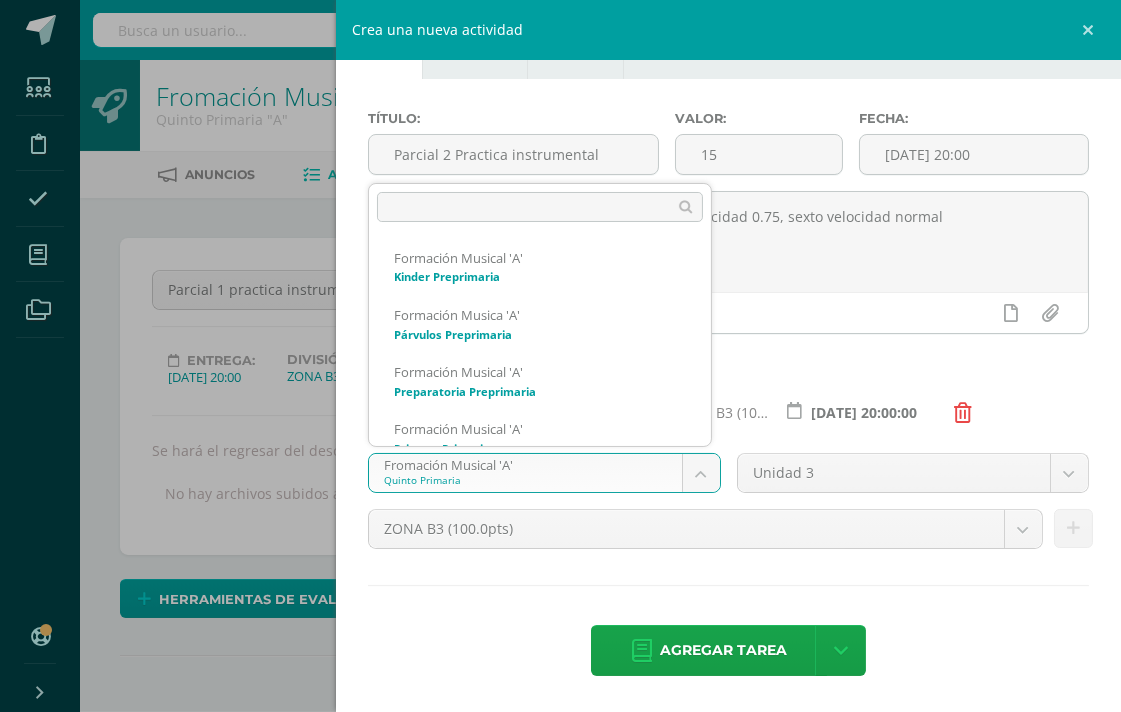 scroll, scrollTop: 248, scrollLeft: 0, axis: vertical 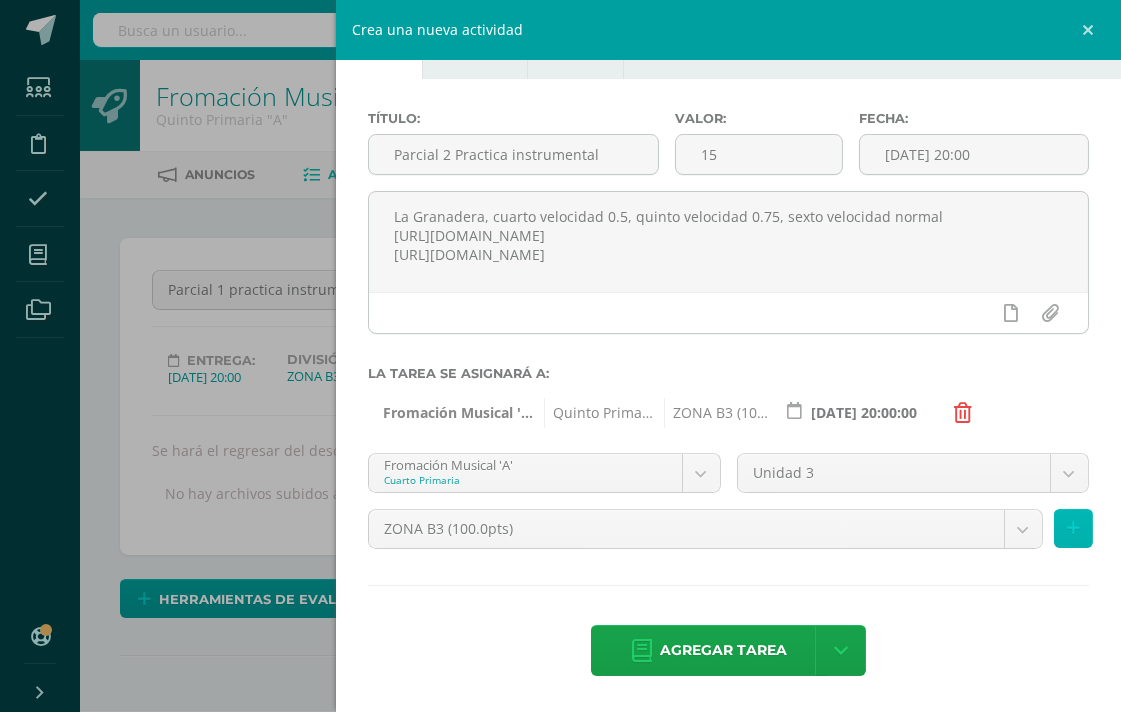 click at bounding box center [1073, 528] 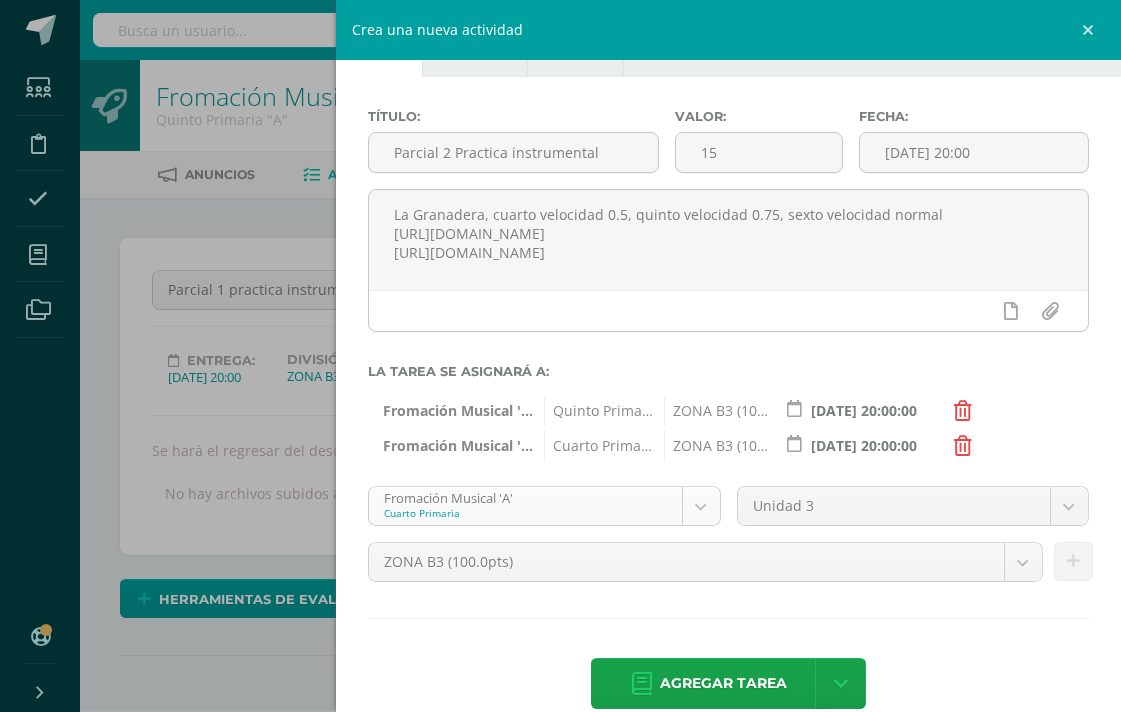 click on "El comentario ha sido guardado.         El comentario ha sido guardado.         El comentario ha sido guardado.         El comentario ha sido guardado.         Estudiantes Disciplina Asistencia Mis cursos Archivos Soporte
Centro de ayuda
Últimas actualizaciones
10+ Cerrar panel
Formación Musical
Kinder
Preprimaria
"A"
Actividades Estudiantes Planificación Dosificación
Formación Musica
Párvulos
Preprimaria
"A"
Actividades Estudiantes Planificación Dosificación
Formación Musical
Actividades Estudiantes Planificación Dosificación Actividades Estudiantes Planificación 2 2" at bounding box center (560, 2521) 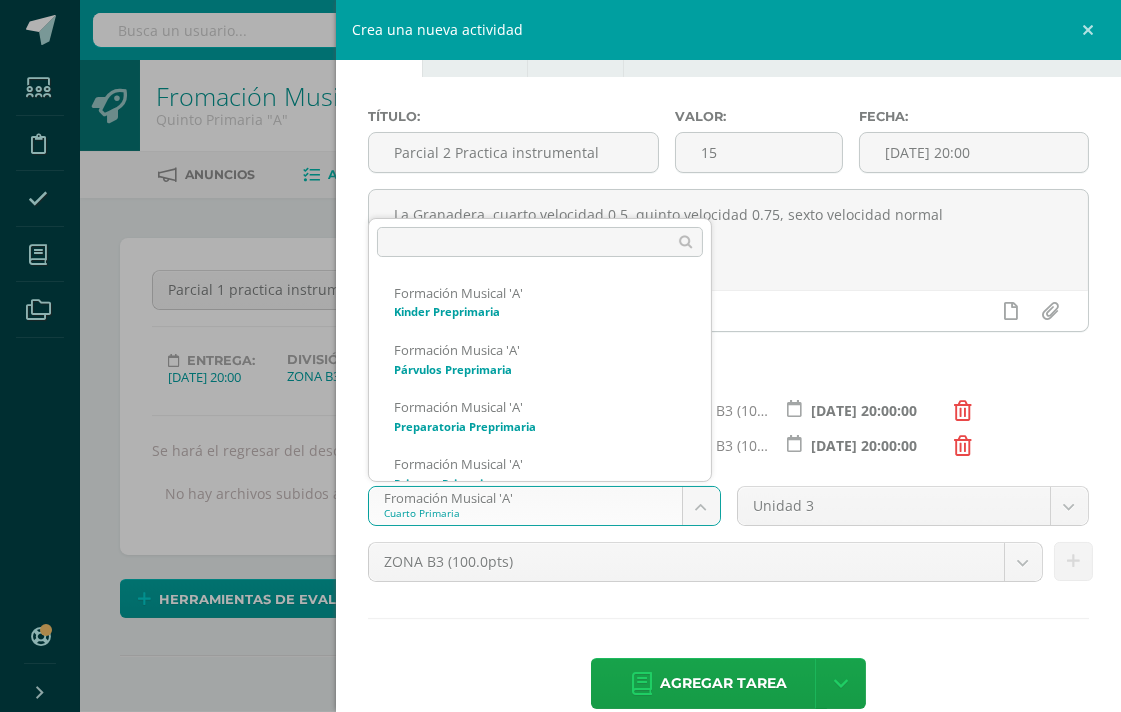 scroll, scrollTop: 191, scrollLeft: 0, axis: vertical 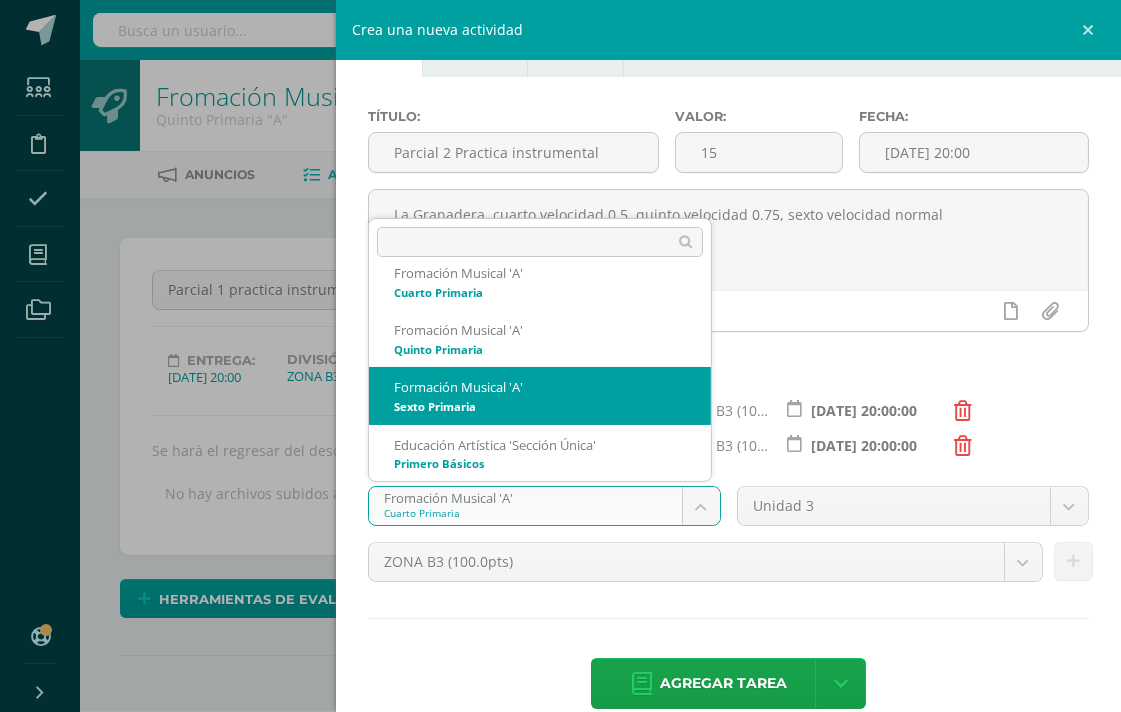 select on "113122" 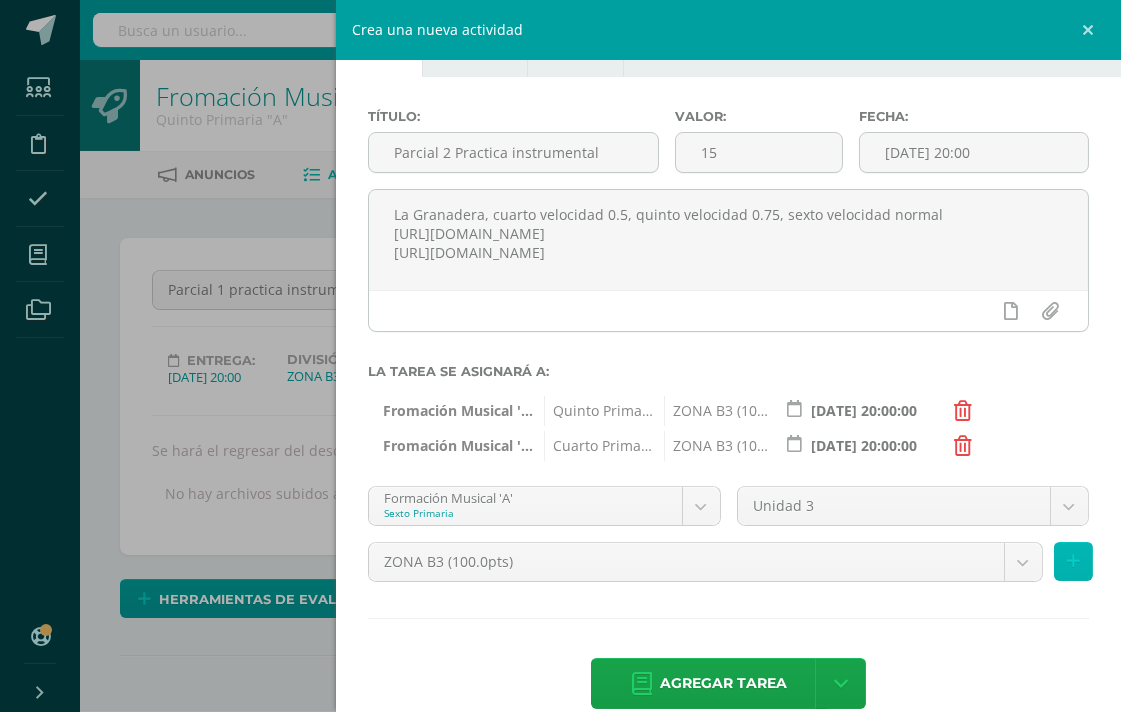 click at bounding box center [1073, 561] 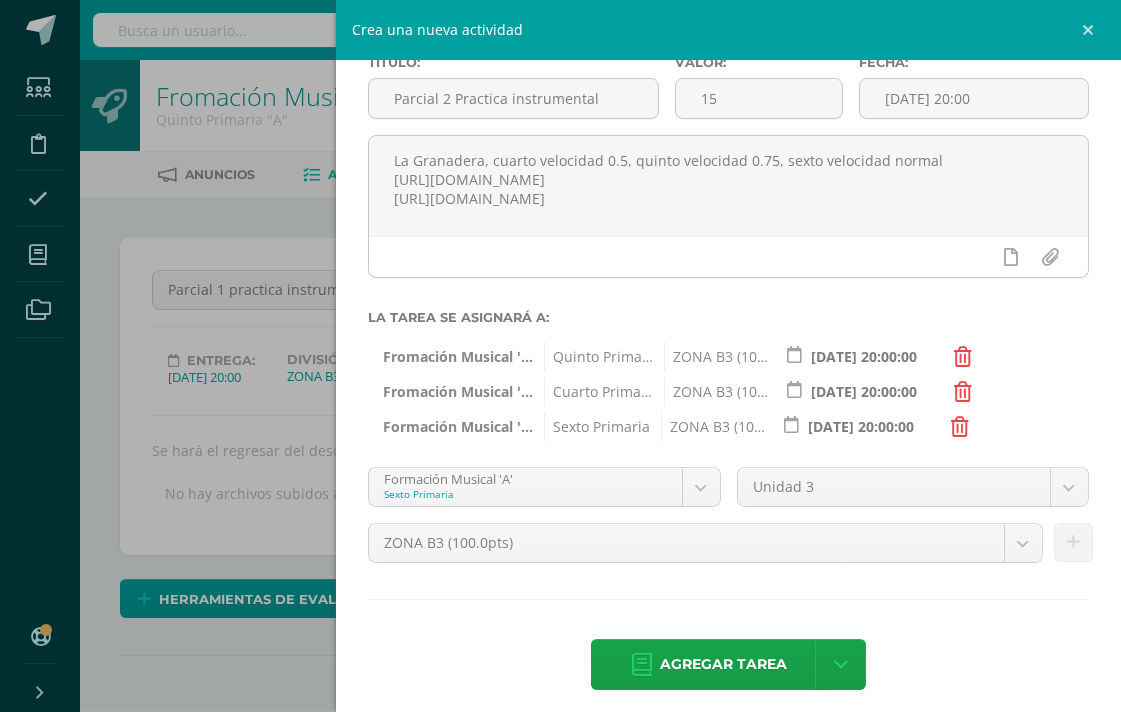 scroll, scrollTop: 130, scrollLeft: 0, axis: vertical 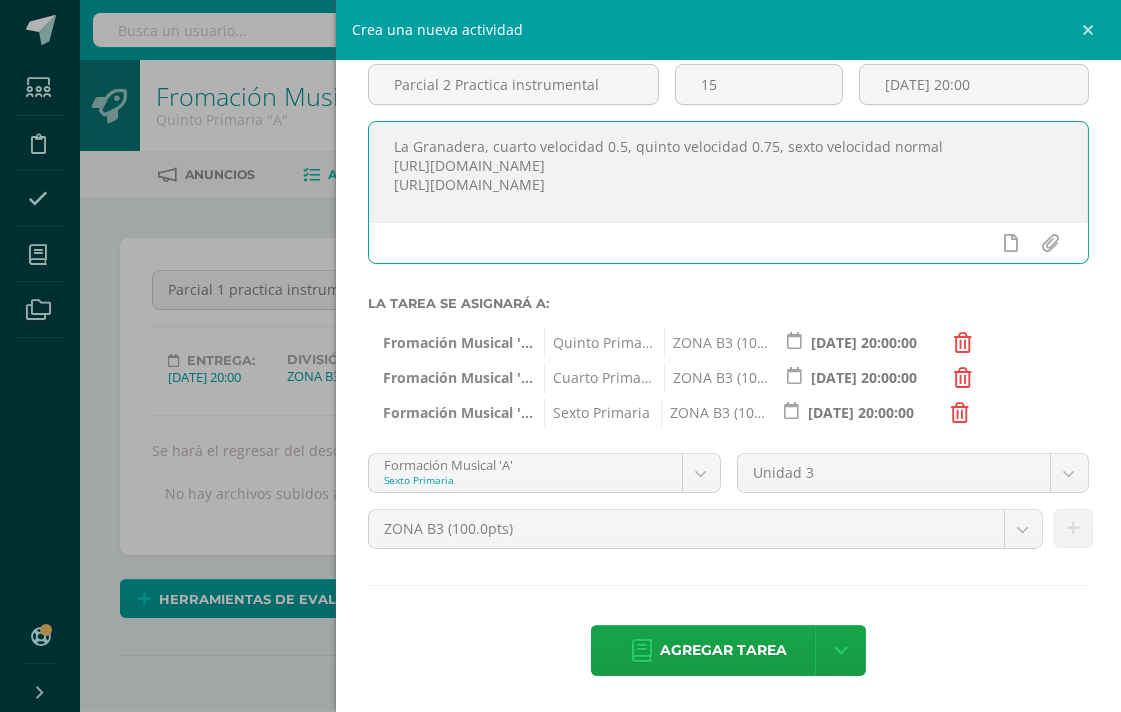 drag, startPoint x: 392, startPoint y: 141, endPoint x: 777, endPoint y: 186, distance: 387.62094 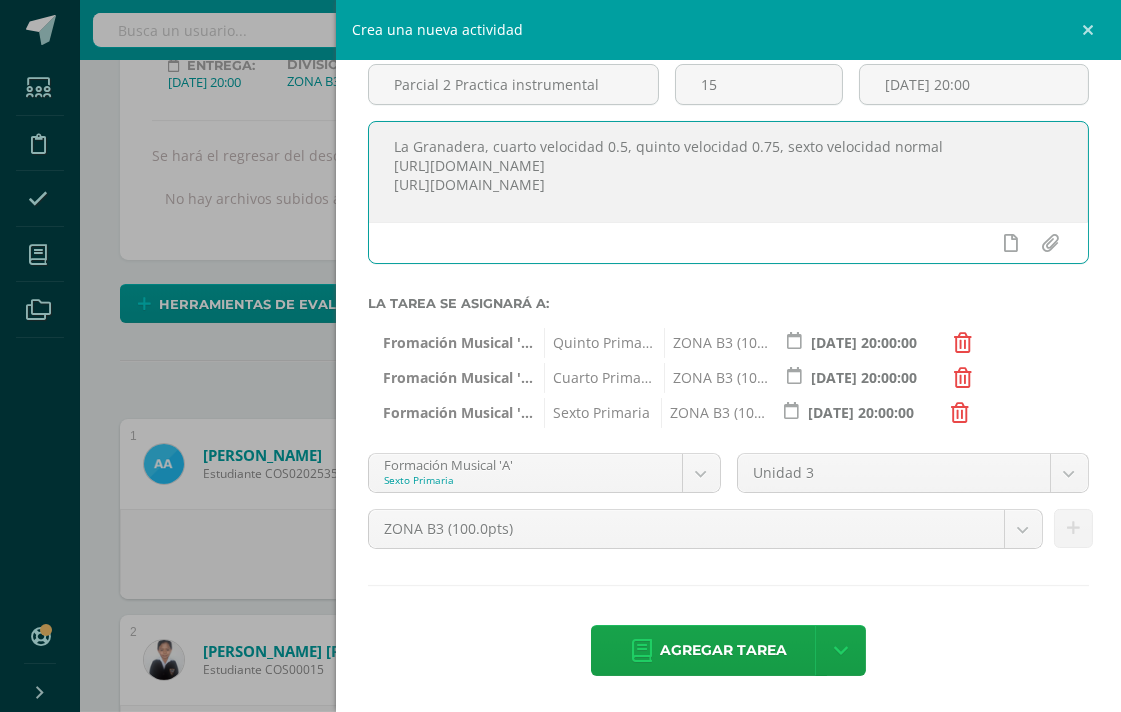 scroll, scrollTop: 333, scrollLeft: 0, axis: vertical 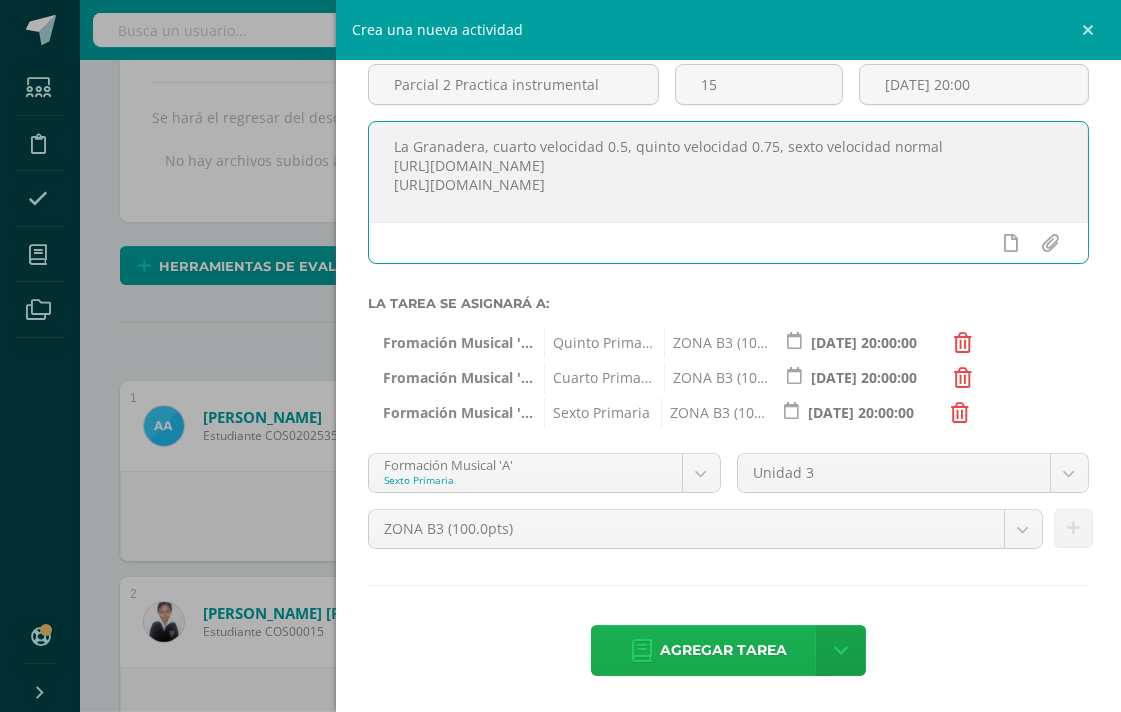 click on "Agregar tarea" at bounding box center (723, 650) 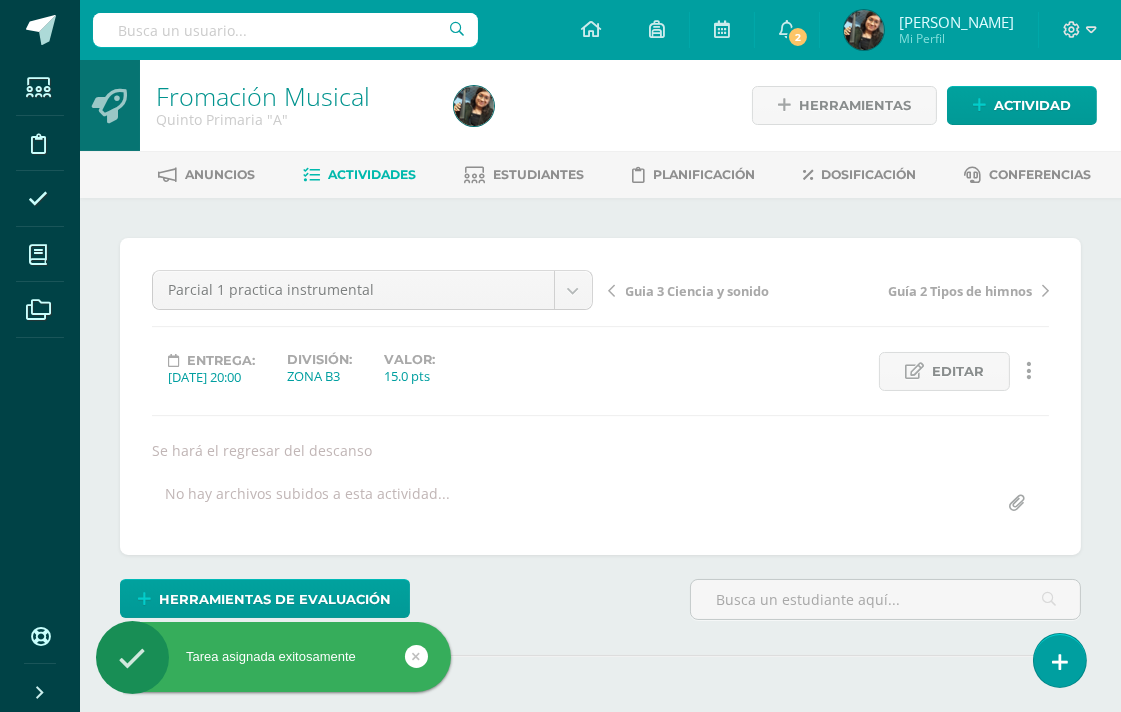 scroll, scrollTop: 0, scrollLeft: 0, axis: both 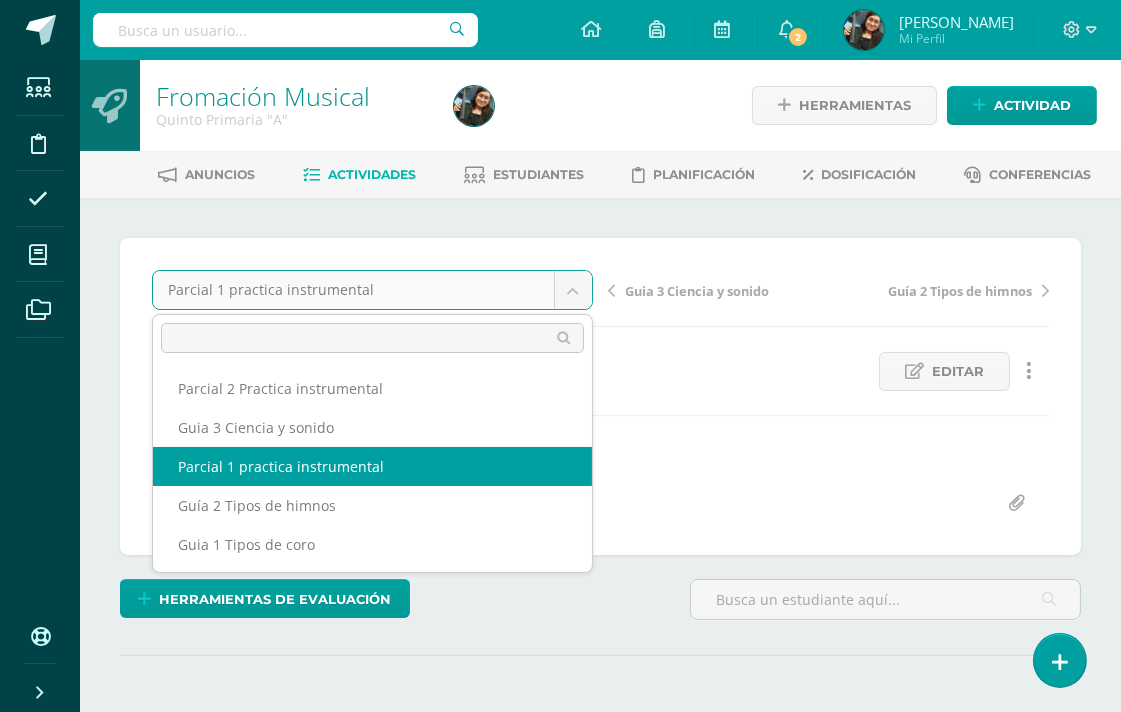 click on "Tarea asignada exitosamente         Estudiantes Disciplina Asistencia Mis cursos Archivos Soporte
Centro de ayuda
Últimas actualizaciones
10+ Cerrar panel
Formación Musical
Kinder
Preprimaria
"A"
Actividades Estudiantes Planificación Dosificación
Formación Musica
Párvulos
Preprimaria
"A"
Actividades Estudiantes Planificación Dosificación
Formación Musical
Preparatoria
Preprimaria
"A"
Actividades Estudiantes Planificación Dosificación Actividades Estudiantes Planificación Dosificación 2 2 Mo" at bounding box center (560, 405) 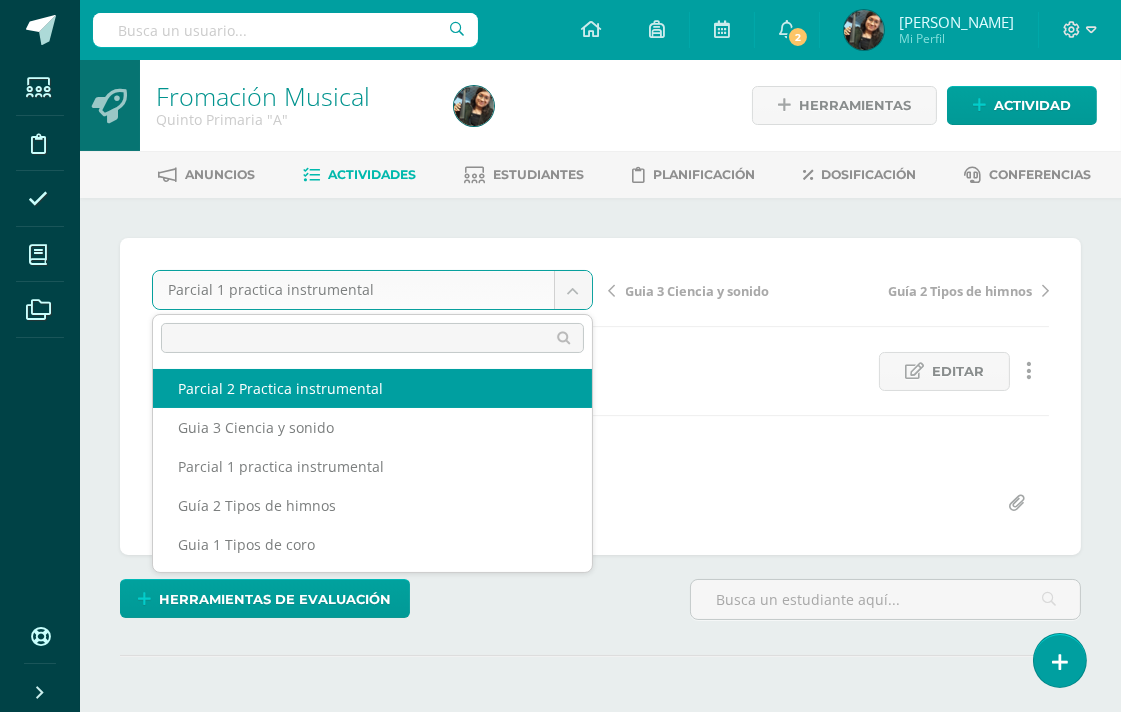 select on "/dashboard/teacher/grade-activity/121134/" 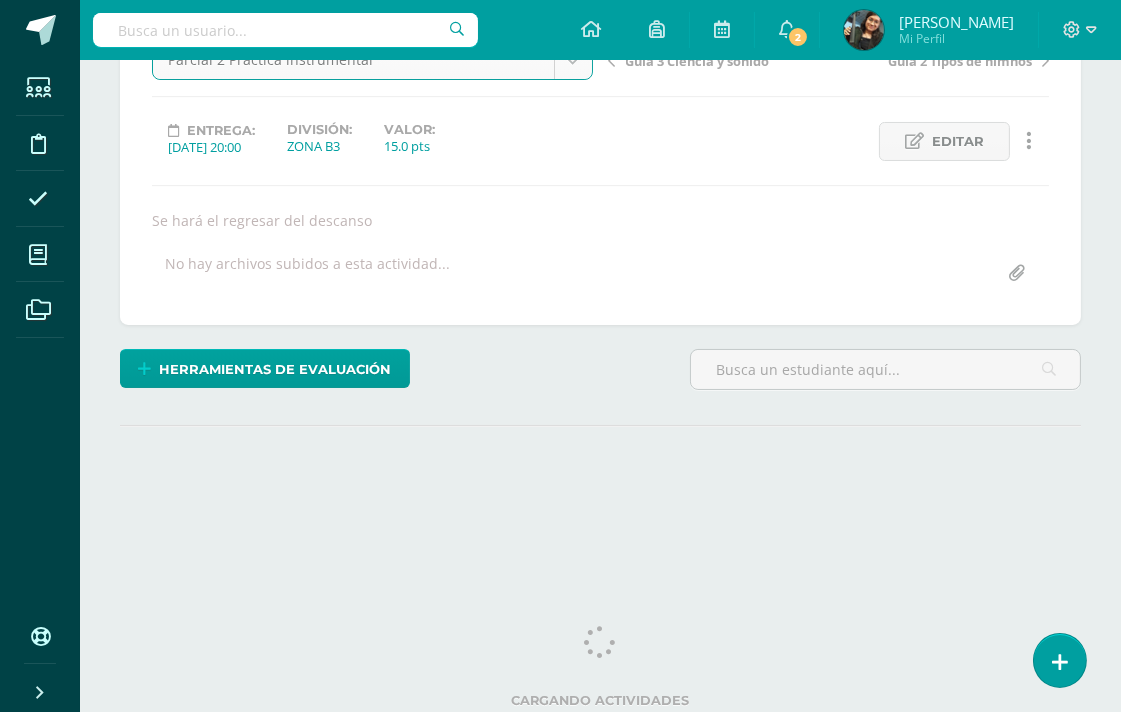 scroll, scrollTop: 234, scrollLeft: 0, axis: vertical 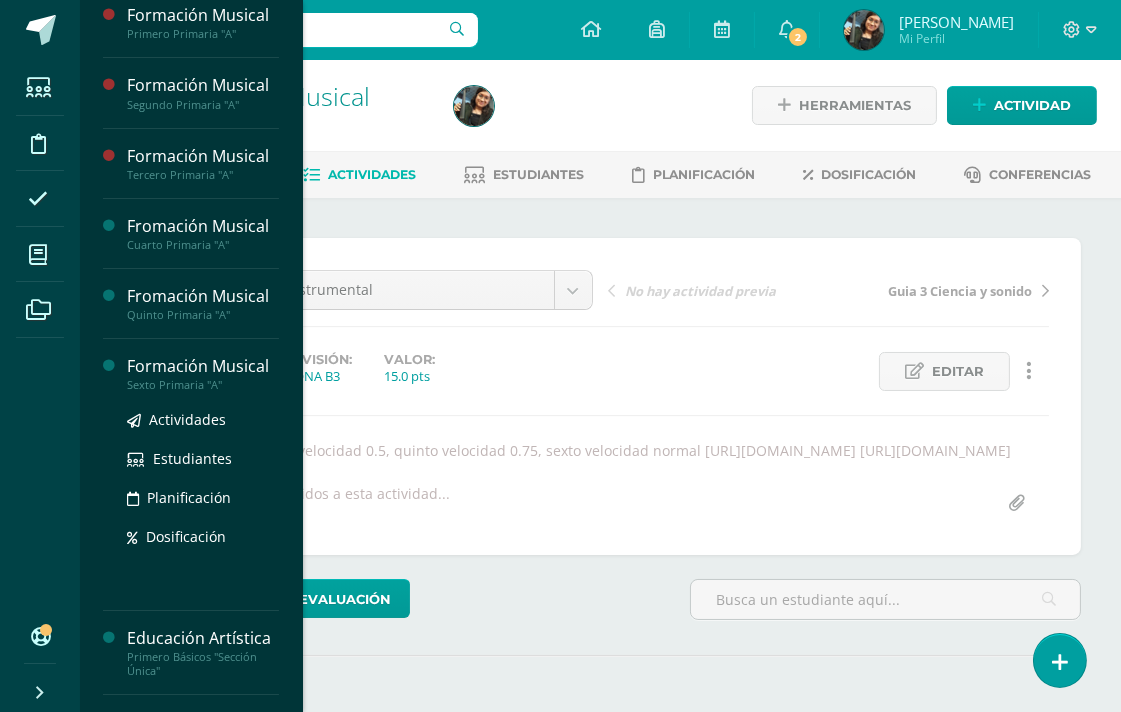 click on "Sexto
Primaria
"A"" at bounding box center [203, 385] 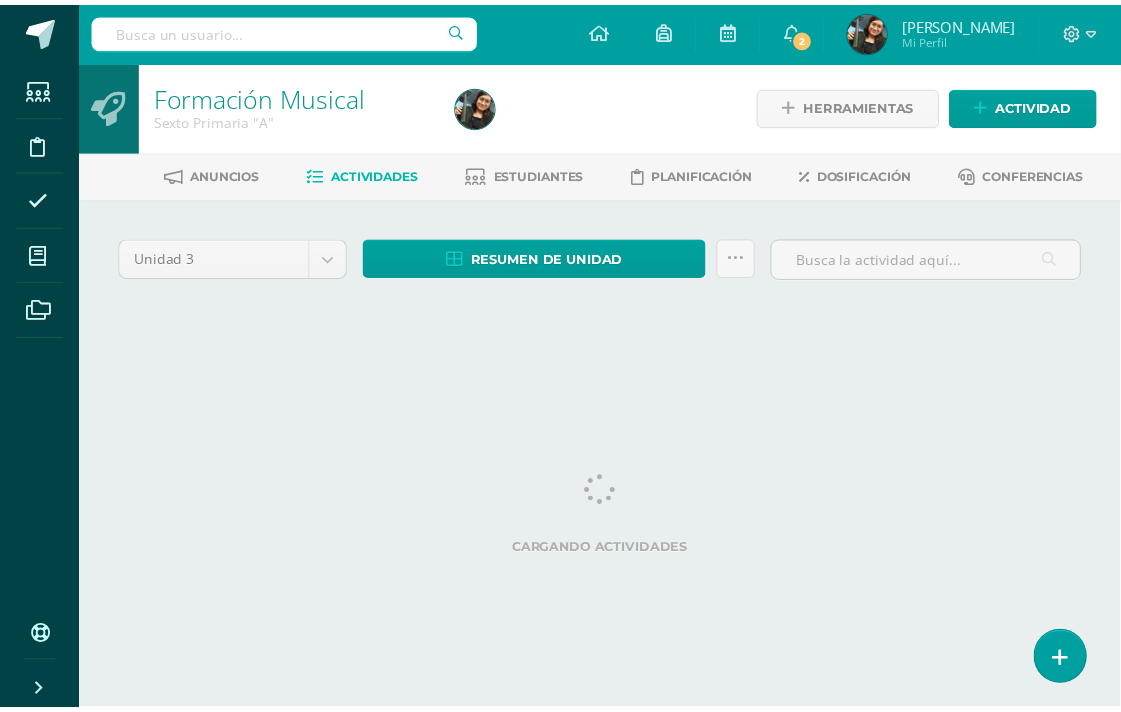 scroll, scrollTop: 0, scrollLeft: 0, axis: both 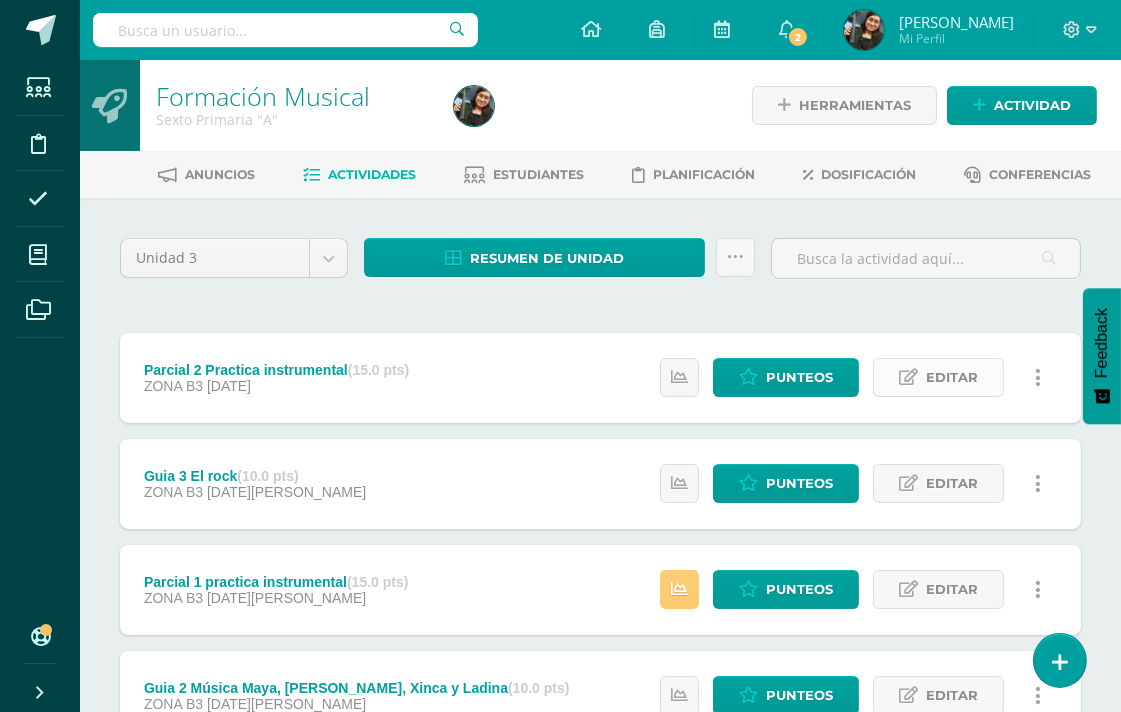 click on "Editar" at bounding box center [952, 377] 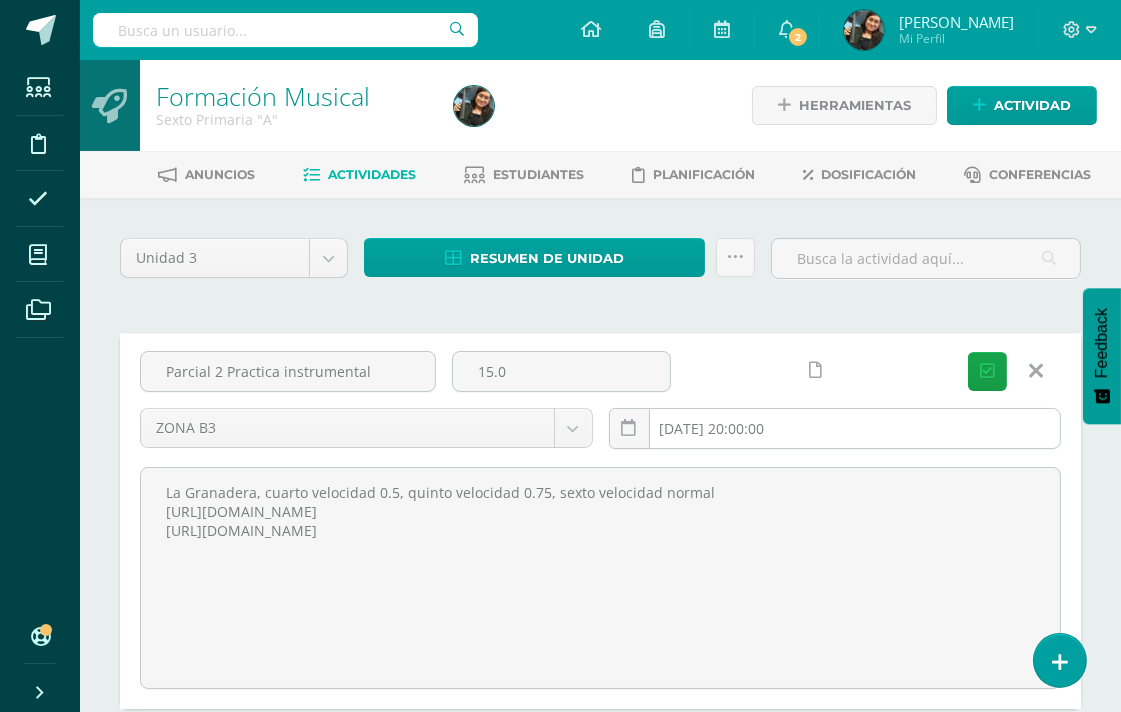 click on "[DATE] 20:00:00" at bounding box center [835, 428] 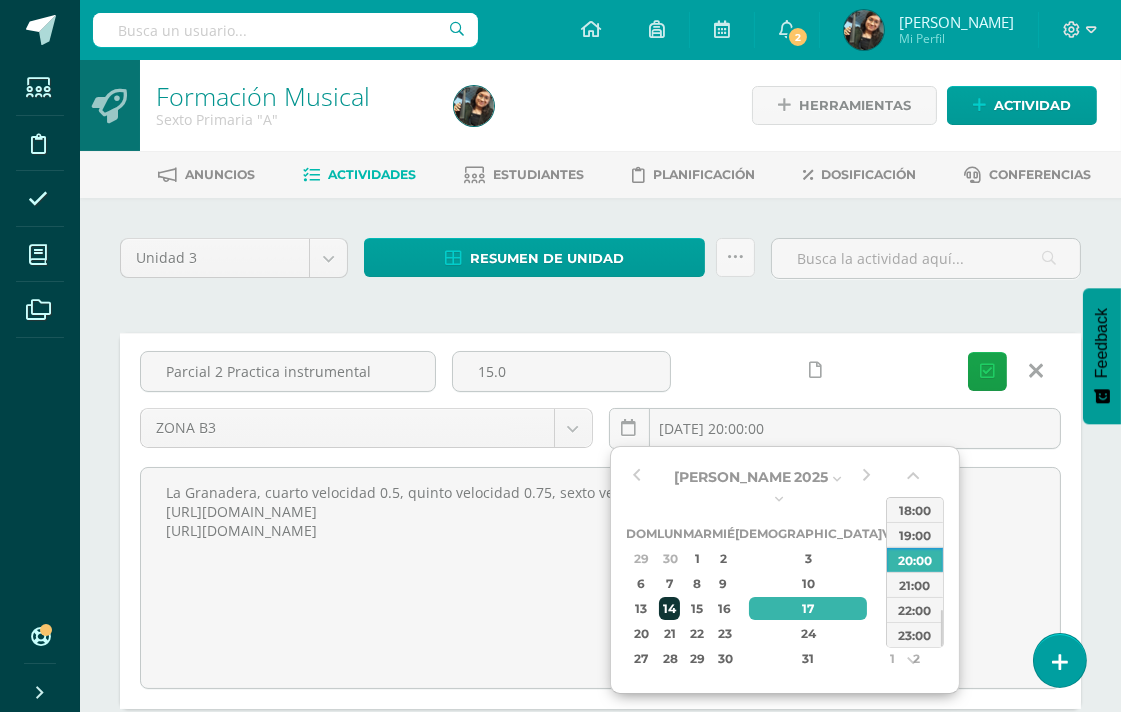 click on "14" at bounding box center [669, 608] 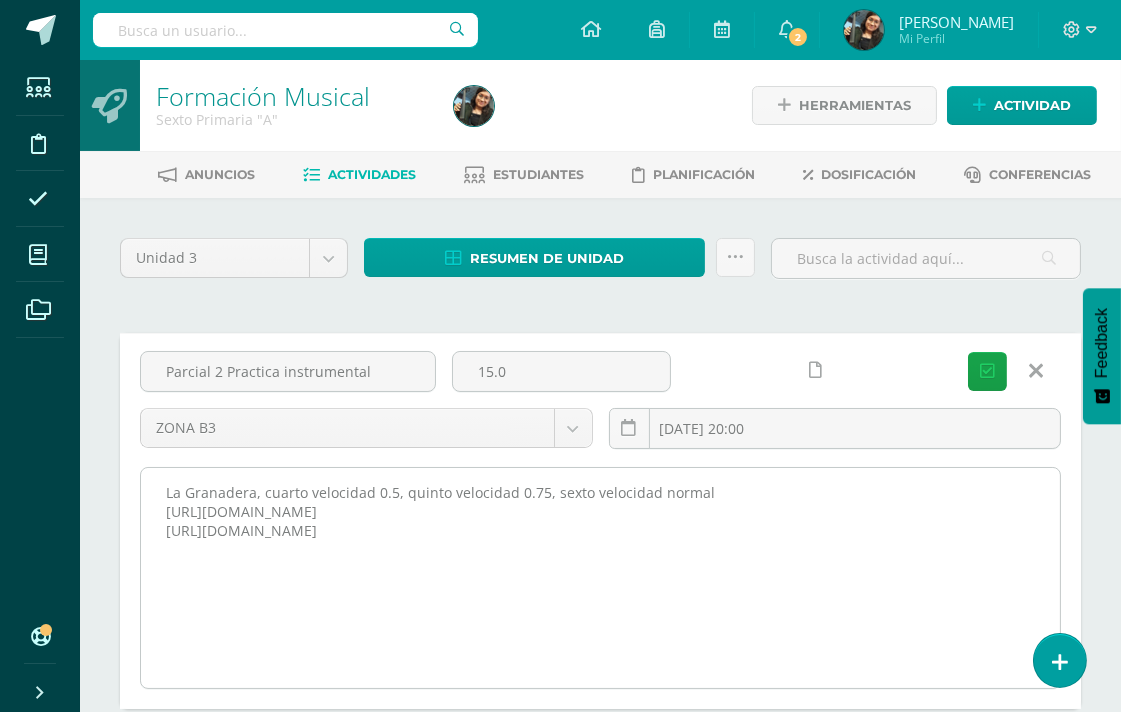 click on "La Granadera, cuarto velocidad 0.5, quinto velocidad 0.75, sexto velocidad normal
[URL][DOMAIN_NAME]
[URL][DOMAIN_NAME]" at bounding box center [600, 578] 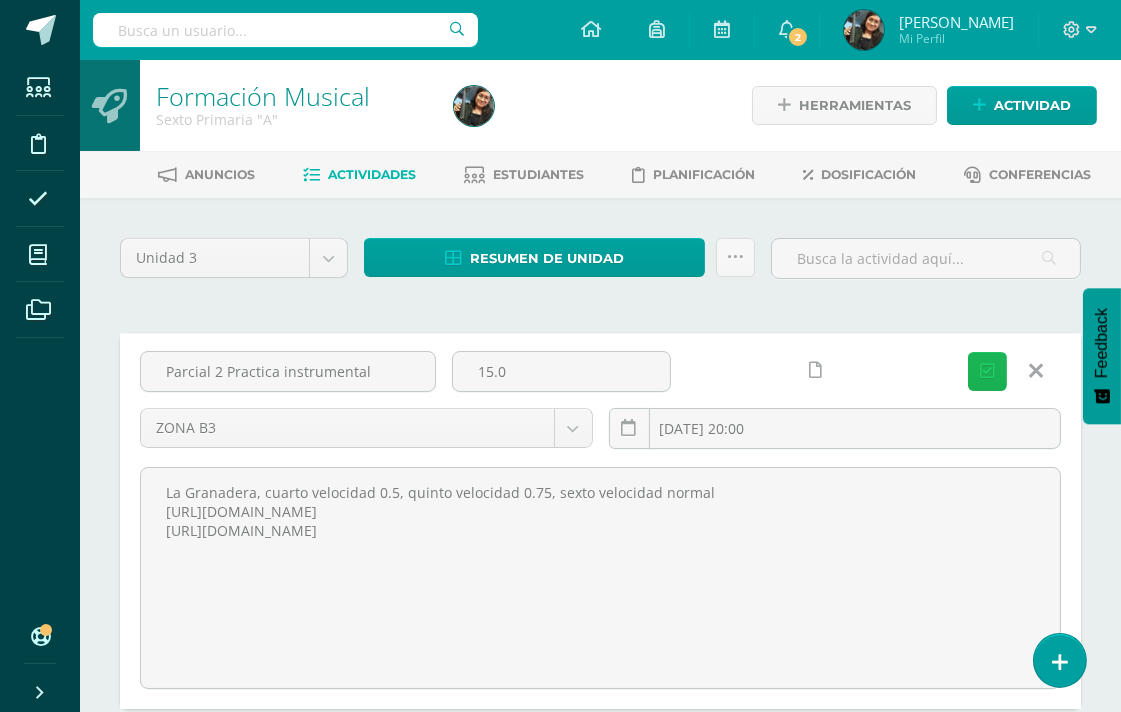 click on "Guardar" at bounding box center (987, 371) 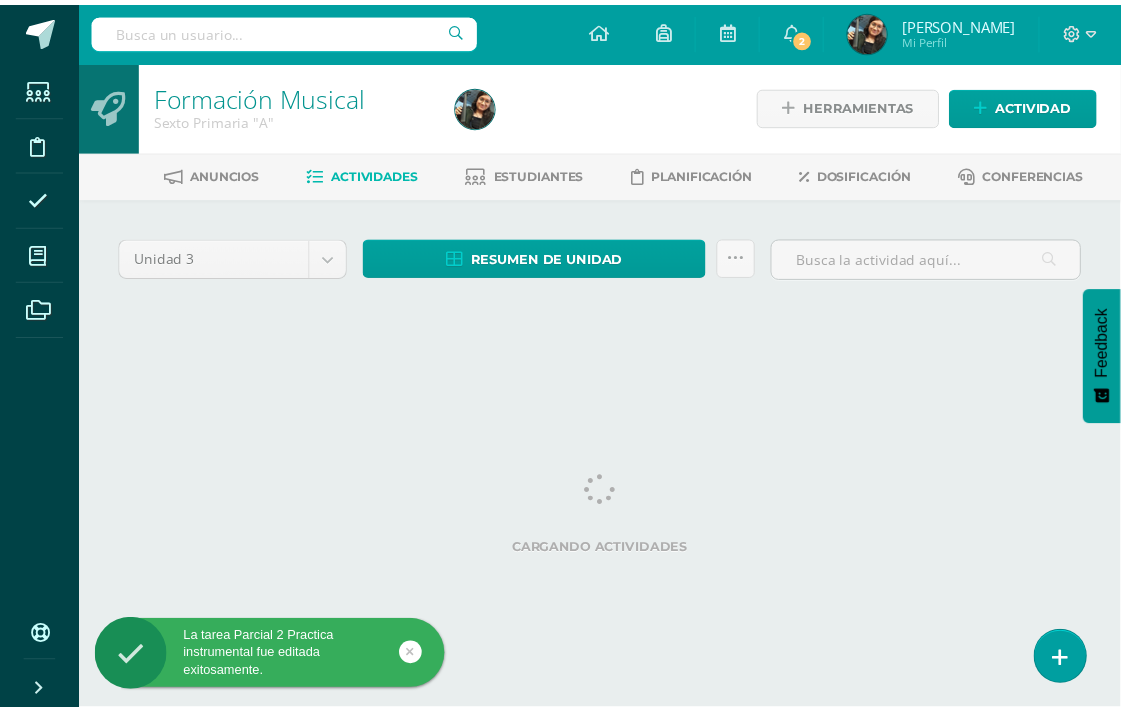 scroll, scrollTop: 0, scrollLeft: 0, axis: both 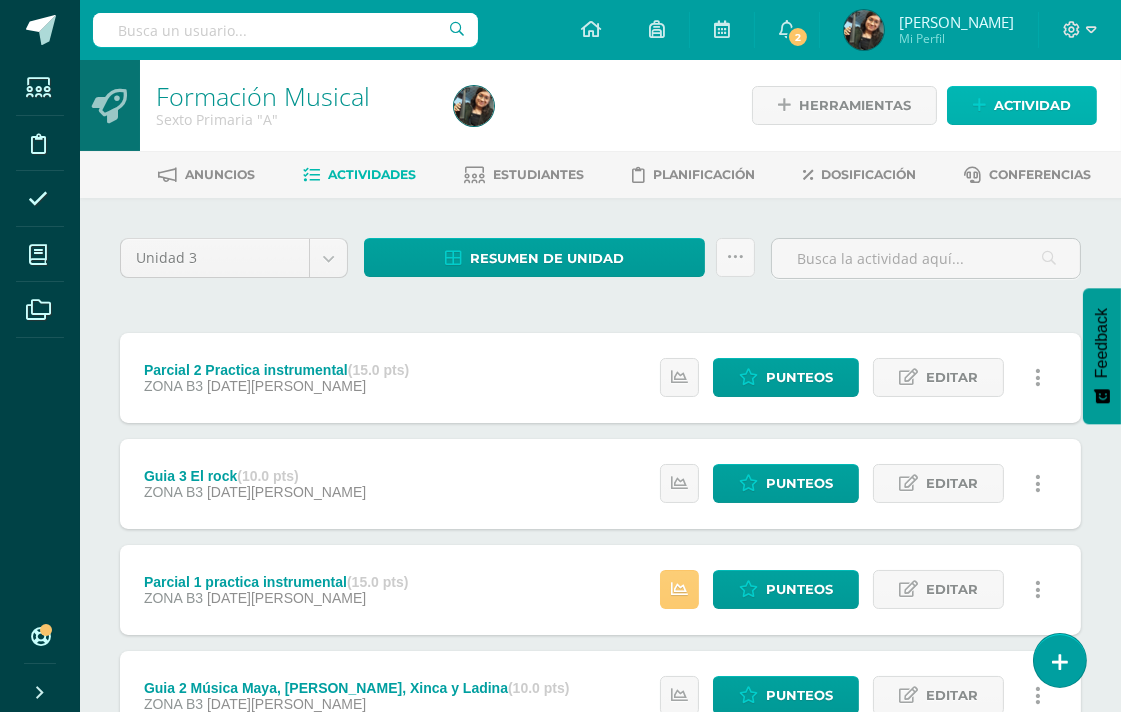 click on "Actividad" at bounding box center (1032, 105) 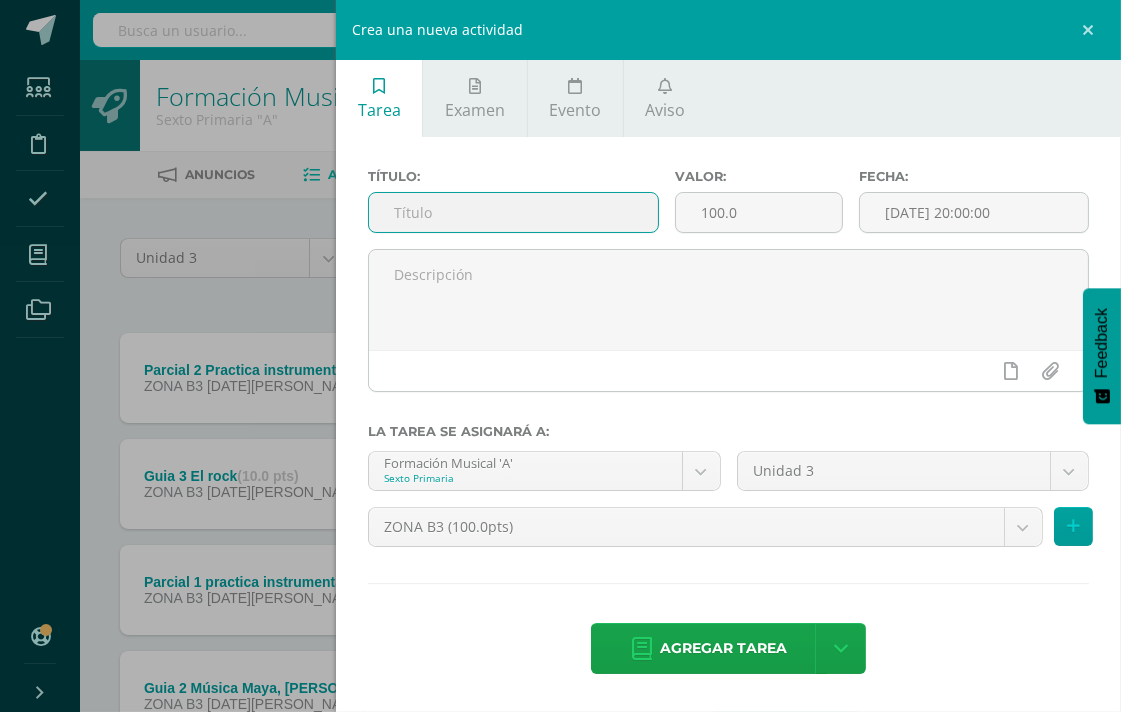 click at bounding box center (513, 212) 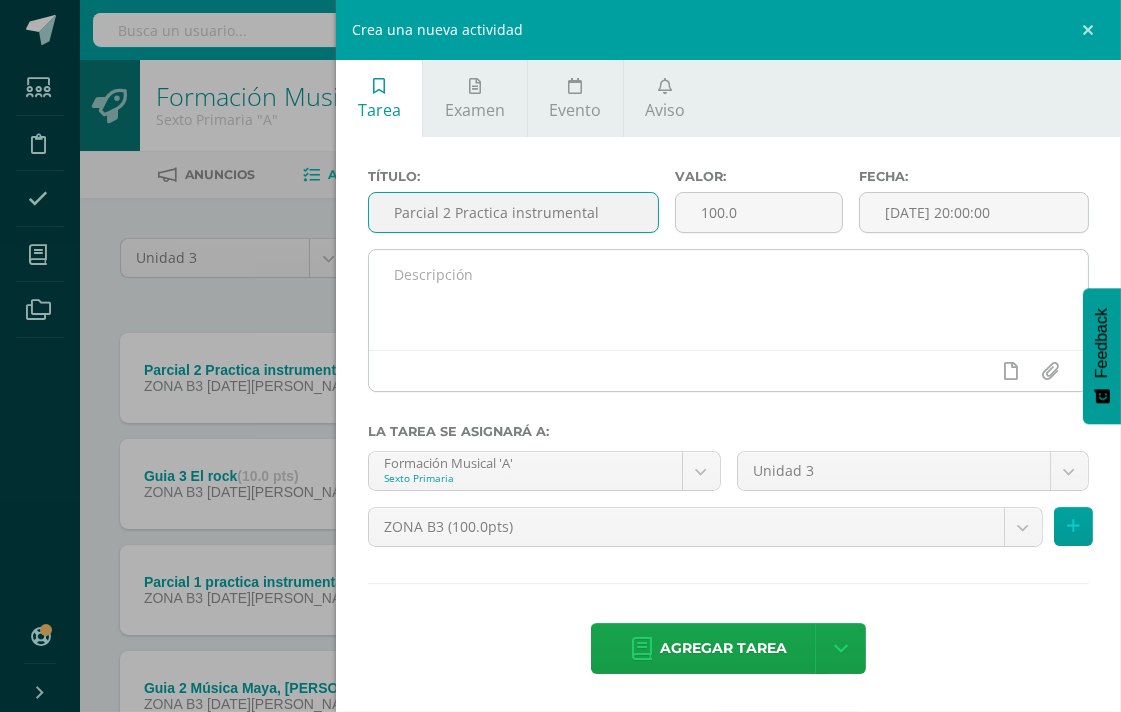 type on "Parcial 2 Practica instrumental" 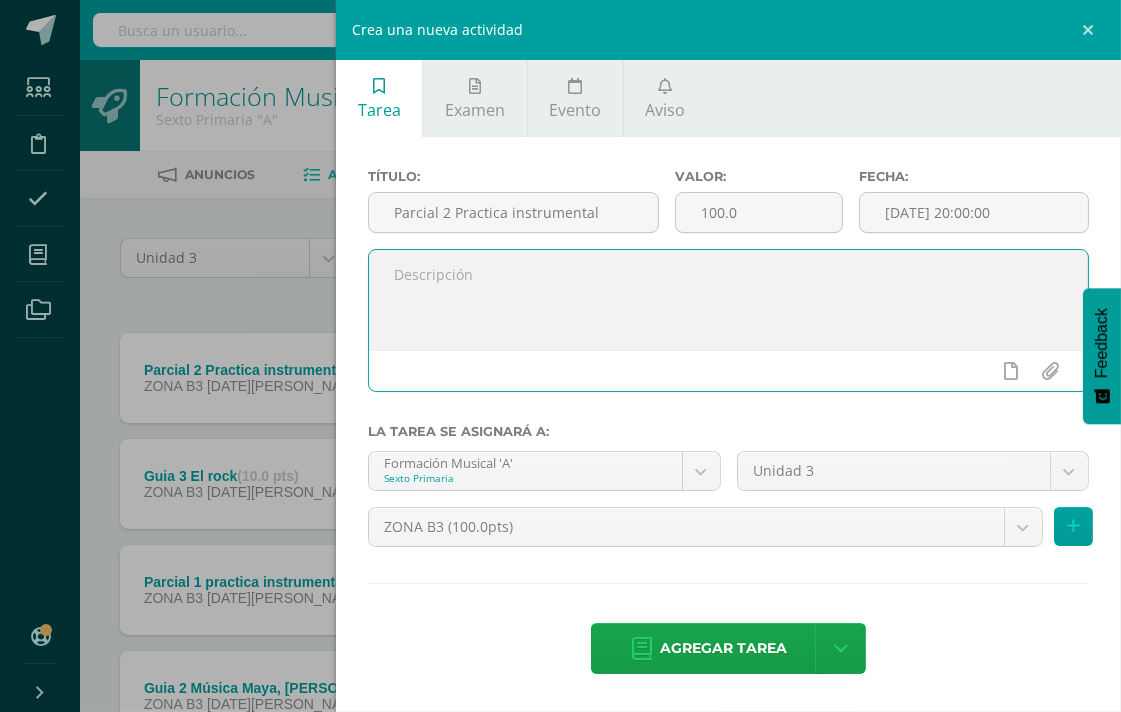 click at bounding box center (728, 300) 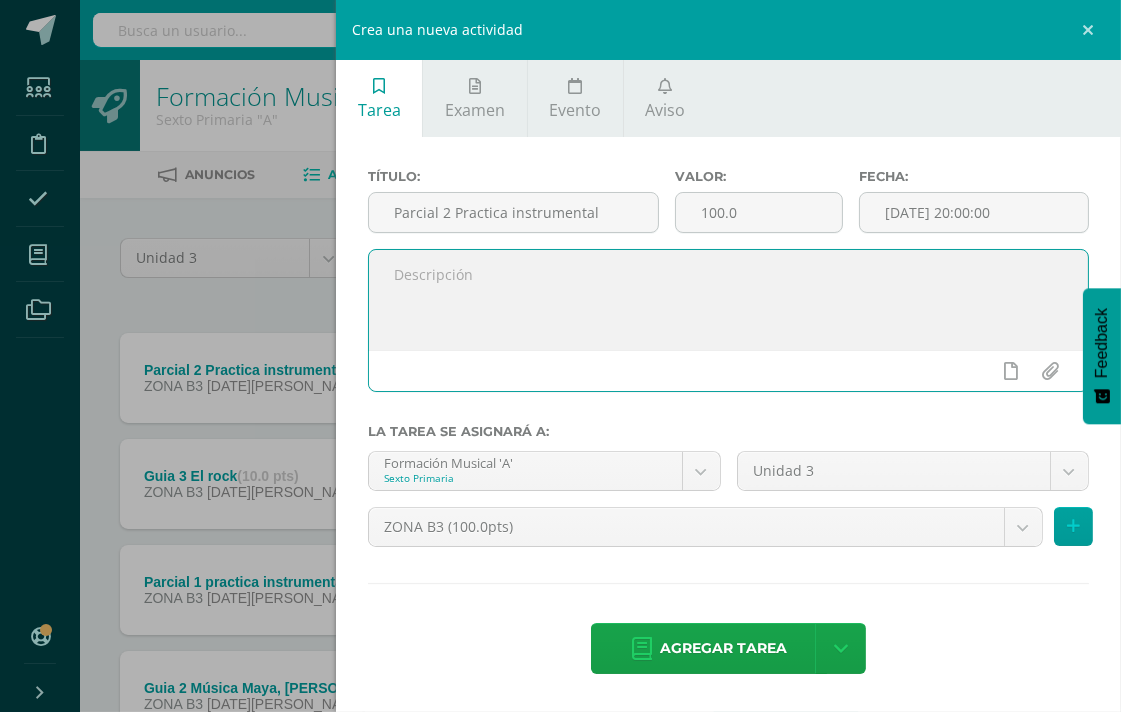 paste on "La Granadera, cuarto velocidad 0.5, quinto velocidad 0.75, sexto velocidad normal
[URL][DOMAIN_NAME]
[URL][DOMAIN_NAME]" 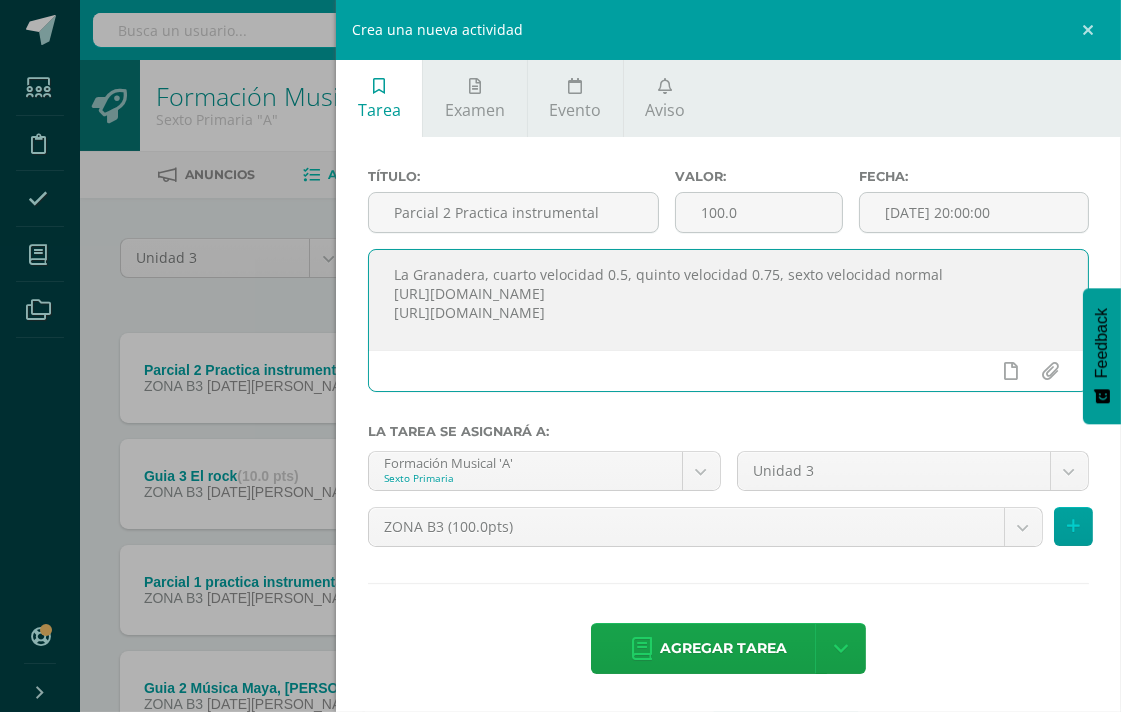 click on "La Granadera, cuarto velocidad 0.5, quinto velocidad 0.75, sexto velocidad normal
[URL][DOMAIN_NAME]
[URL][DOMAIN_NAME]" at bounding box center [728, 300] 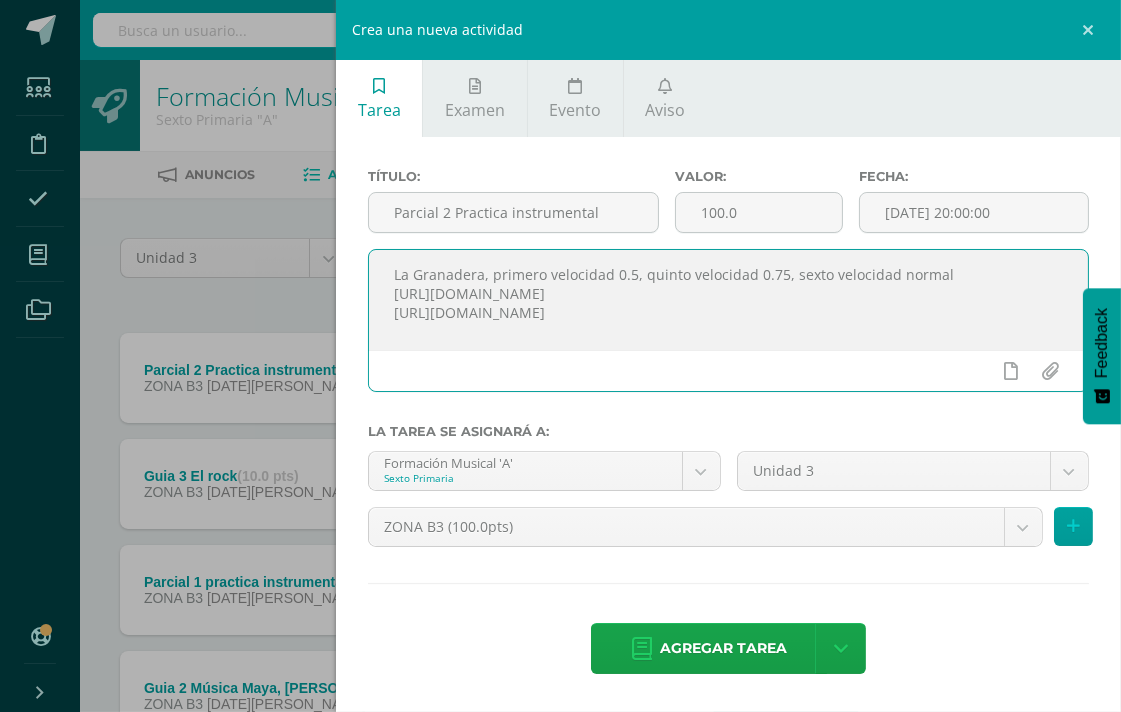 click on "La Granadera, primero velocidad 0.5, quinto velocidad 0.75, sexto velocidad normal
https://youtu.be/XEmu2DA0seY?si=_DqyP53JRp_rWTJj
https://youtu.be/U6YyxbajZew?si=QxfK2b9yONOFflSI" at bounding box center (728, 300) 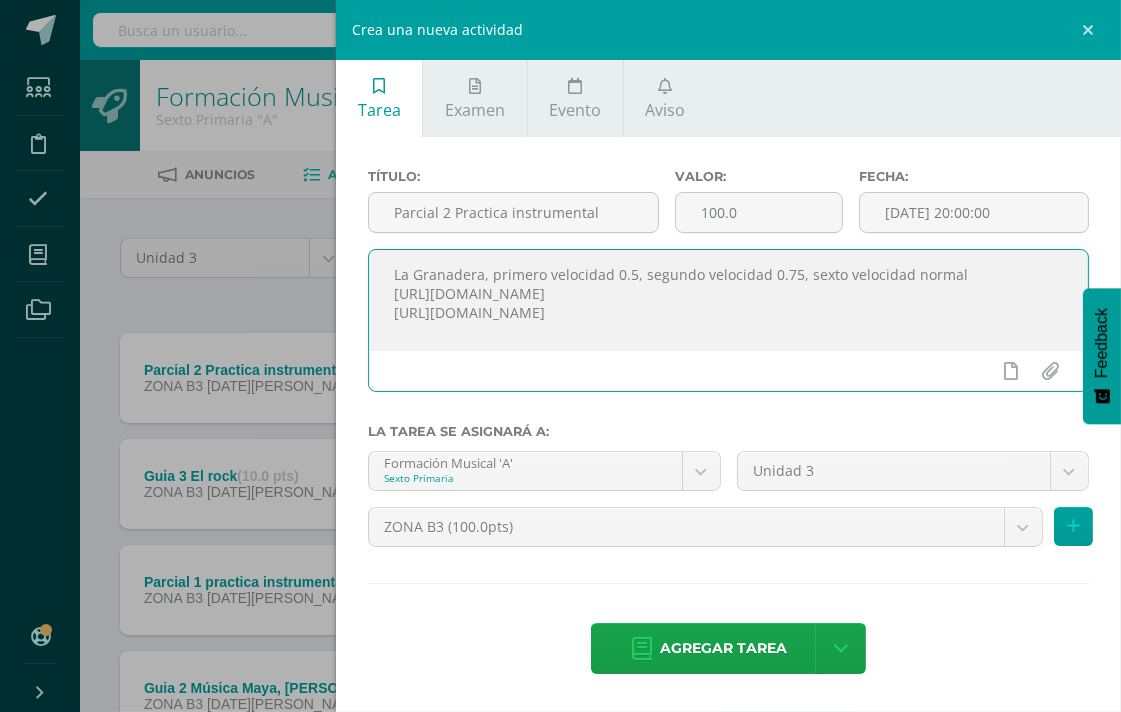 click on "La Granadera, primero velocidad 0.5, segundo velocidad 0.75, sexto velocidad normal
https://youtu.be/XEmu2DA0seY?si=_DqyP53JRp_rWTJj
https://youtu.be/U6YyxbajZew?si=QxfK2b9yONOFflSI" at bounding box center (728, 300) 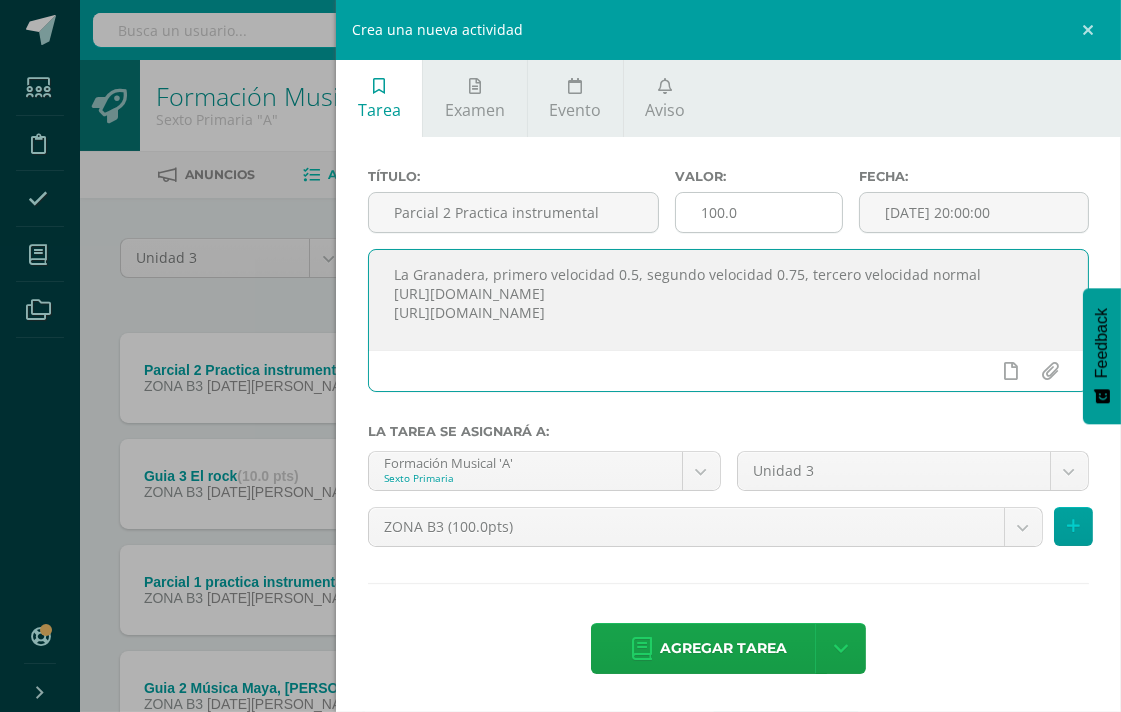 type on "La Granadera, primero velocidad 0.5, segundo velocidad 0.75, tercero velocidad normal
https://youtu.be/XEmu2DA0seY?si=_DqyP53JRp_rWTJj
https://youtu.be/U6YyxbajZew?si=QxfK2b9yONOFflSI" 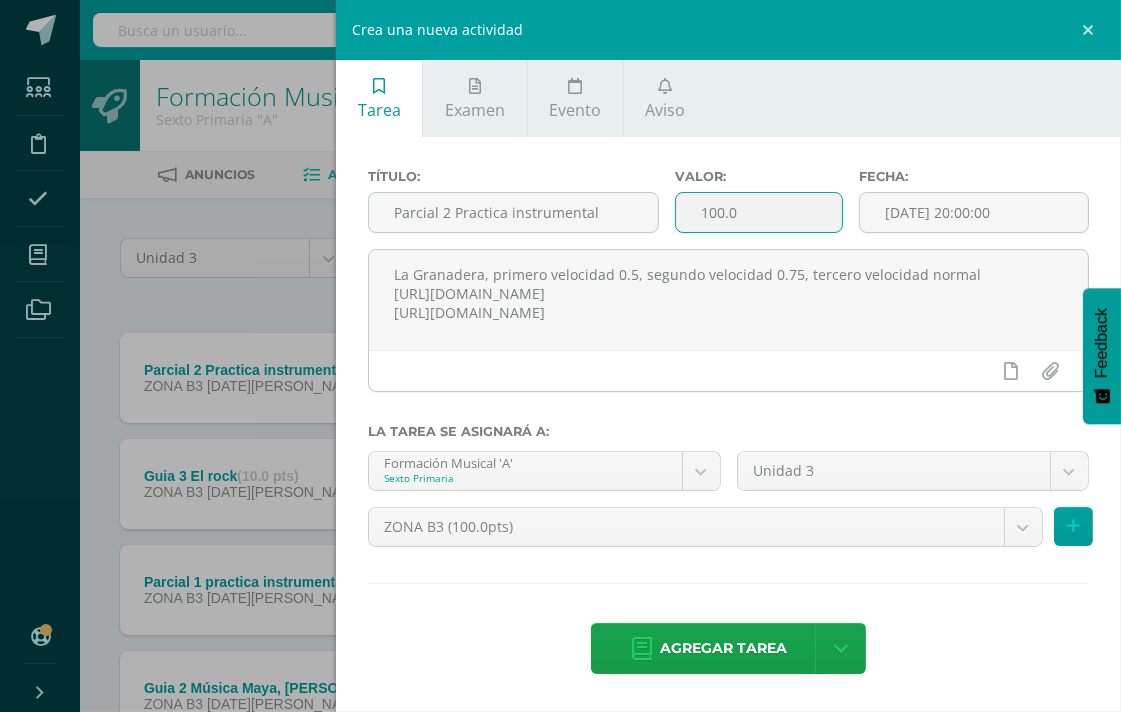drag, startPoint x: 757, startPoint y: 206, endPoint x: 691, endPoint y: 206, distance: 66 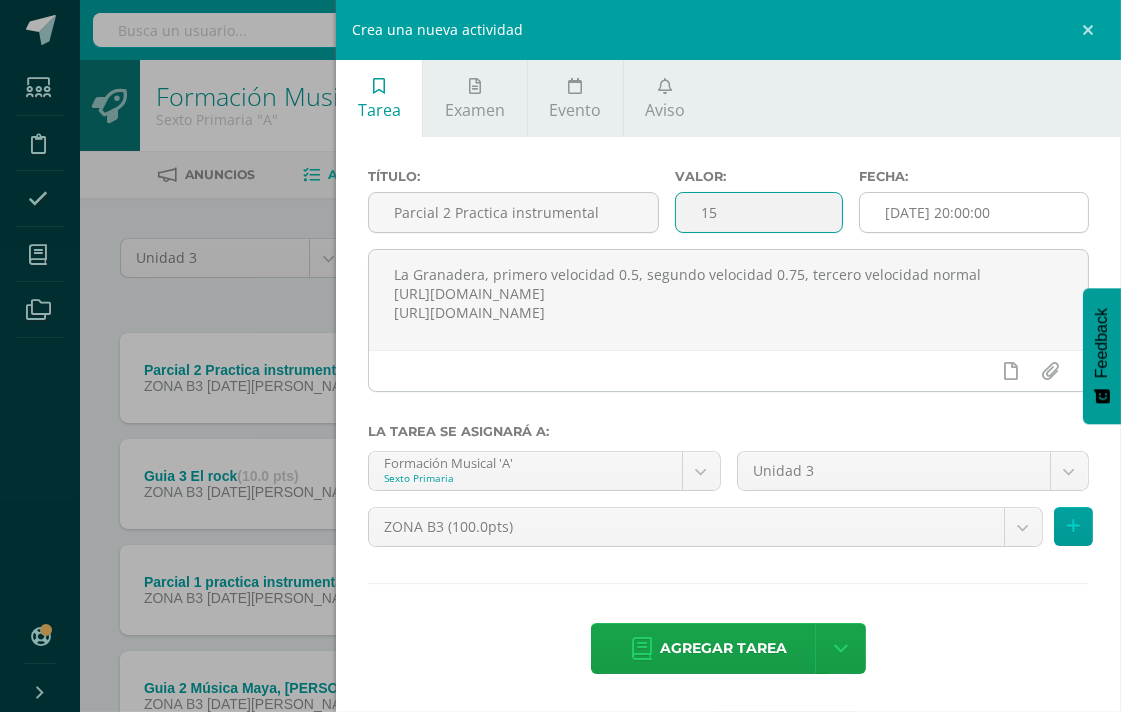 type on "15" 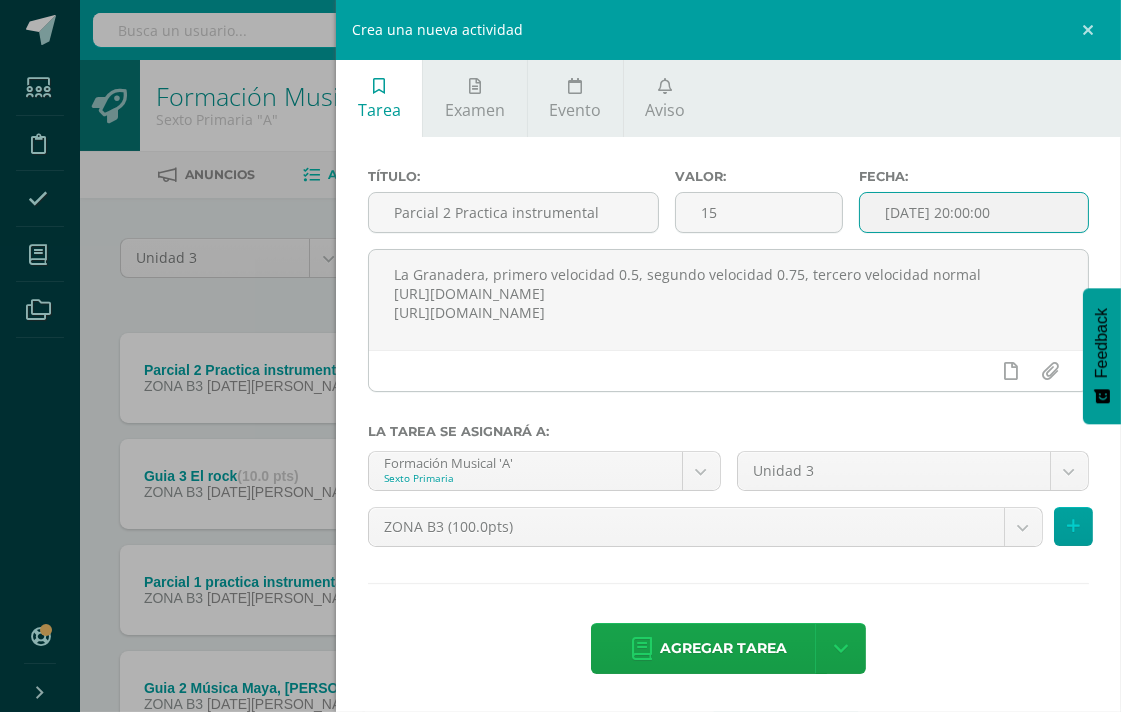 click on "[DATE] 20:00:00" at bounding box center [974, 212] 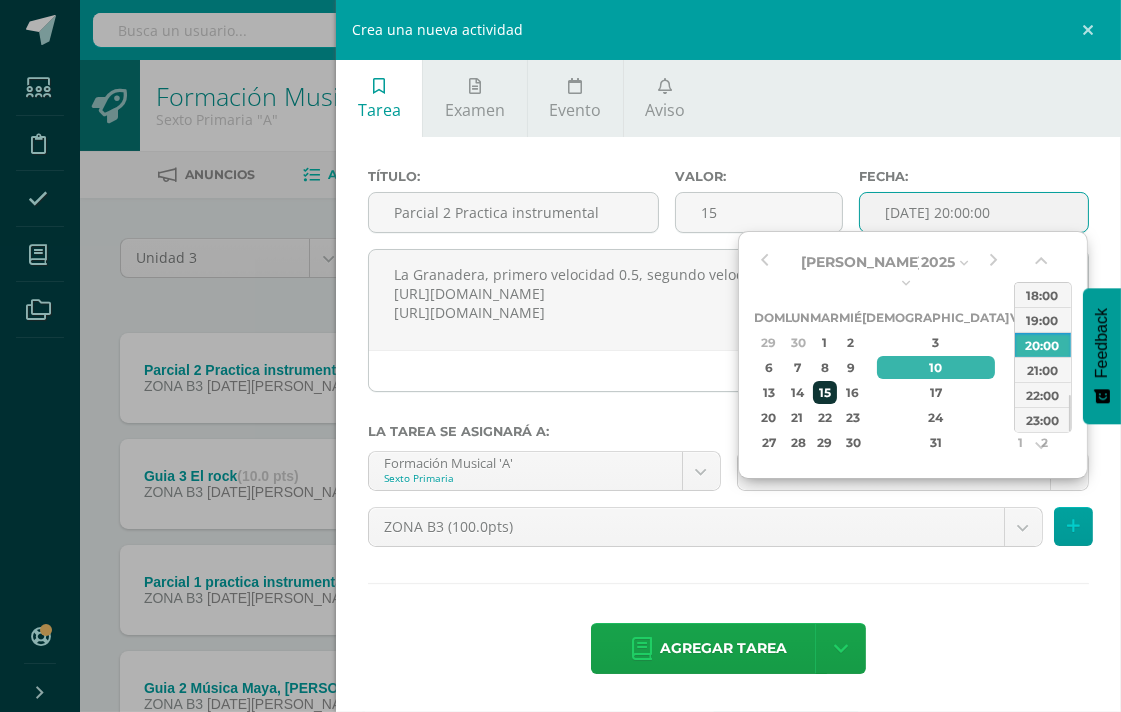 click on "15" at bounding box center (824, 392) 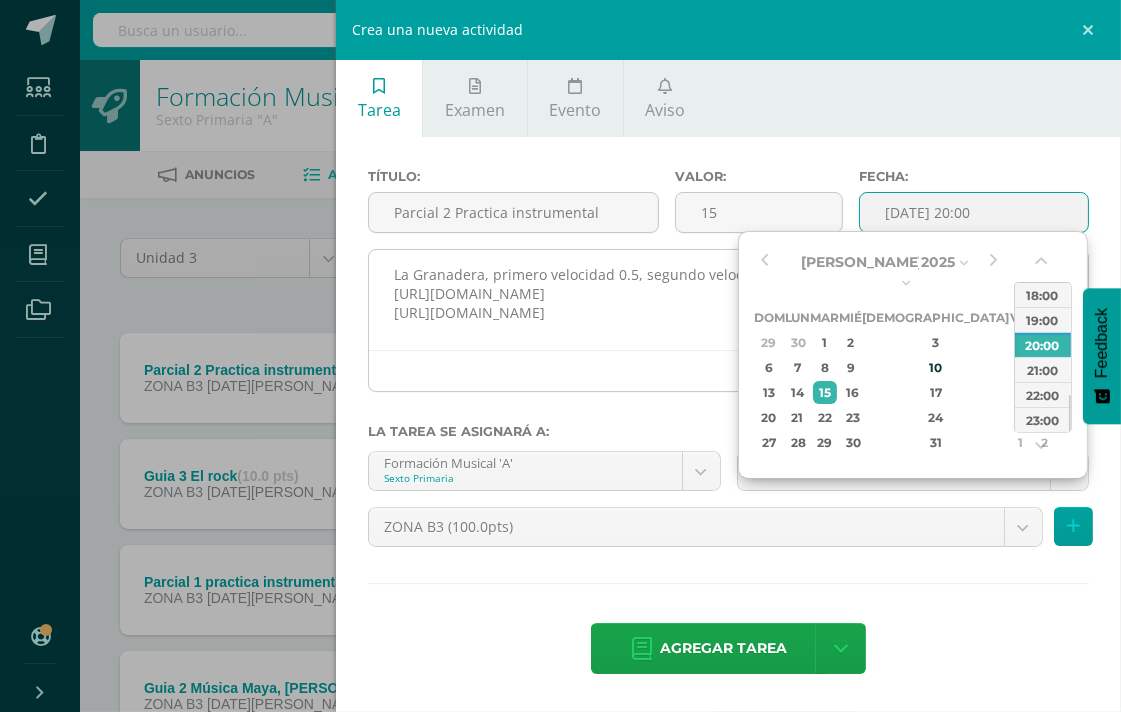 click at bounding box center (728, 370) 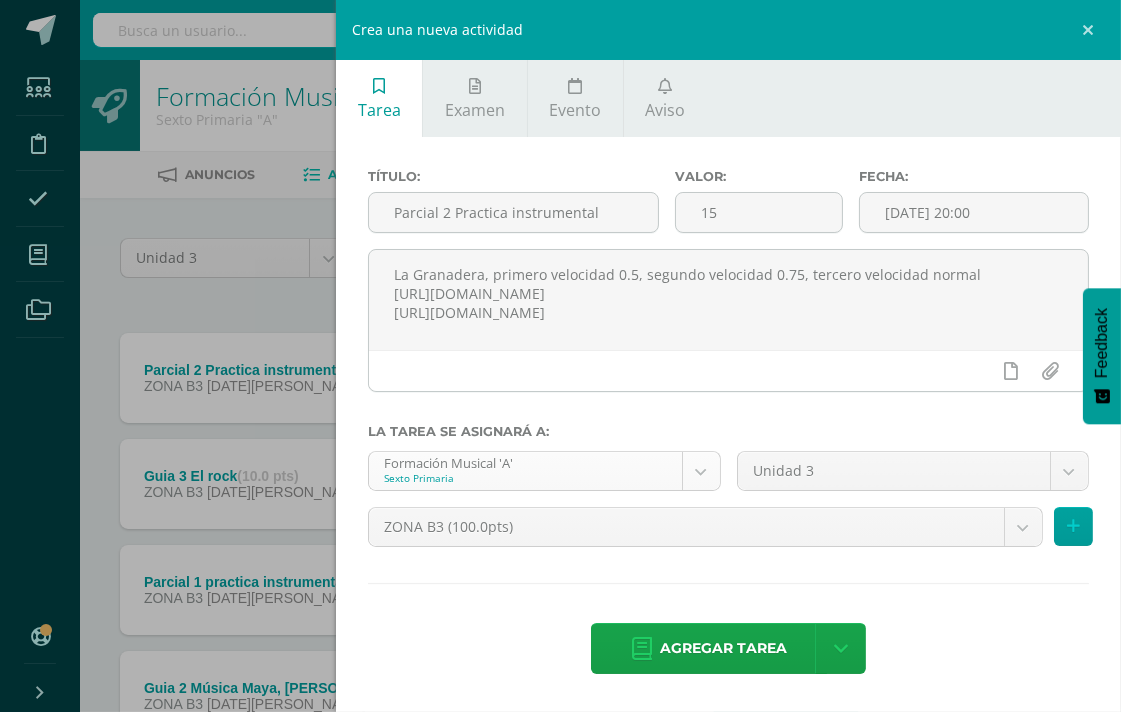 click on "La tarea Parcial 2 Practica instrumental fue editada exitosamente.         Estudiantes Disciplina Asistencia Mis cursos Archivos Soporte
Centro de ayuda
Últimas actualizaciones
10+ Cerrar panel
Formación Musical
Kinder
Preprimaria
"A"
Actividades Estudiantes Planificación Dosificación
Formación Musica
Párvulos
Preprimaria
"A"
Actividades Estudiantes Planificación Dosificación
Formación Musical
Preparatoria
Preprimaria
"A"
Actividades Estudiantes Planificación Dosificación Actividades 2 2" at bounding box center (560, 490) 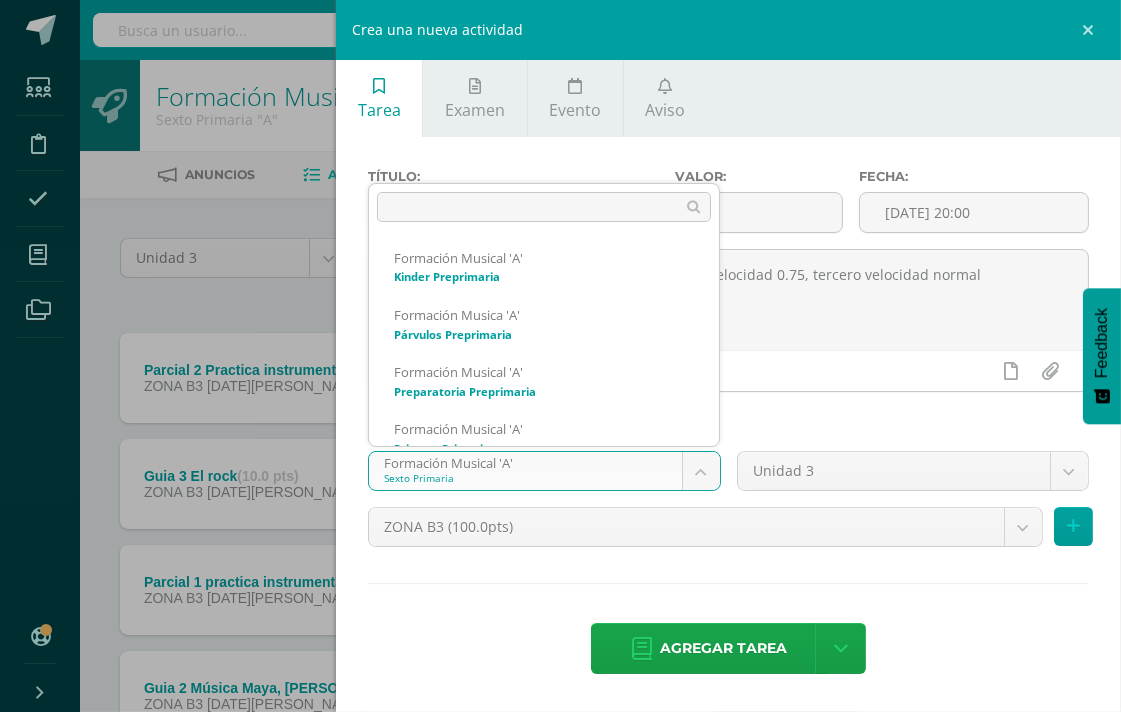 scroll, scrollTop: 305, scrollLeft: 0, axis: vertical 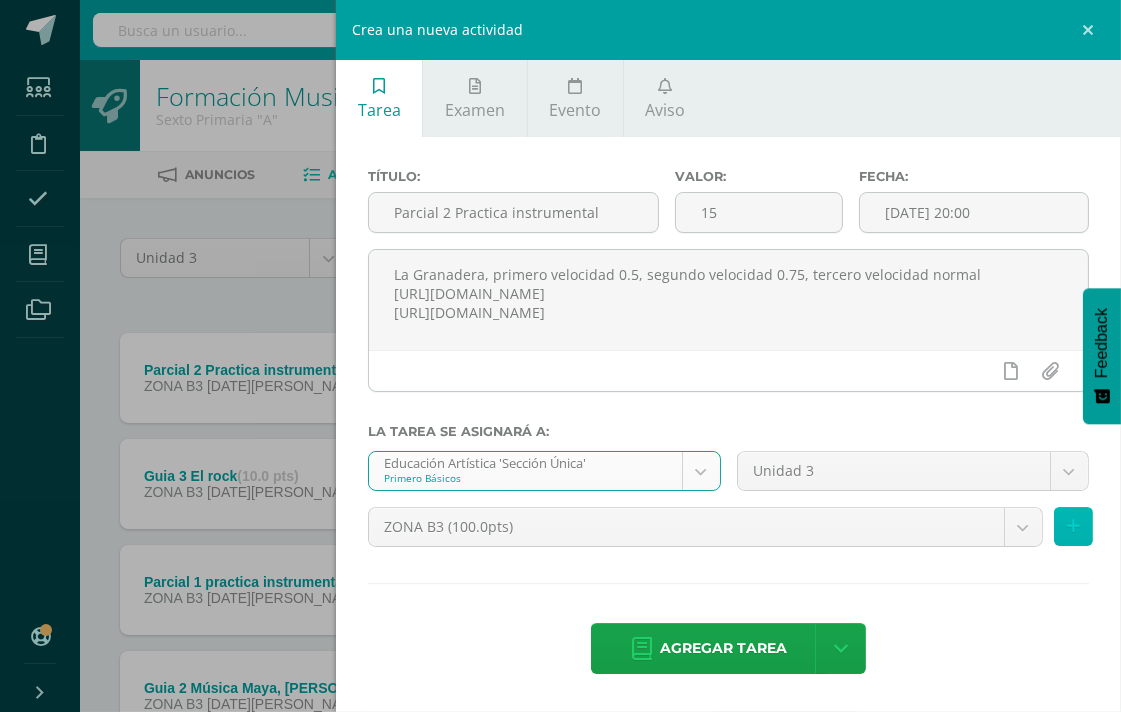 click at bounding box center (1073, 526) 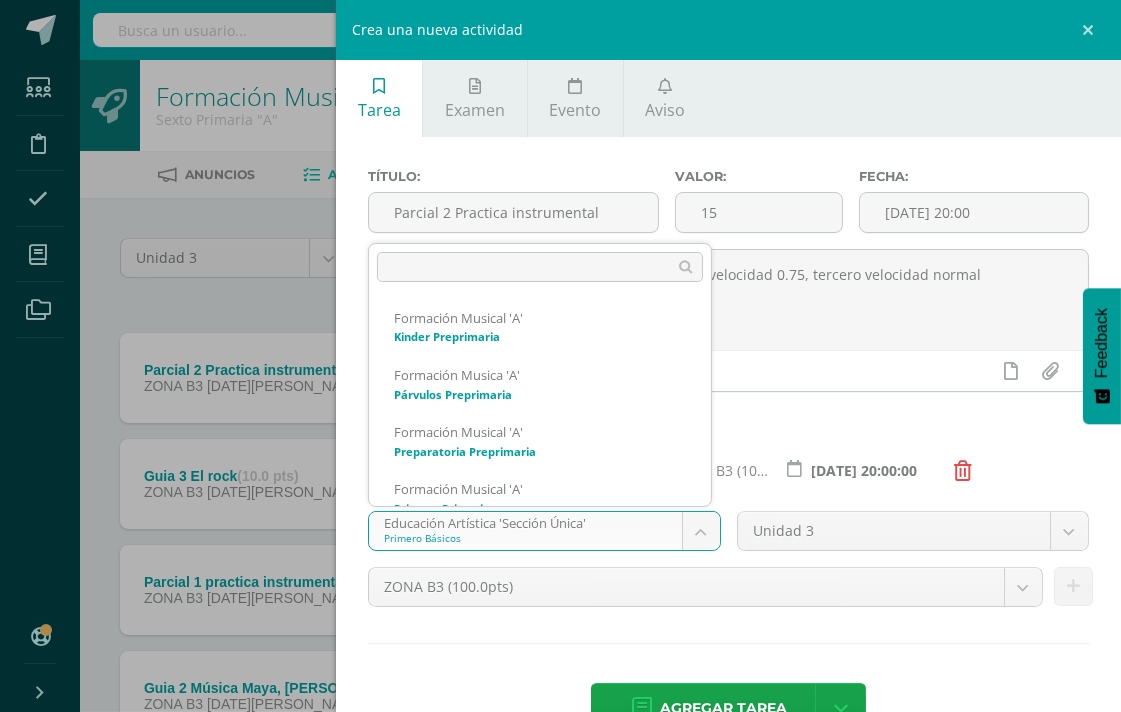 click on "La tarea Parcial 2 Practica instrumental fue editada exitosamente.         Estudiantes Disciplina Asistencia Mis cursos Archivos Soporte
Centro de ayuda
Últimas actualizaciones
10+ Cerrar panel
Formación Musical
Kinder
Preprimaria
"A"
Actividades Estudiantes Planificación Dosificación
Formación Musica
Párvulos
Preprimaria
"A"
Actividades Estudiantes Planificación Dosificación
Formación Musical
Preparatoria
Preprimaria
"A"
Actividades Estudiantes Planificación Dosificación Actividades 2 2" at bounding box center (560, 490) 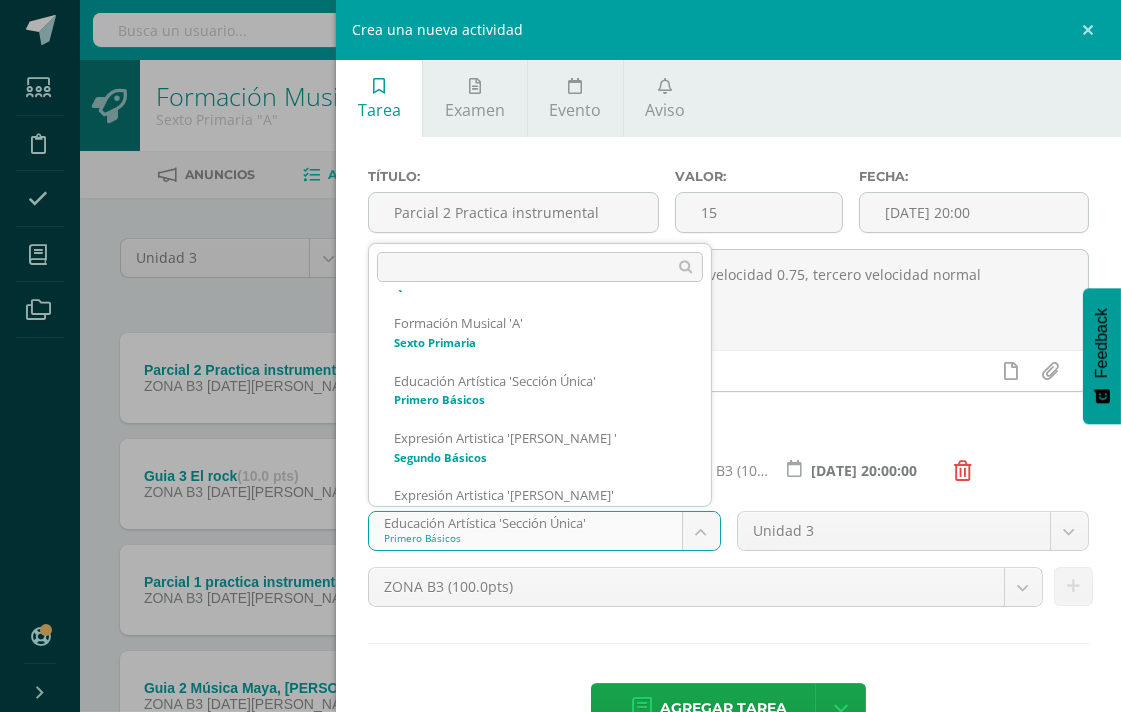 scroll, scrollTop: 476, scrollLeft: 0, axis: vertical 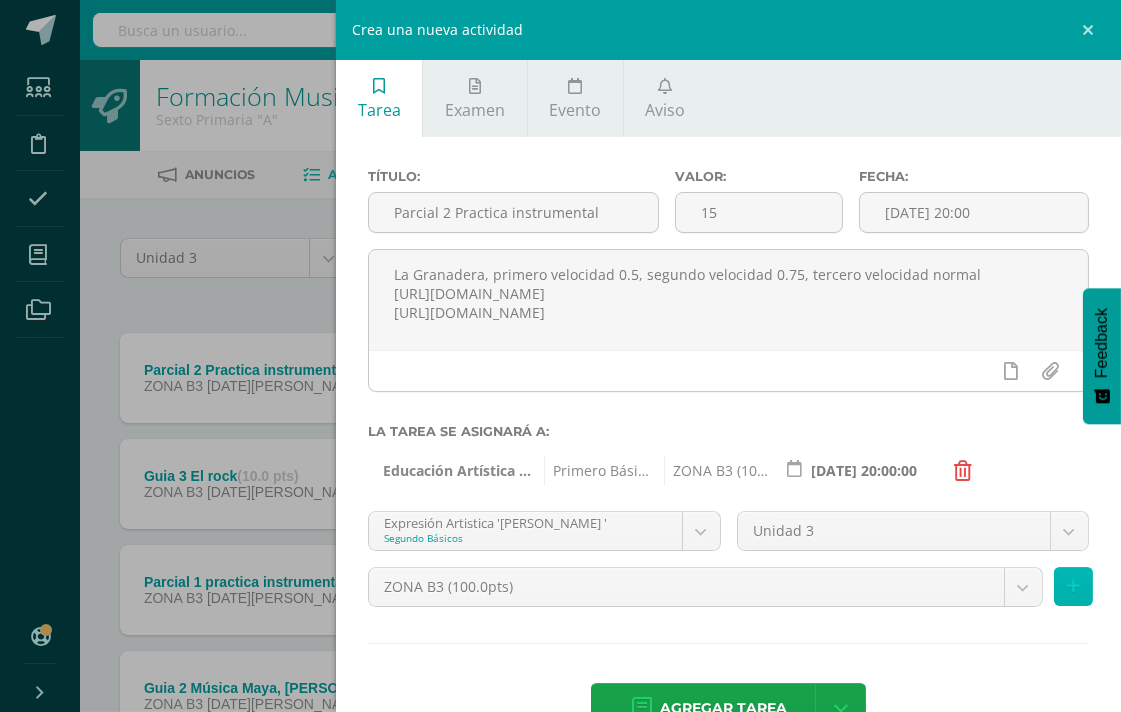 click at bounding box center (1073, 586) 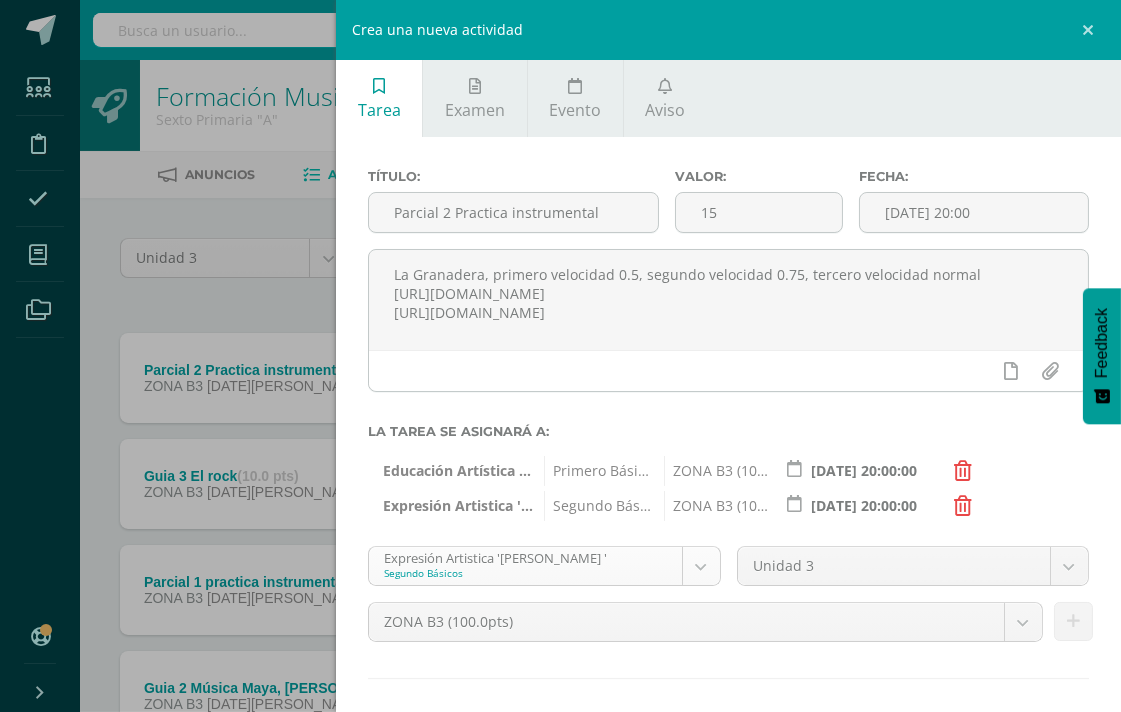 click on "La tarea Parcial 2 Practica instrumental fue editada exitosamente.         Estudiantes Disciplina Asistencia Mis cursos Archivos Soporte
Centro de ayuda
Últimas actualizaciones
10+ Cerrar panel
Formación Musical
Kinder
Preprimaria
"A"
Actividades Estudiantes Planificación Dosificación
Formación Musica
Párvulos
Preprimaria
"A"
Actividades Estudiantes Planificación Dosificación
Formación Musical
Preparatoria
Preprimaria
"A"
Actividades Estudiantes Planificación Dosificación Actividades 2 2" at bounding box center [560, 490] 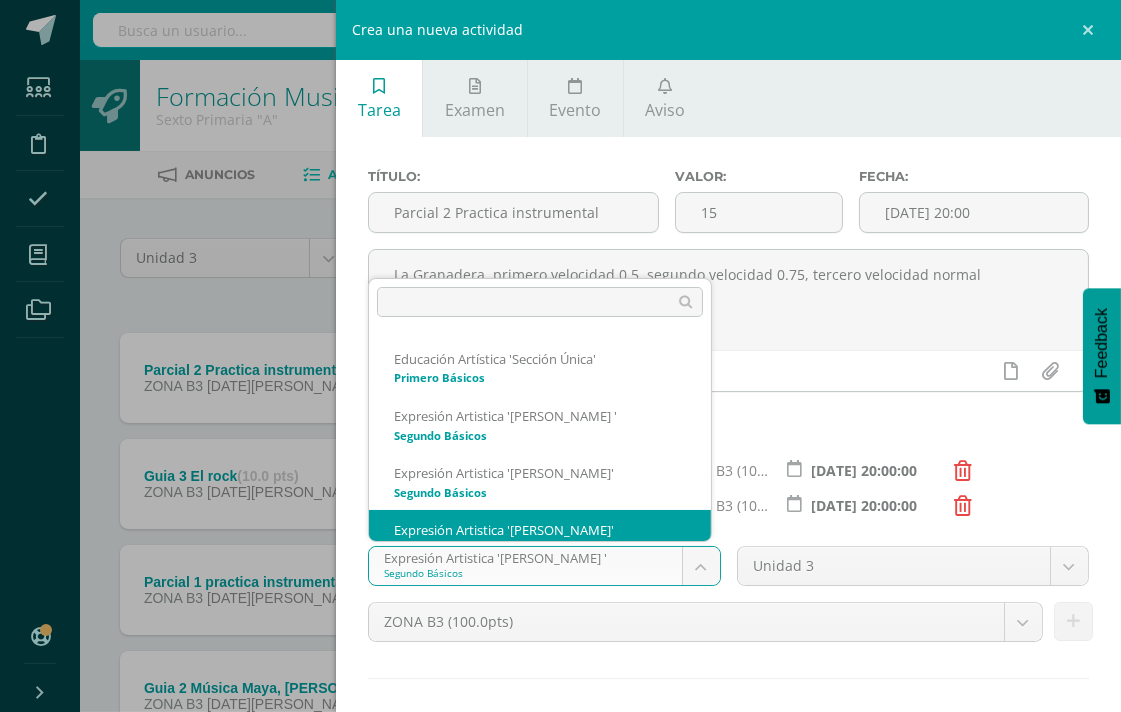 scroll, scrollTop: 534, scrollLeft: 0, axis: vertical 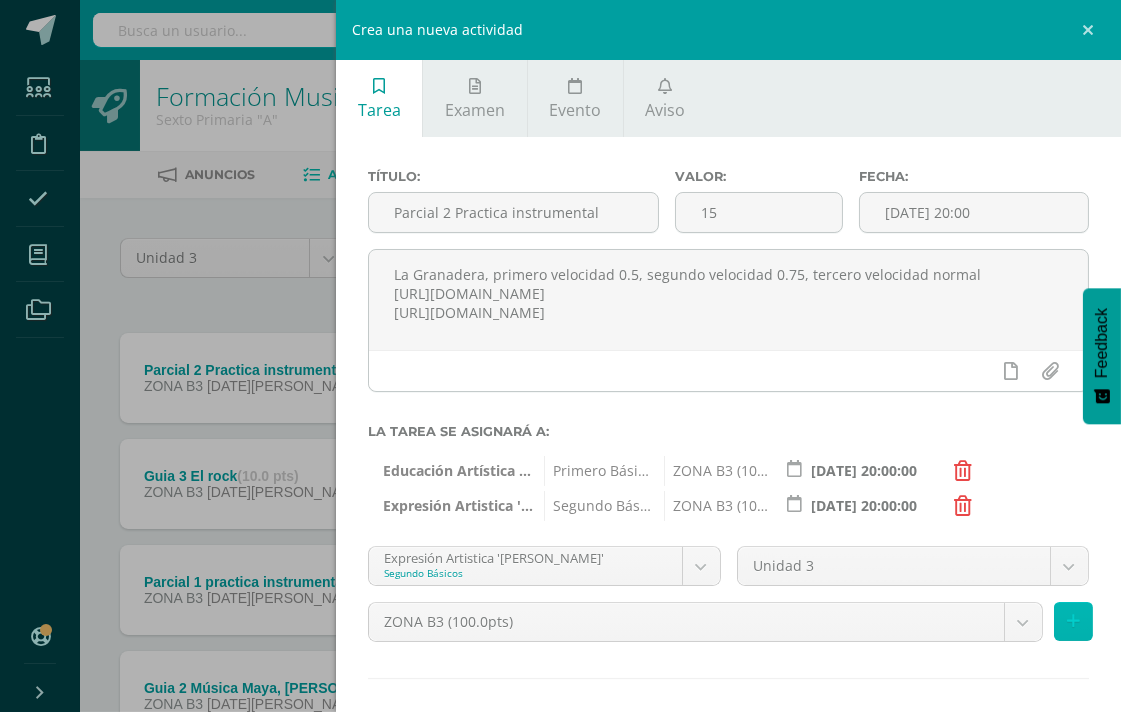 click at bounding box center (1073, 621) 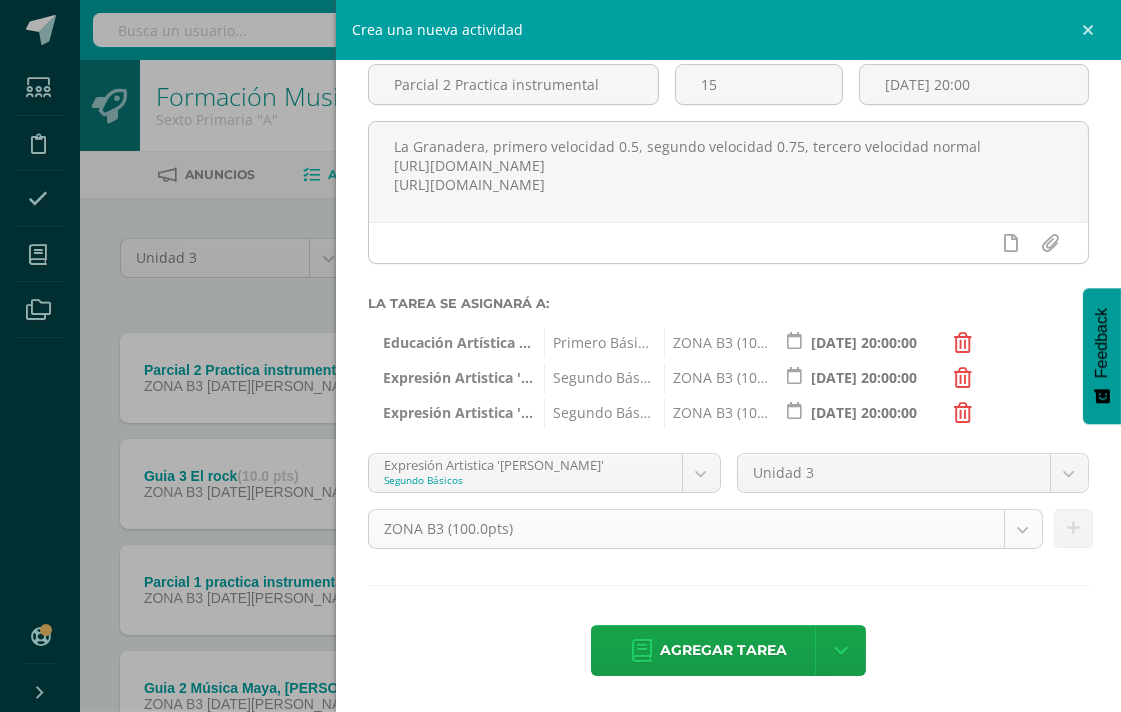 scroll, scrollTop: 130, scrollLeft: 0, axis: vertical 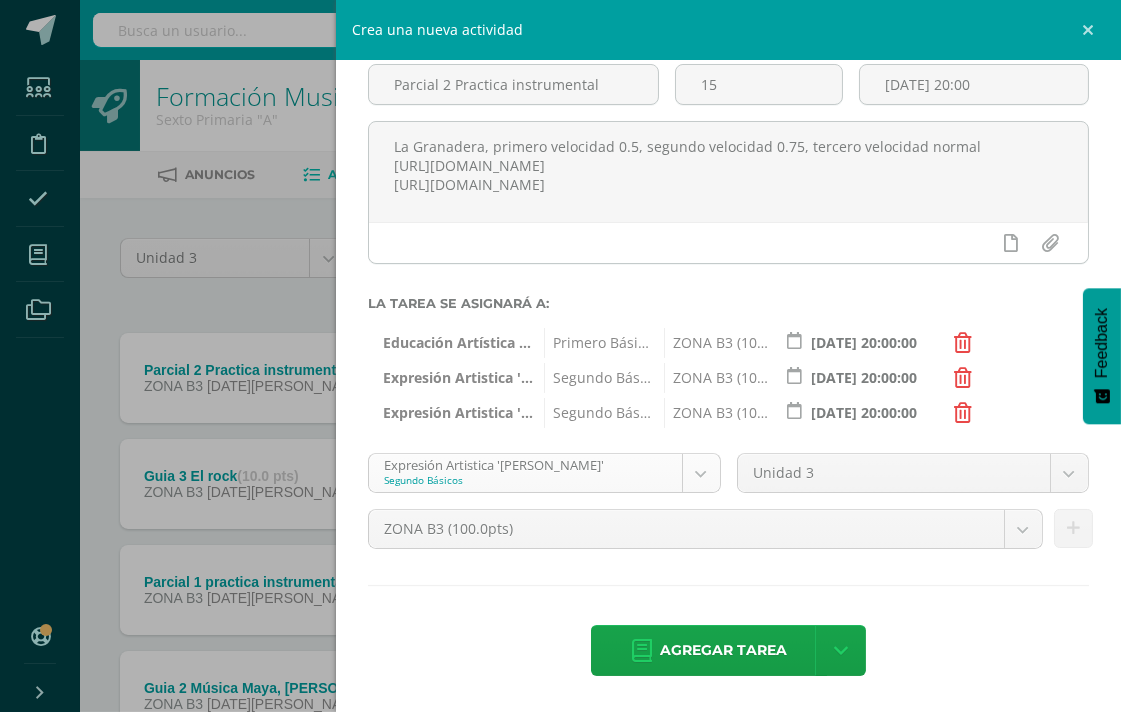click on "La tarea Parcial 2 Practica instrumental fue editada exitosamente.         Estudiantes Disciplina Asistencia Mis cursos Archivos Soporte
Centro de ayuda
Últimas actualizaciones
10+ Cerrar panel
Formación Musical
Kinder
Preprimaria
"A"
Actividades Estudiantes Planificación Dosificación
Formación Musica
Párvulos
Preprimaria
"A"
Actividades Estudiantes Planificación Dosificación
Formación Musical
Preparatoria
Preprimaria
"A"
Actividades Estudiantes Planificación Dosificación Actividades 2 2" at bounding box center (560, 490) 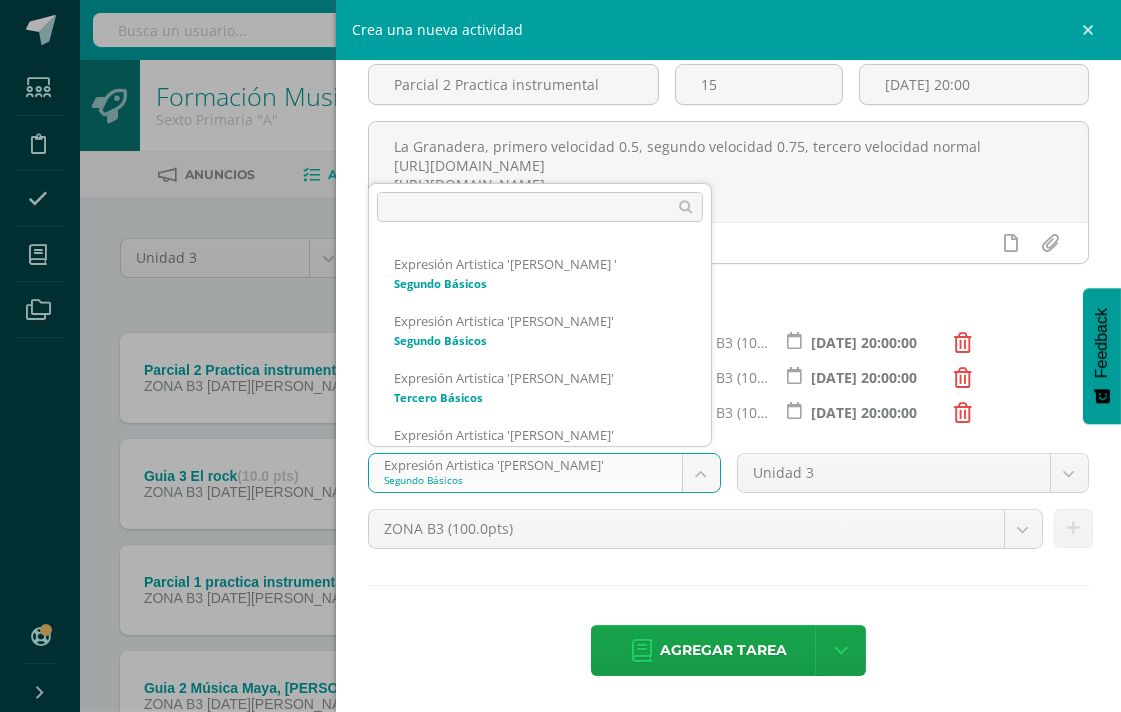 scroll, scrollTop: 591, scrollLeft: 0, axis: vertical 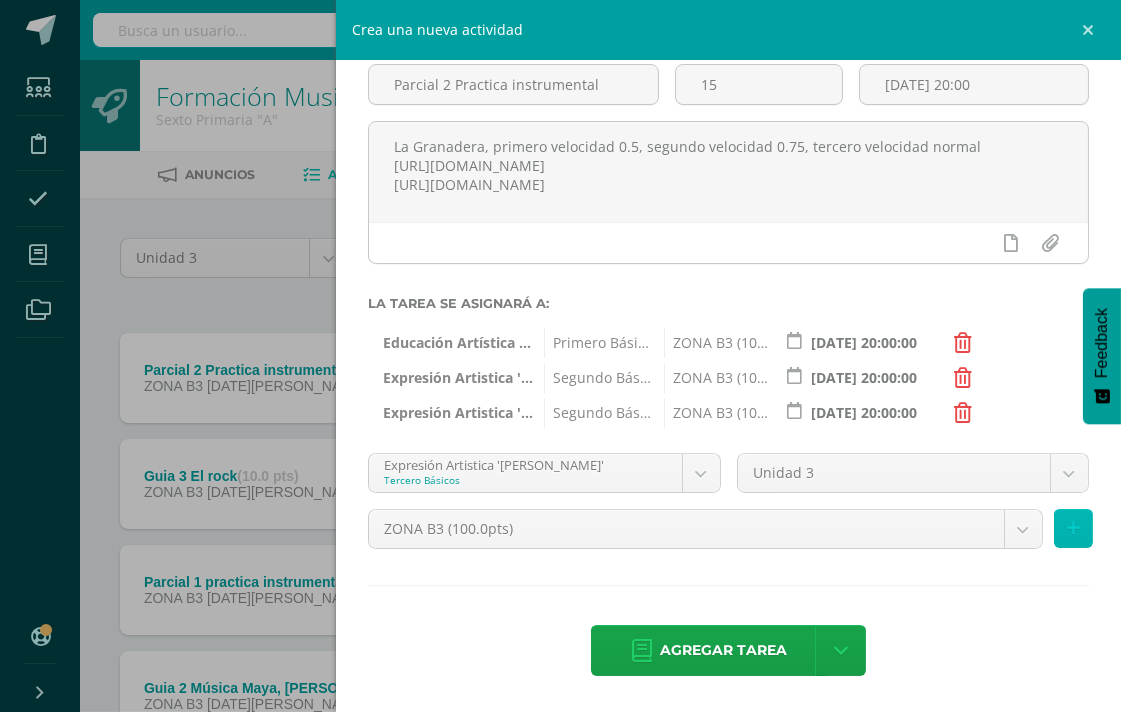 click at bounding box center [1073, 528] 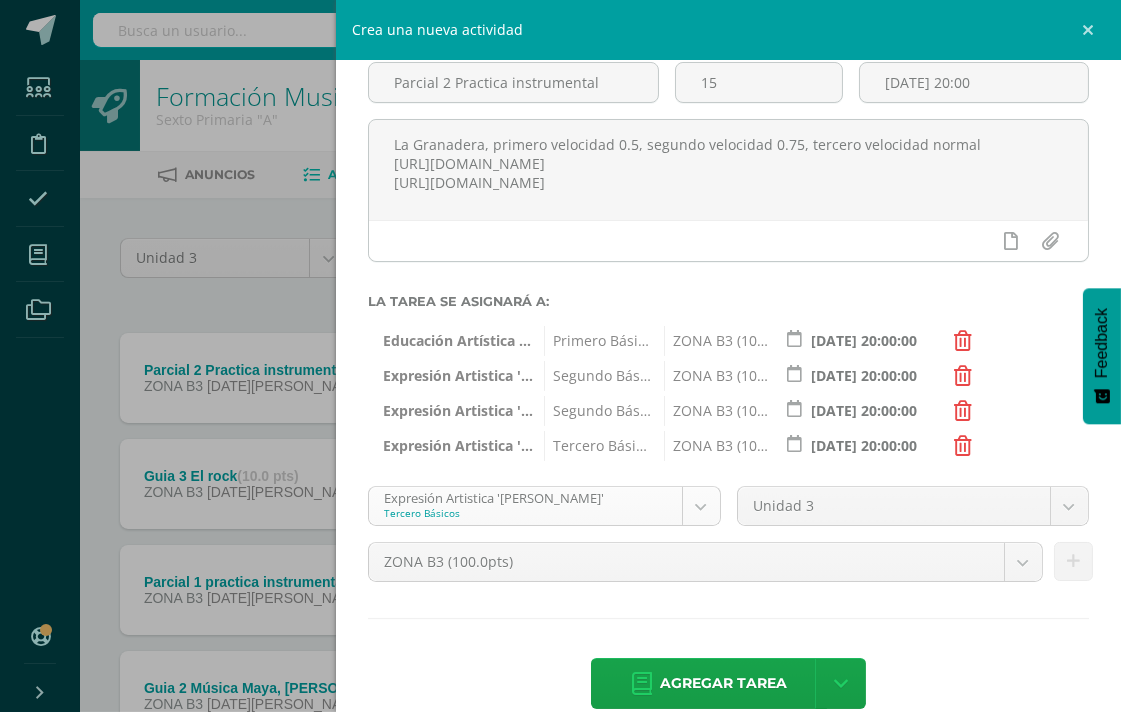 click on "La tarea Parcial 2 Practica instrumental fue editada exitosamente.         Estudiantes Disciplina Asistencia Mis cursos Archivos Soporte
Centro de ayuda
Últimas actualizaciones
10+ Cerrar panel
Formación Musical
Kinder
Preprimaria
"A"
Actividades Estudiantes Planificación Dosificación
Formación Musica
Párvulos
Preprimaria
"A"
Actividades Estudiantes Planificación Dosificación
Formación Musical
Preparatoria
Preprimaria
"A"
Actividades Estudiantes Planificación Dosificación Actividades 2 2" at bounding box center [560, 490] 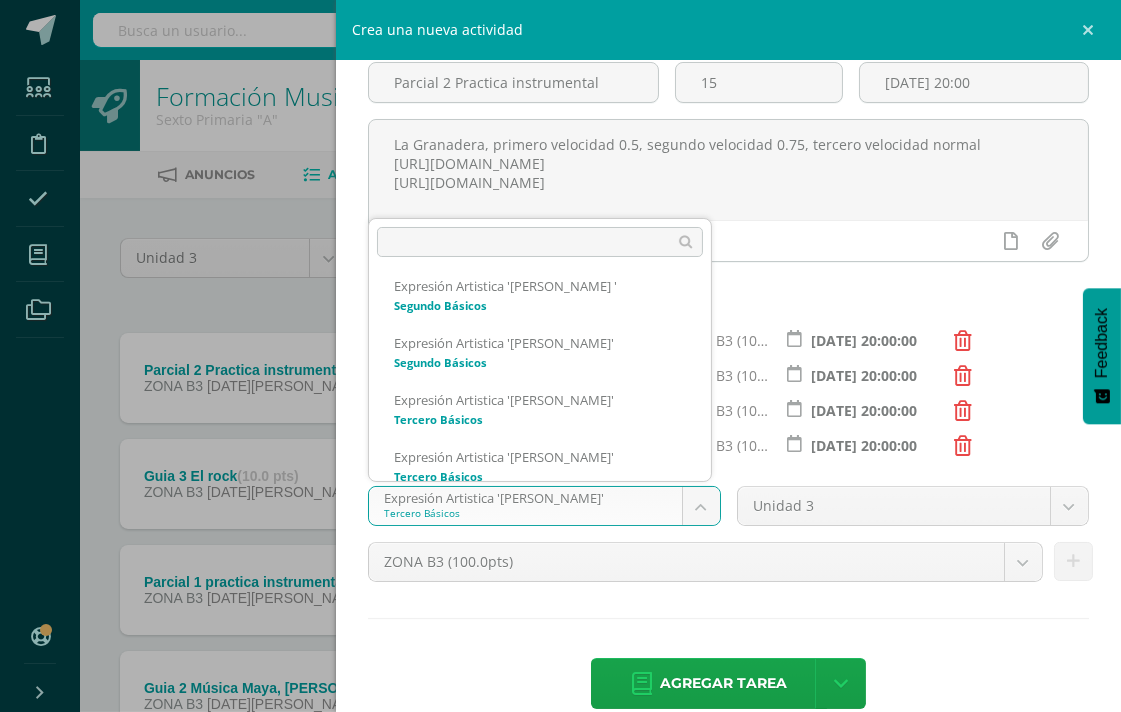 scroll, scrollTop: 598, scrollLeft: 0, axis: vertical 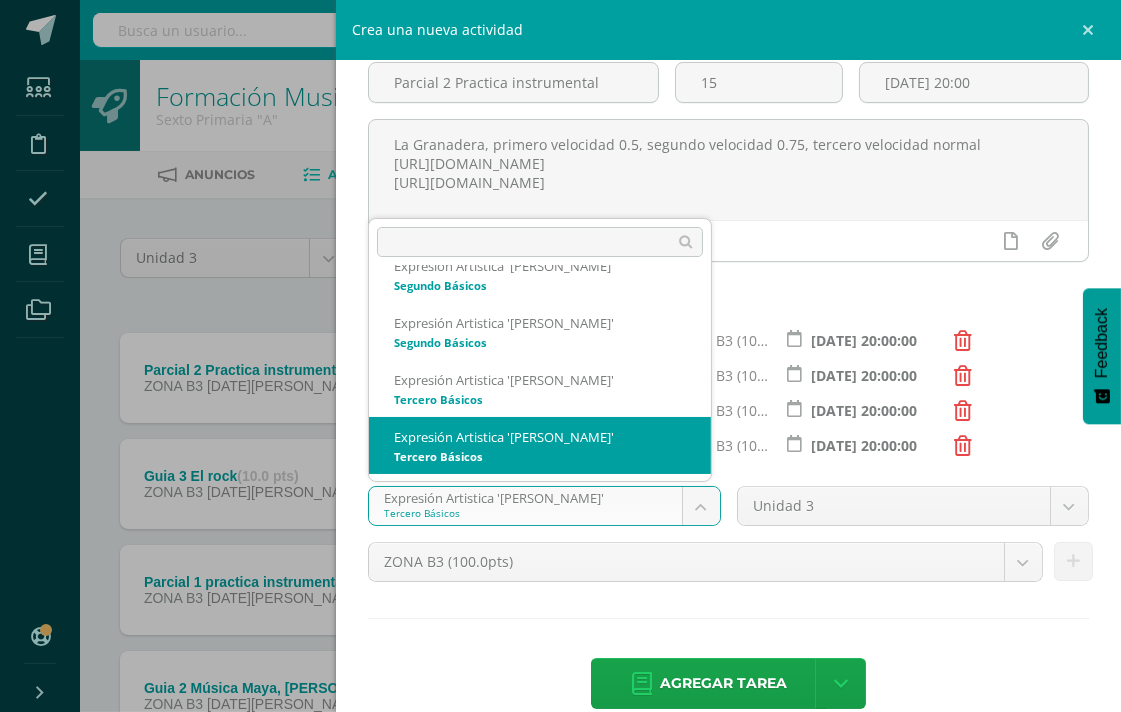 select on "113584" 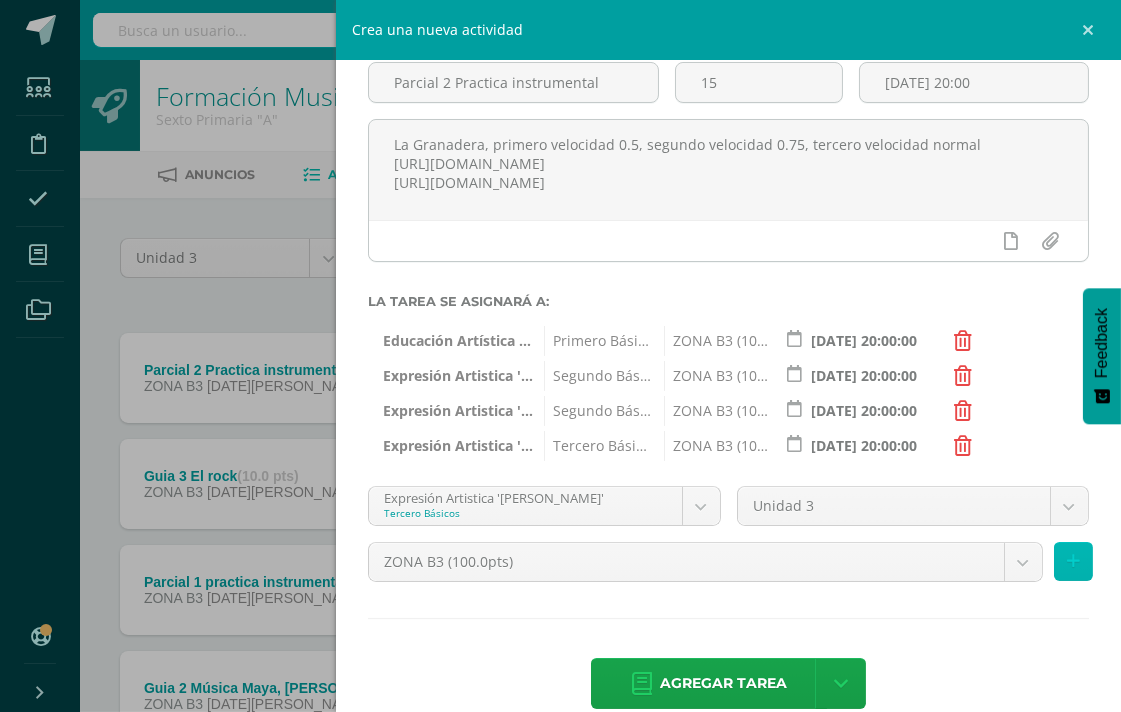 click at bounding box center [1073, 561] 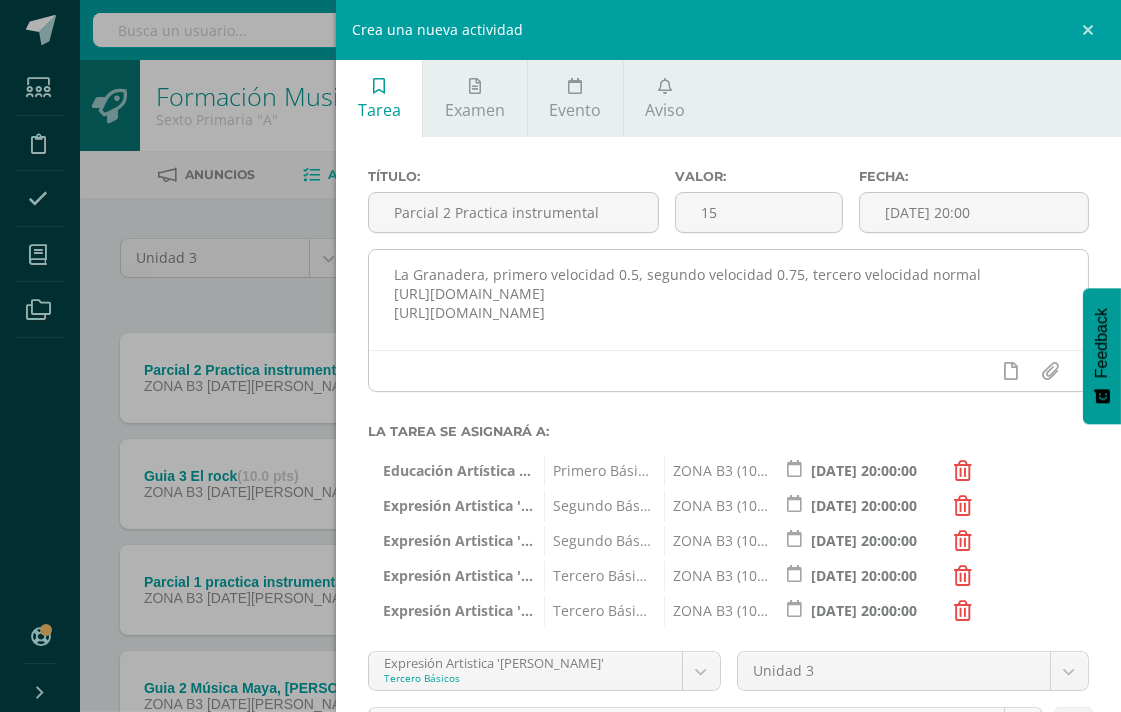 scroll, scrollTop: 200, scrollLeft: 0, axis: vertical 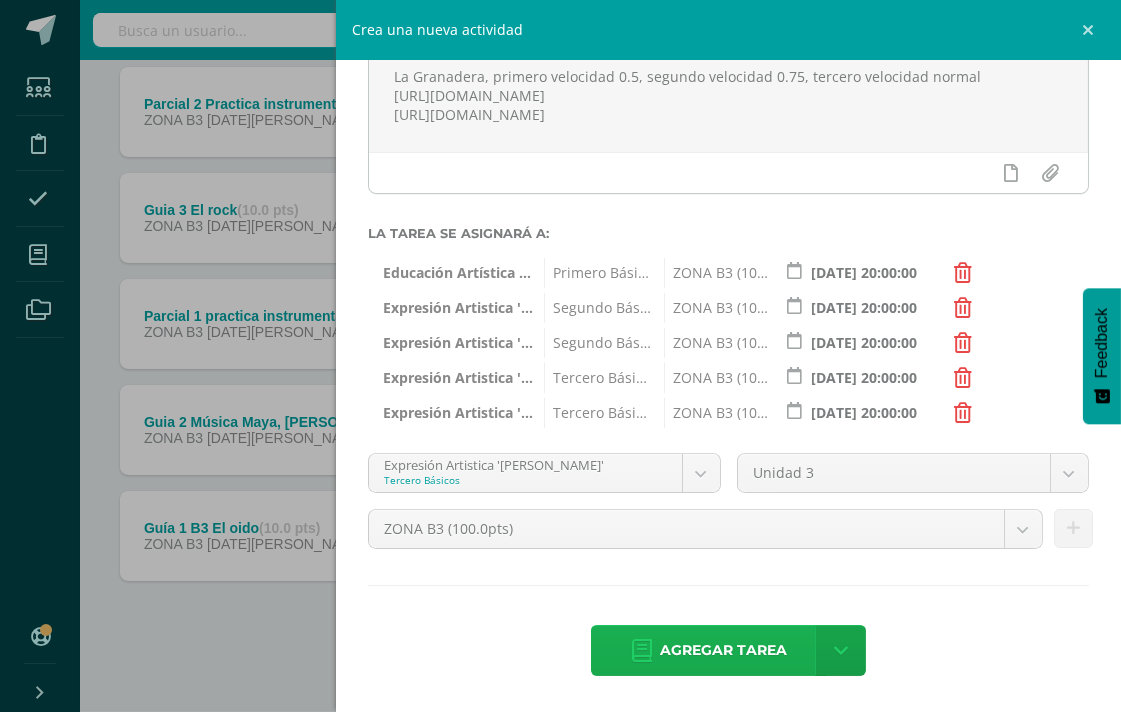 click on "Agregar tarea" at bounding box center [723, 650] 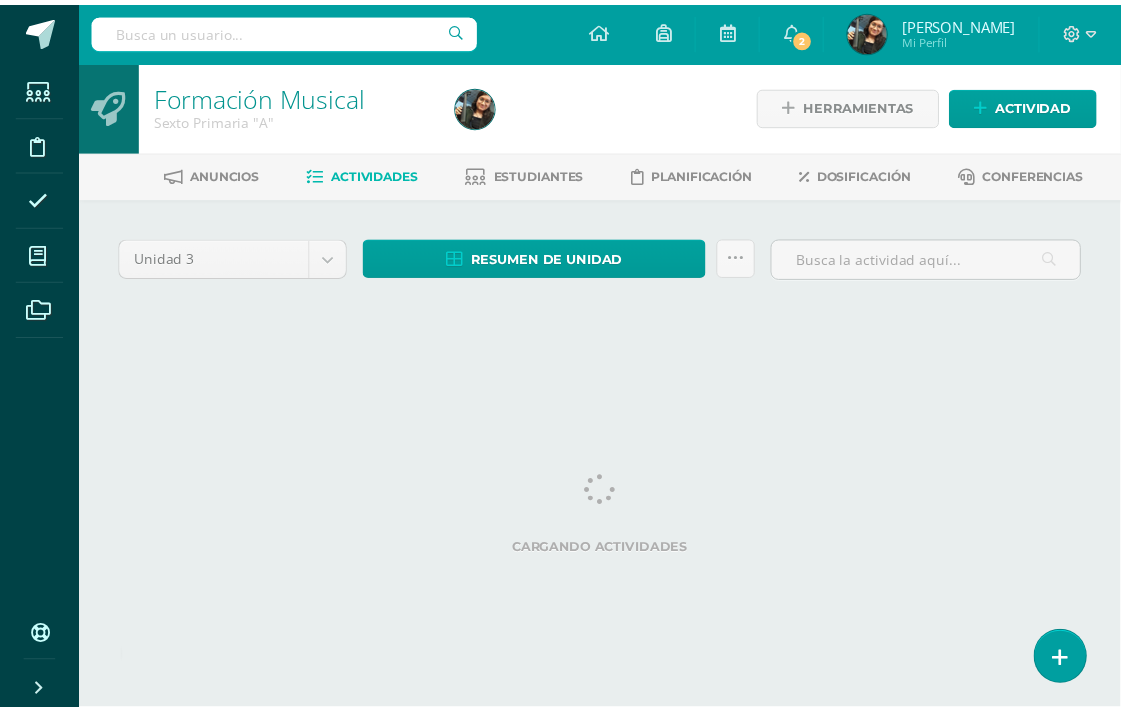scroll, scrollTop: 0, scrollLeft: 0, axis: both 